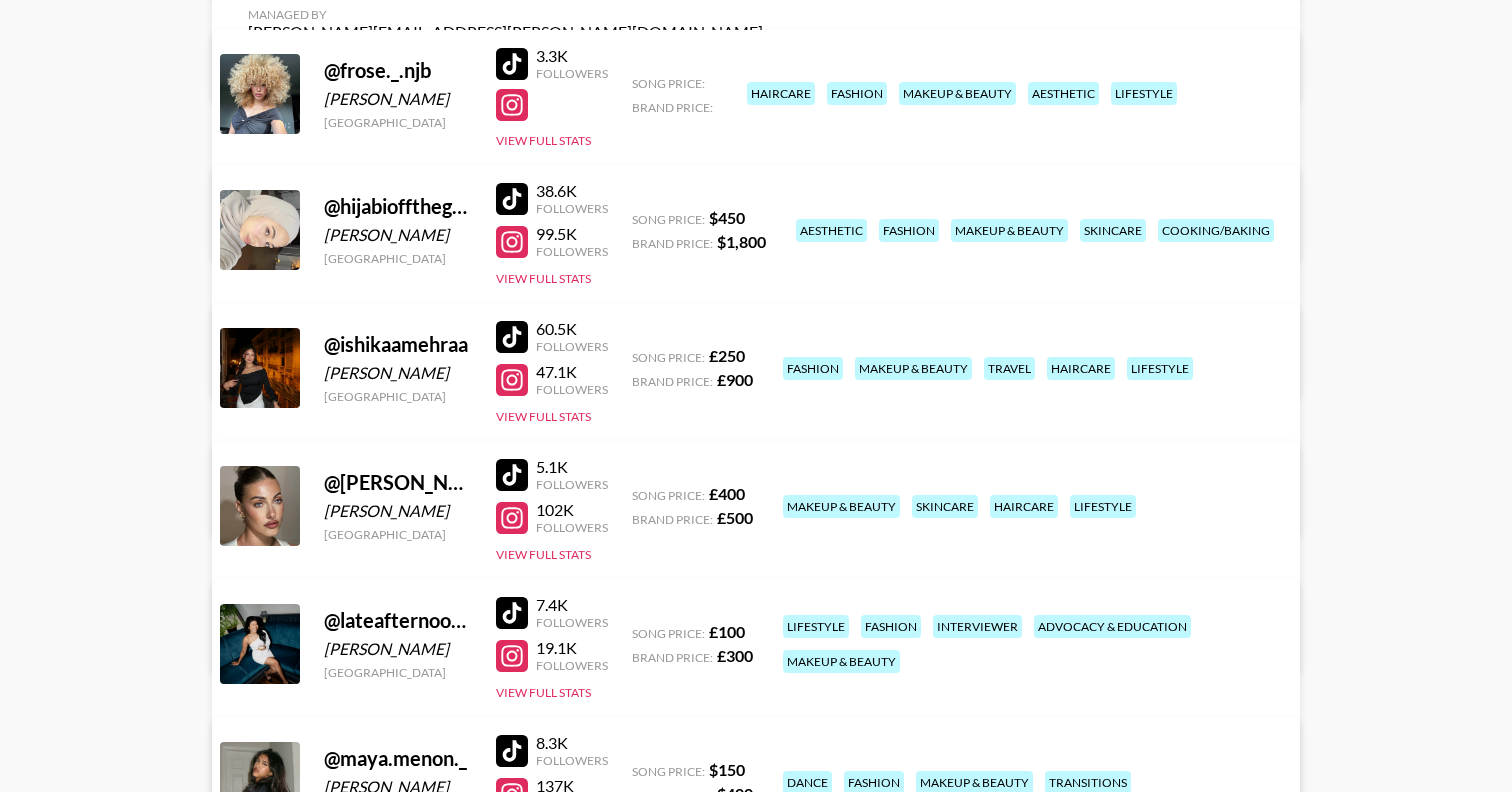 scroll, scrollTop: 0, scrollLeft: 0, axis: both 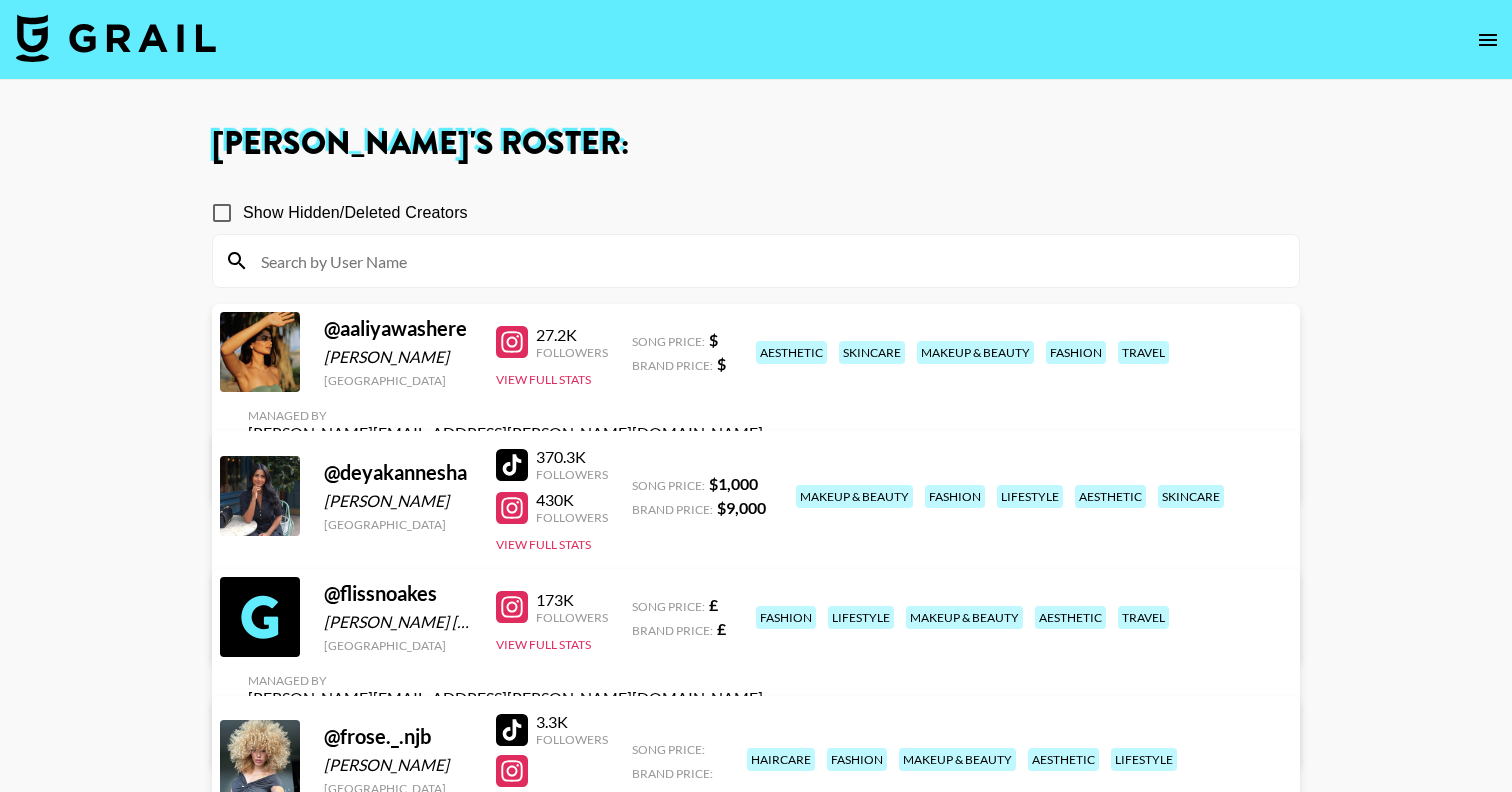 click at bounding box center (116, 38) 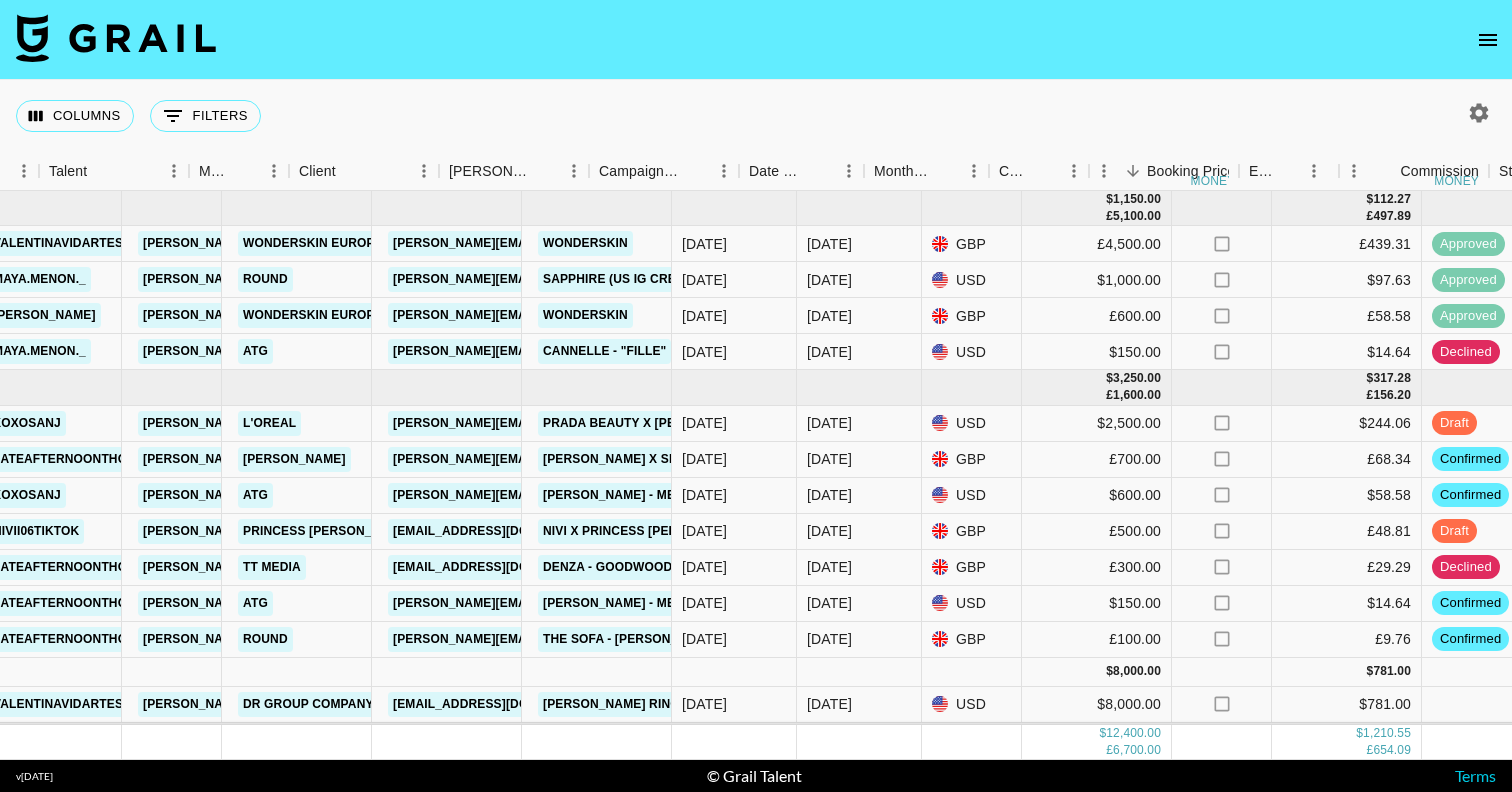 scroll, scrollTop: 0, scrollLeft: 458, axis: horizontal 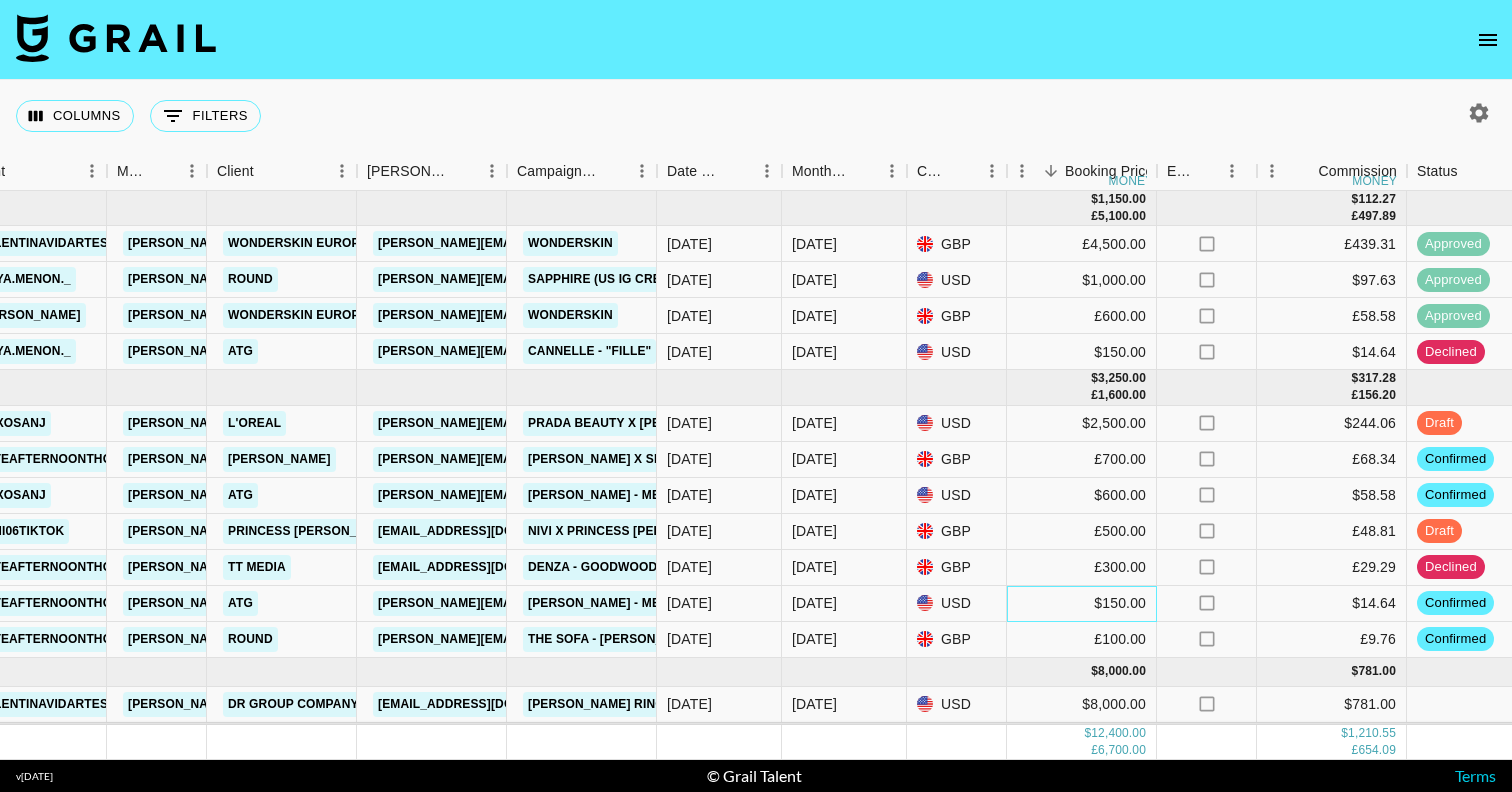 click on "$150.00" at bounding box center [1082, 604] 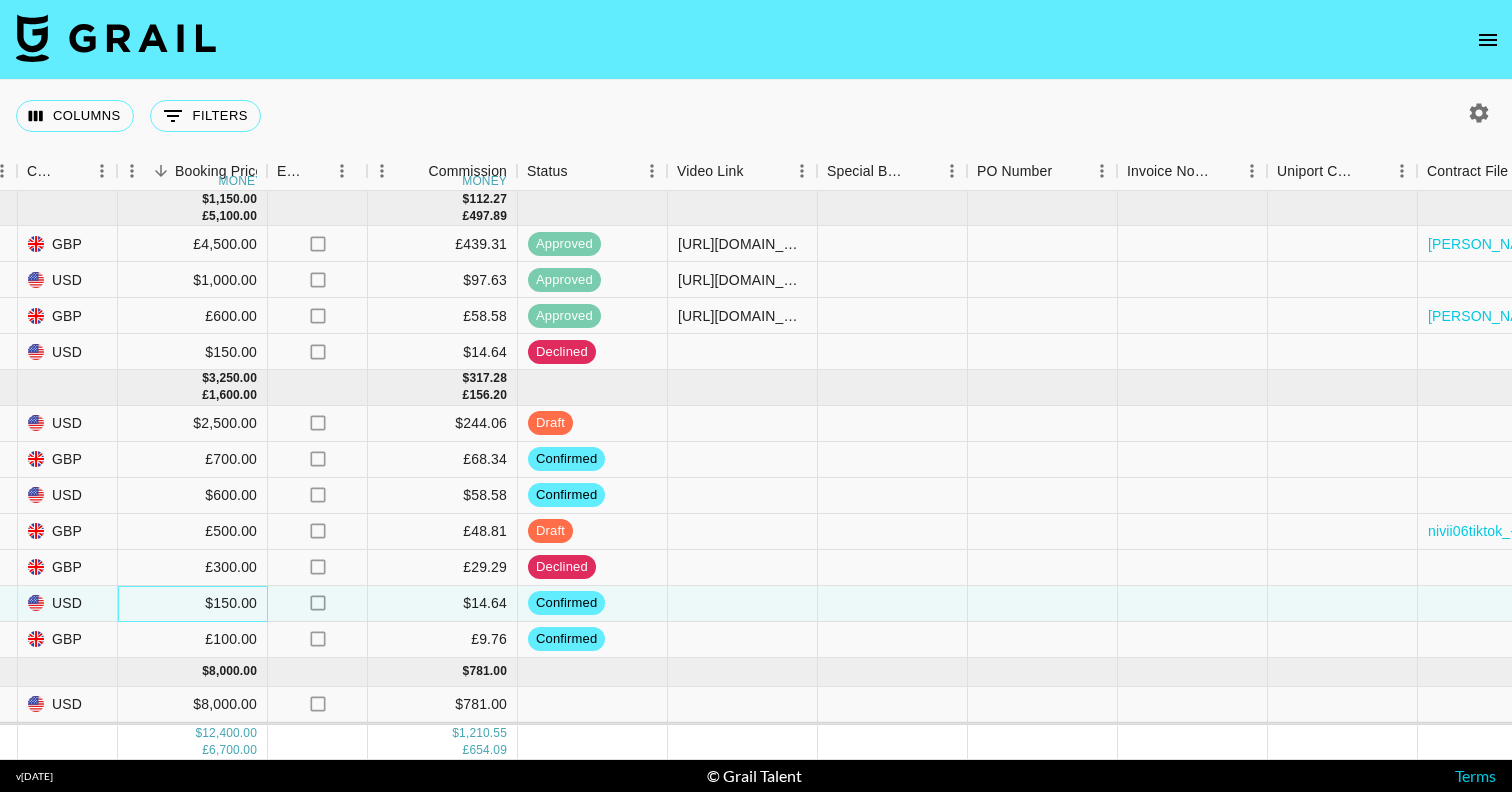 scroll, scrollTop: 0, scrollLeft: 1348, axis: horizontal 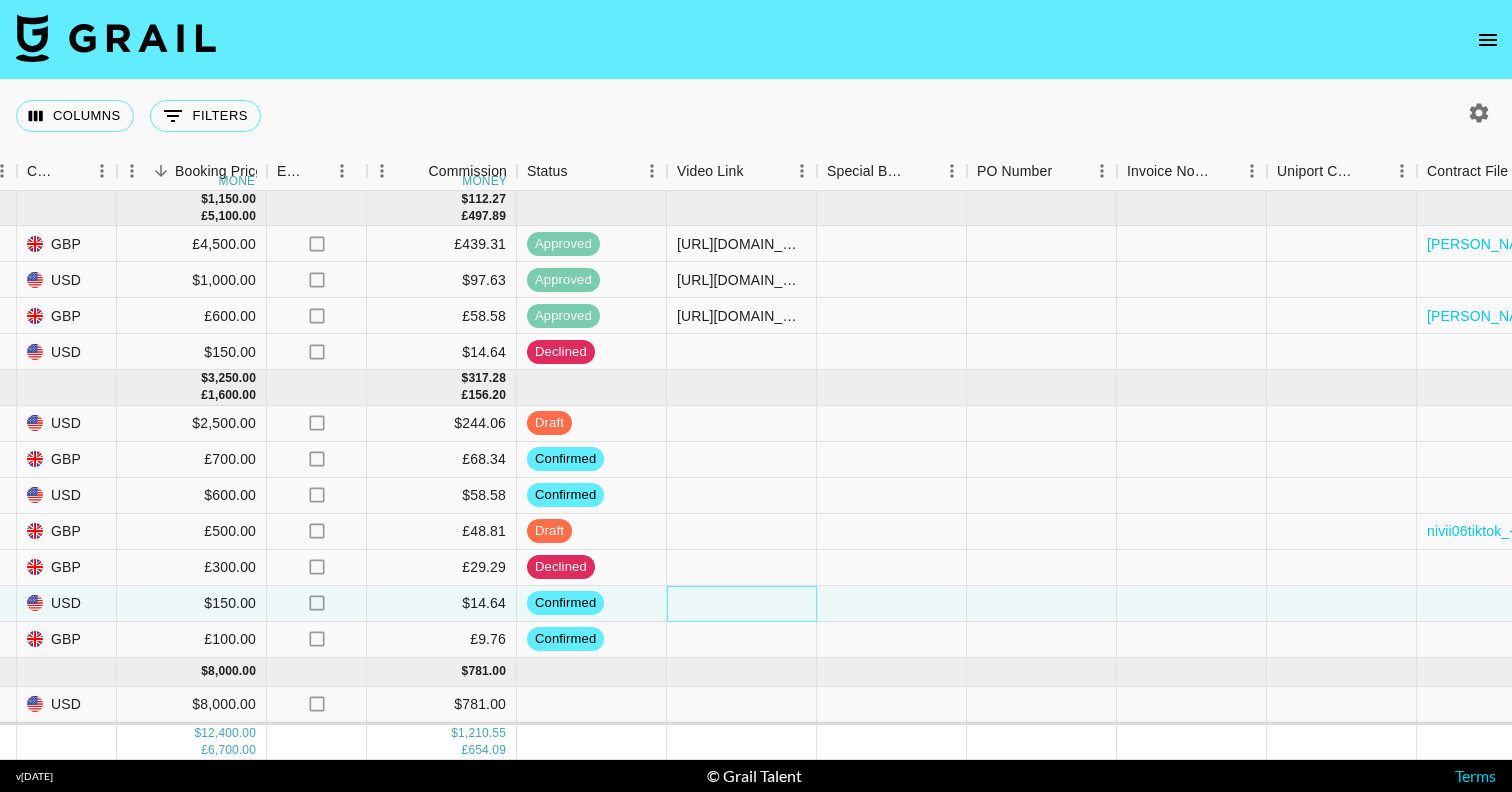 click at bounding box center (742, 604) 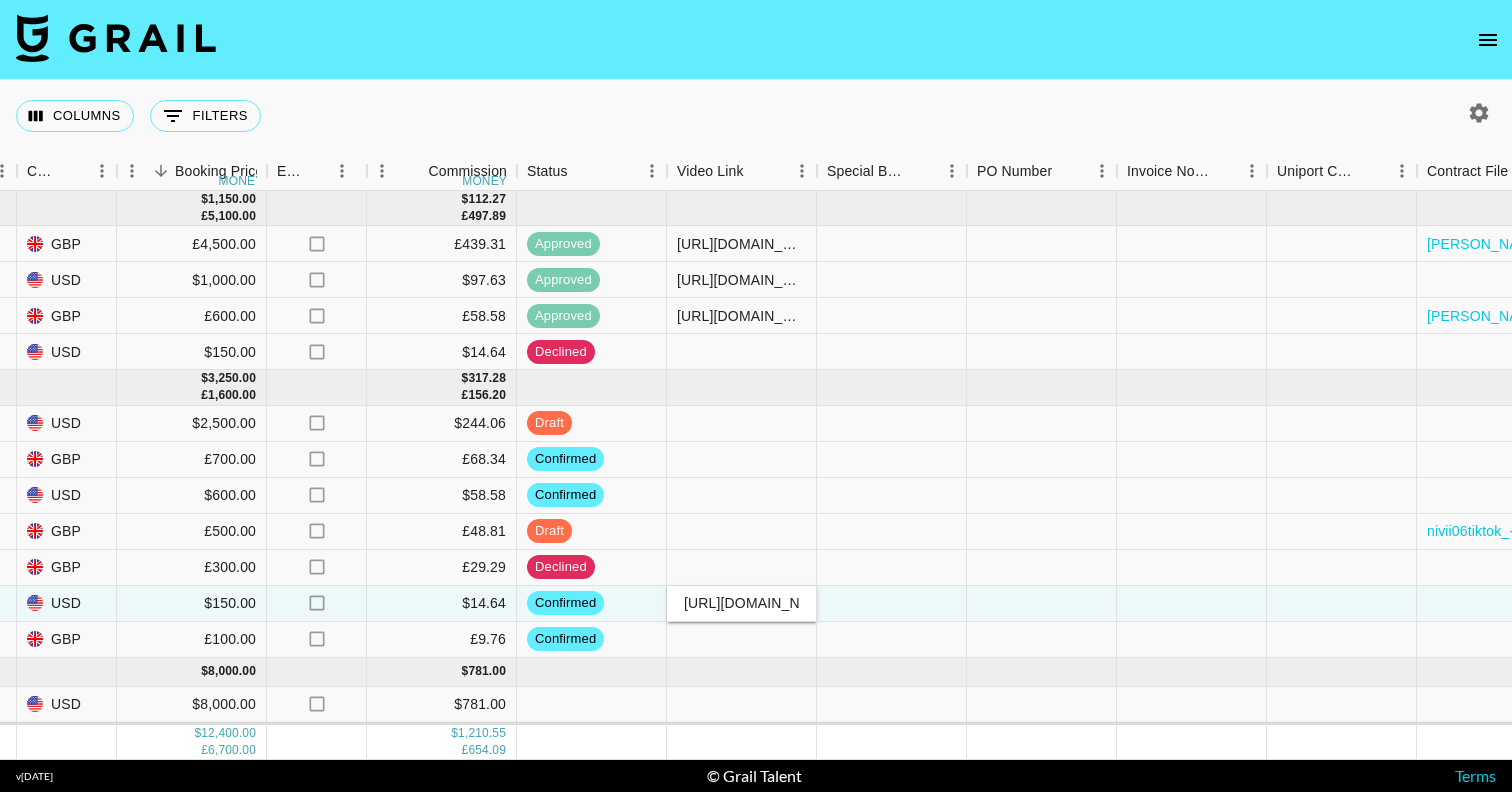 scroll, scrollTop: 0, scrollLeft: 165, axis: horizontal 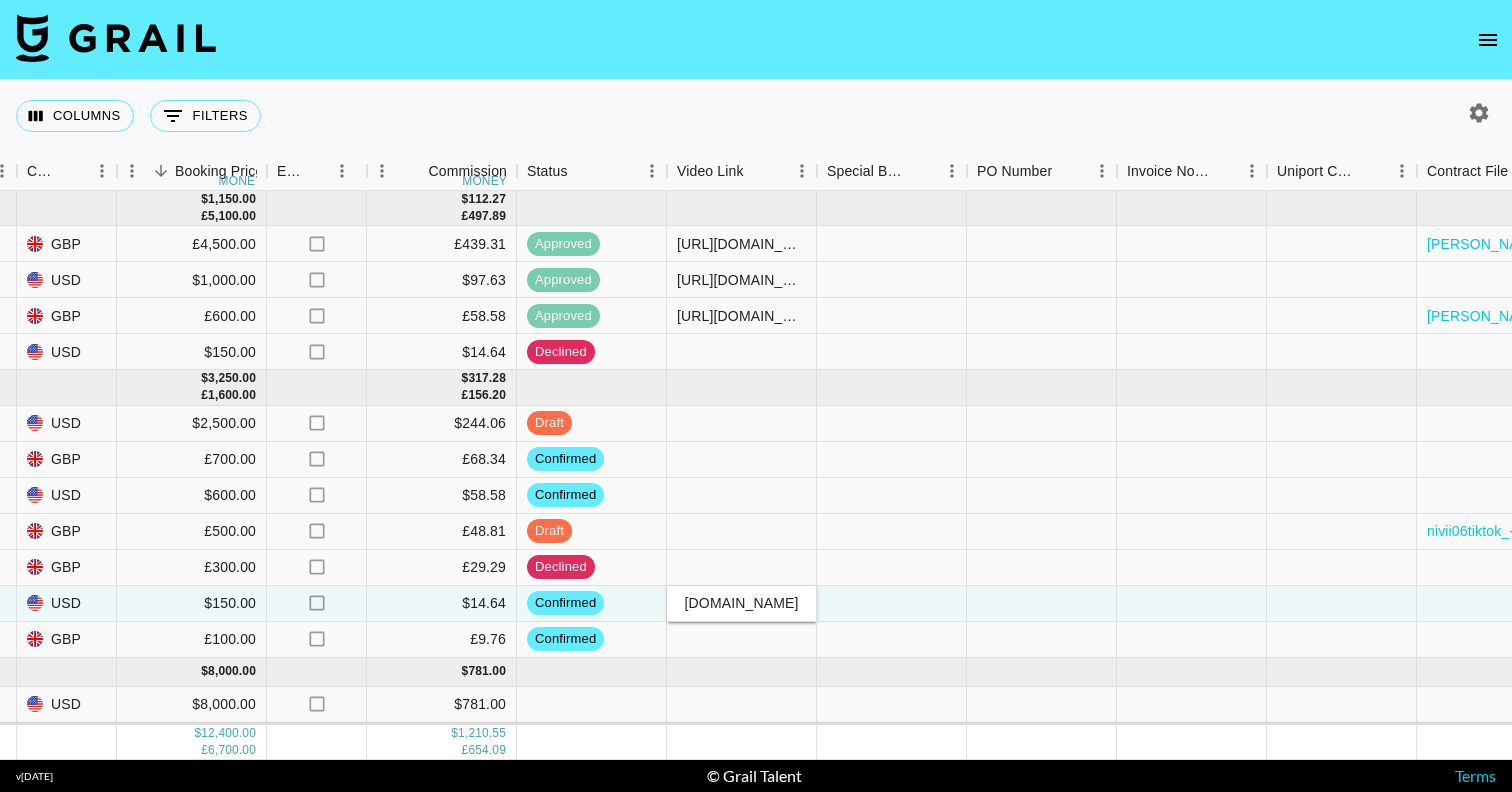 type on "https://www.instagram.com/p/DMGVdtjsnTd/" 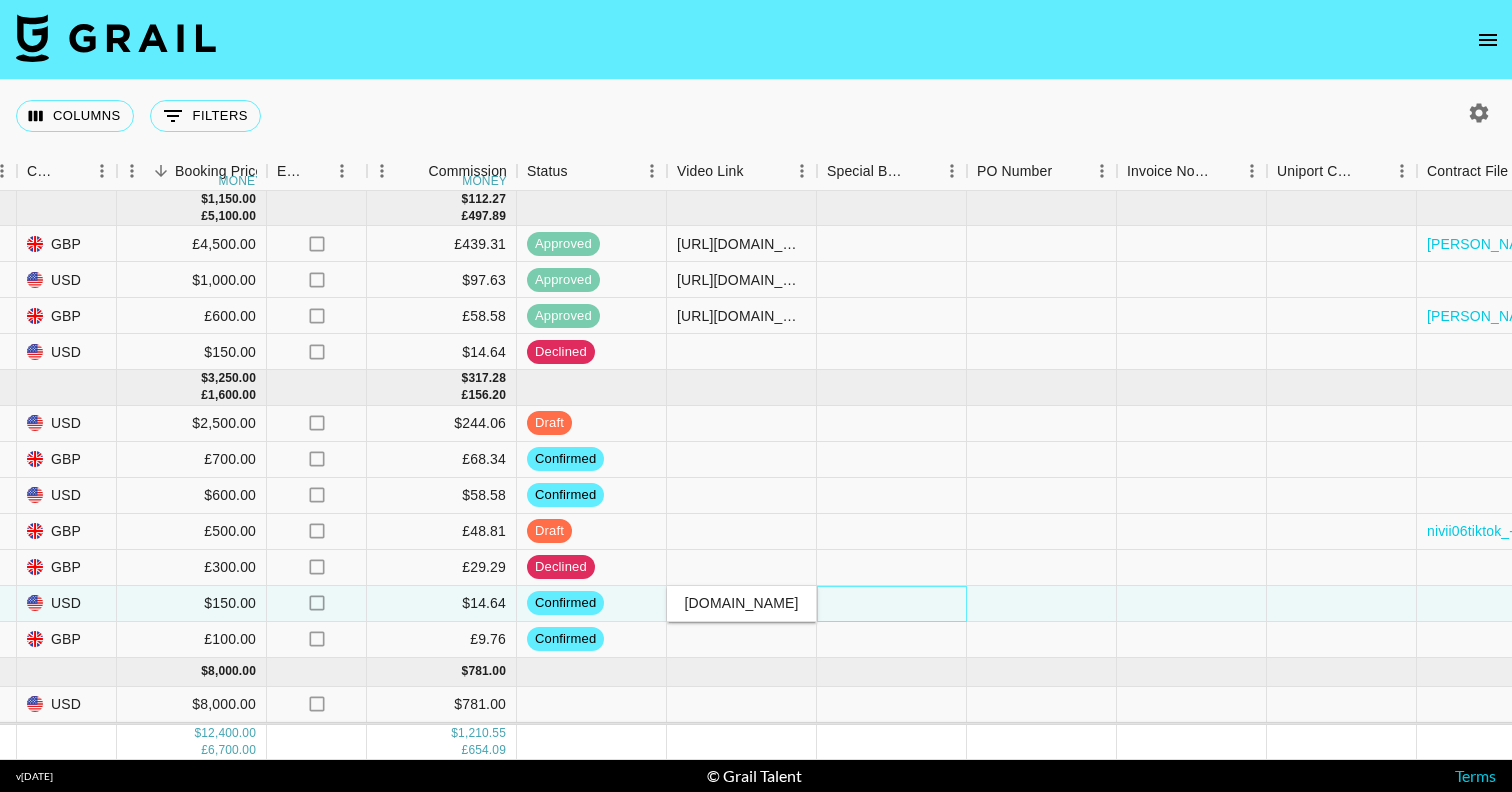 scroll, scrollTop: 0, scrollLeft: 0, axis: both 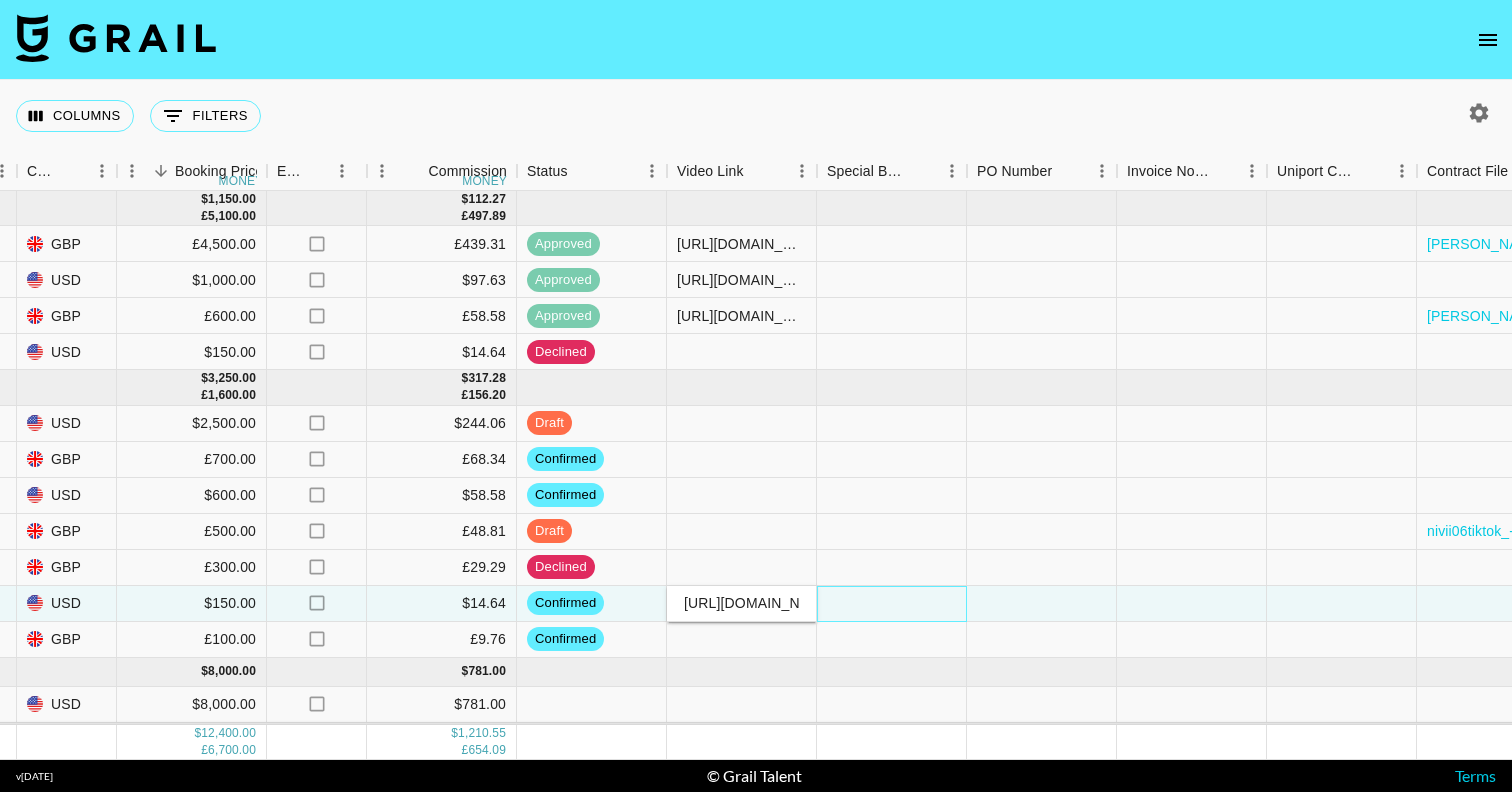 click at bounding box center (892, 604) 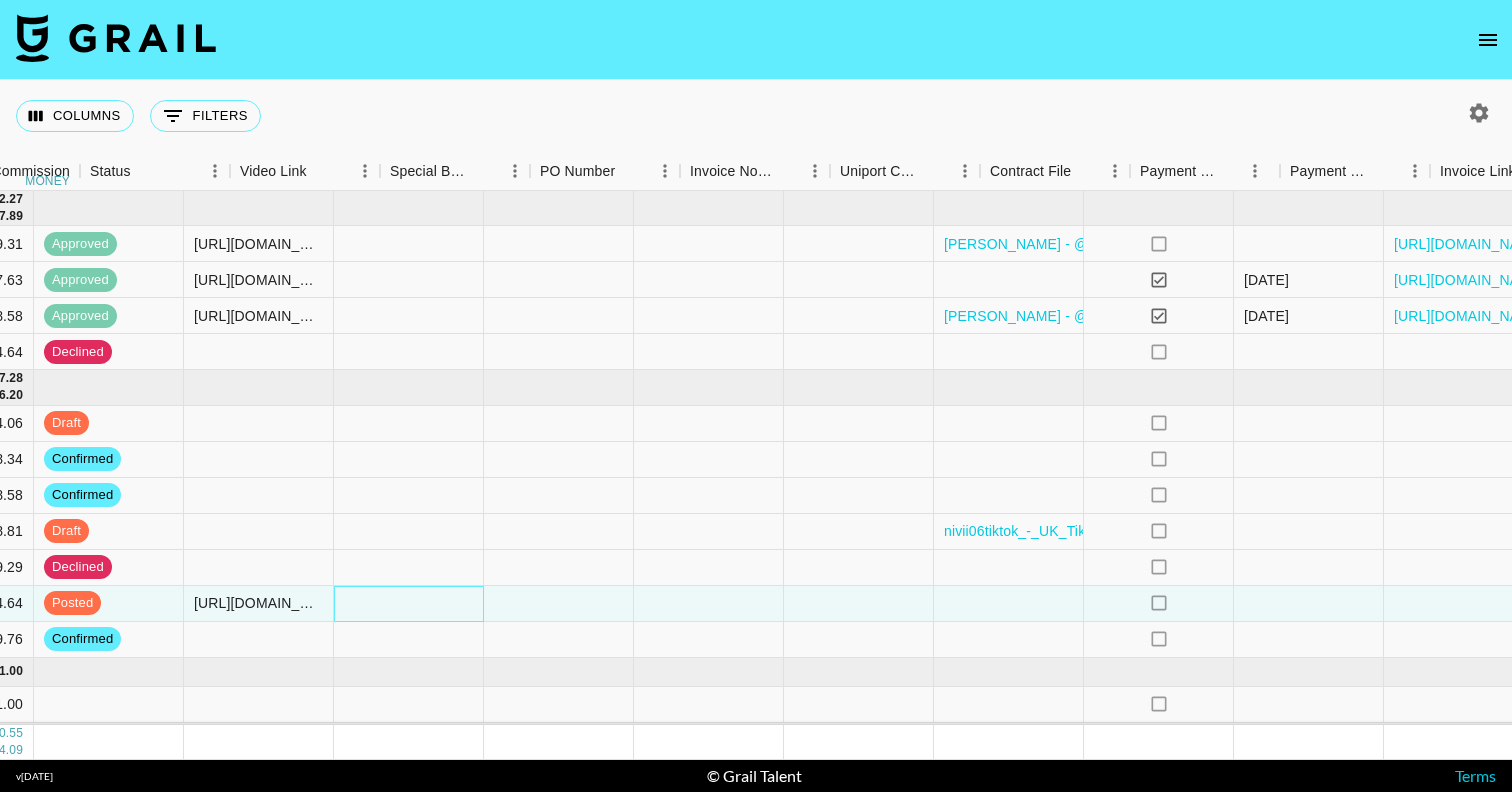 scroll, scrollTop: 0, scrollLeft: 1933, axis: horizontal 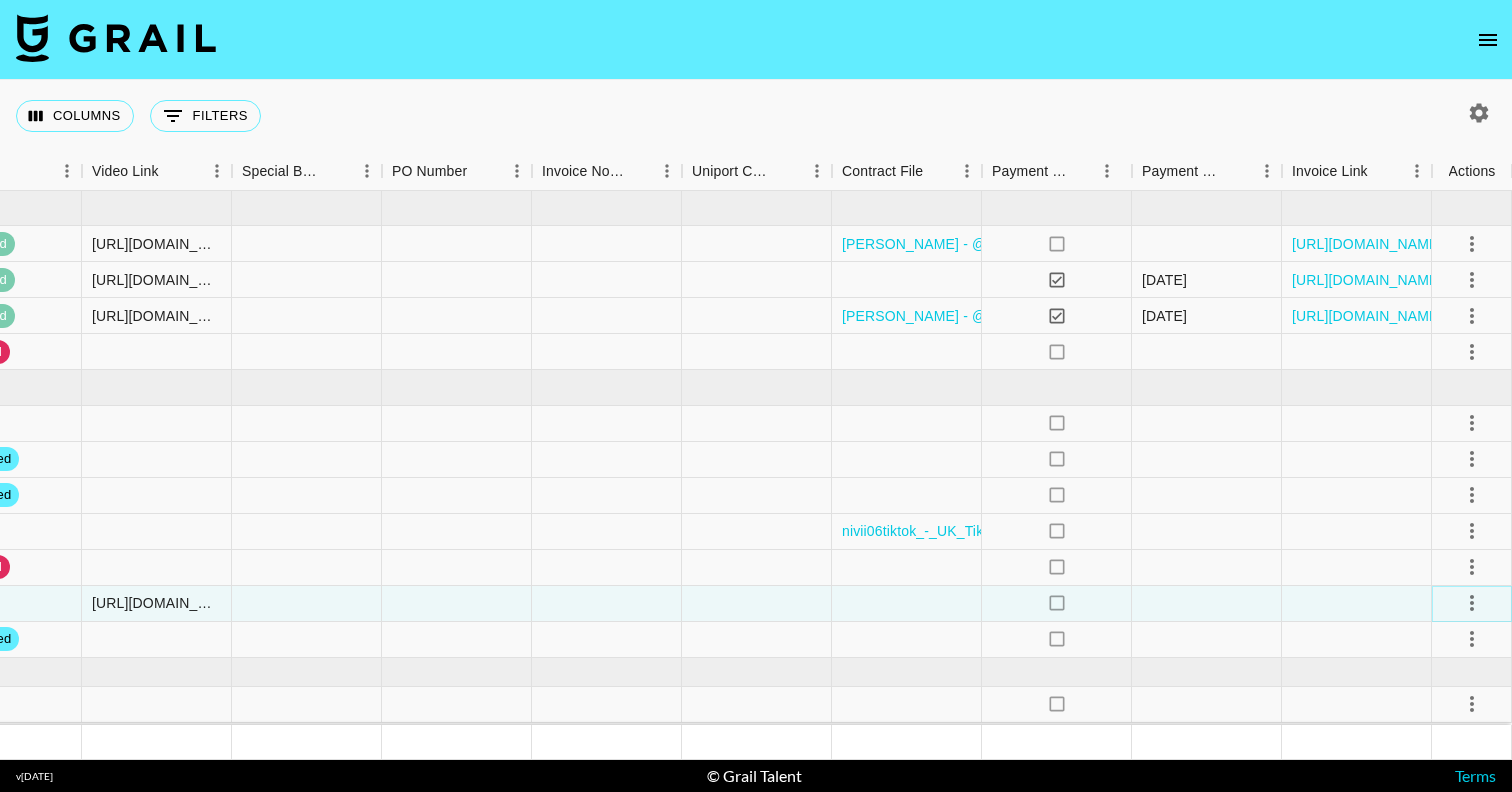 click 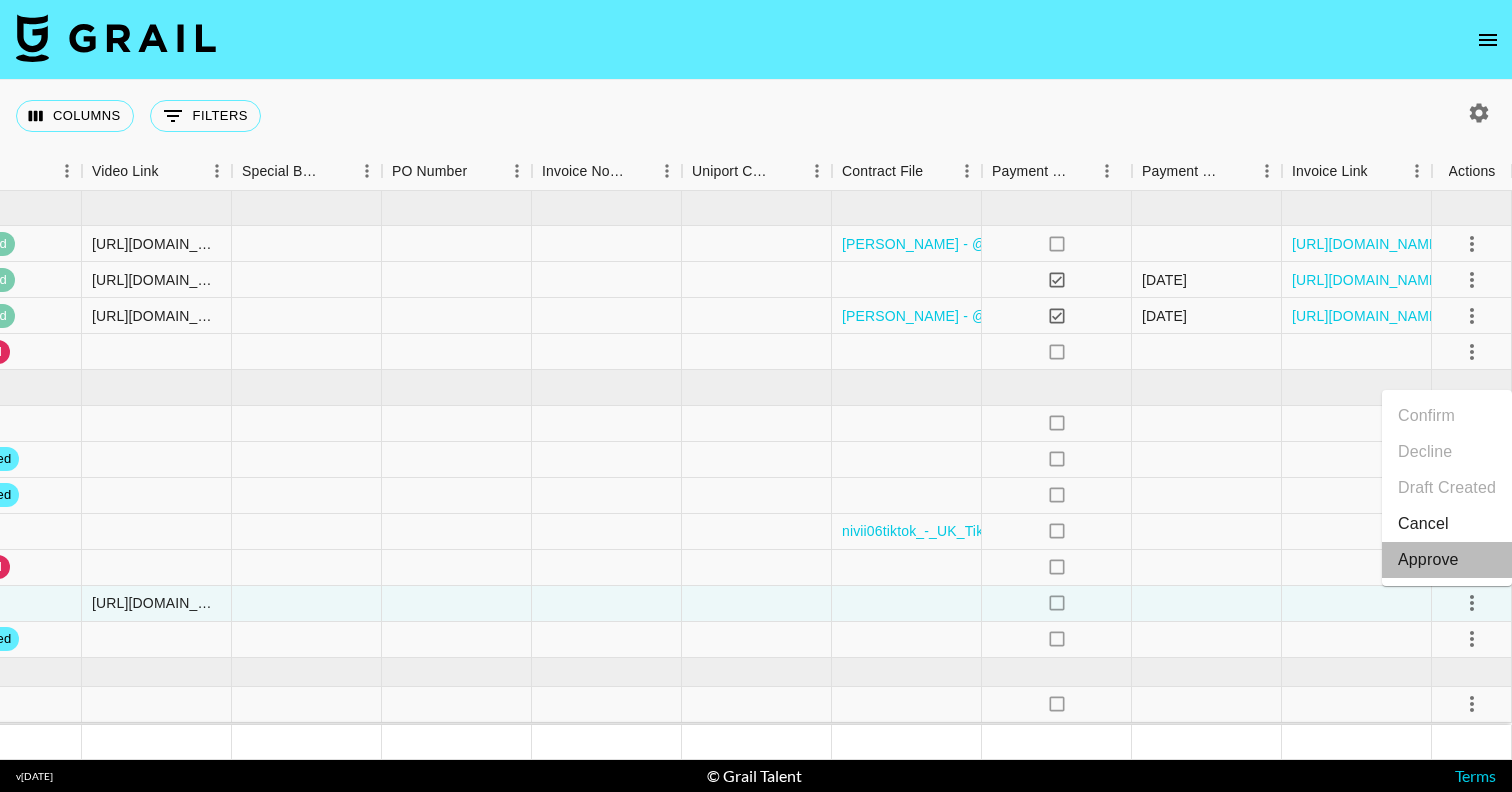 click on "Approve" at bounding box center [1428, 560] 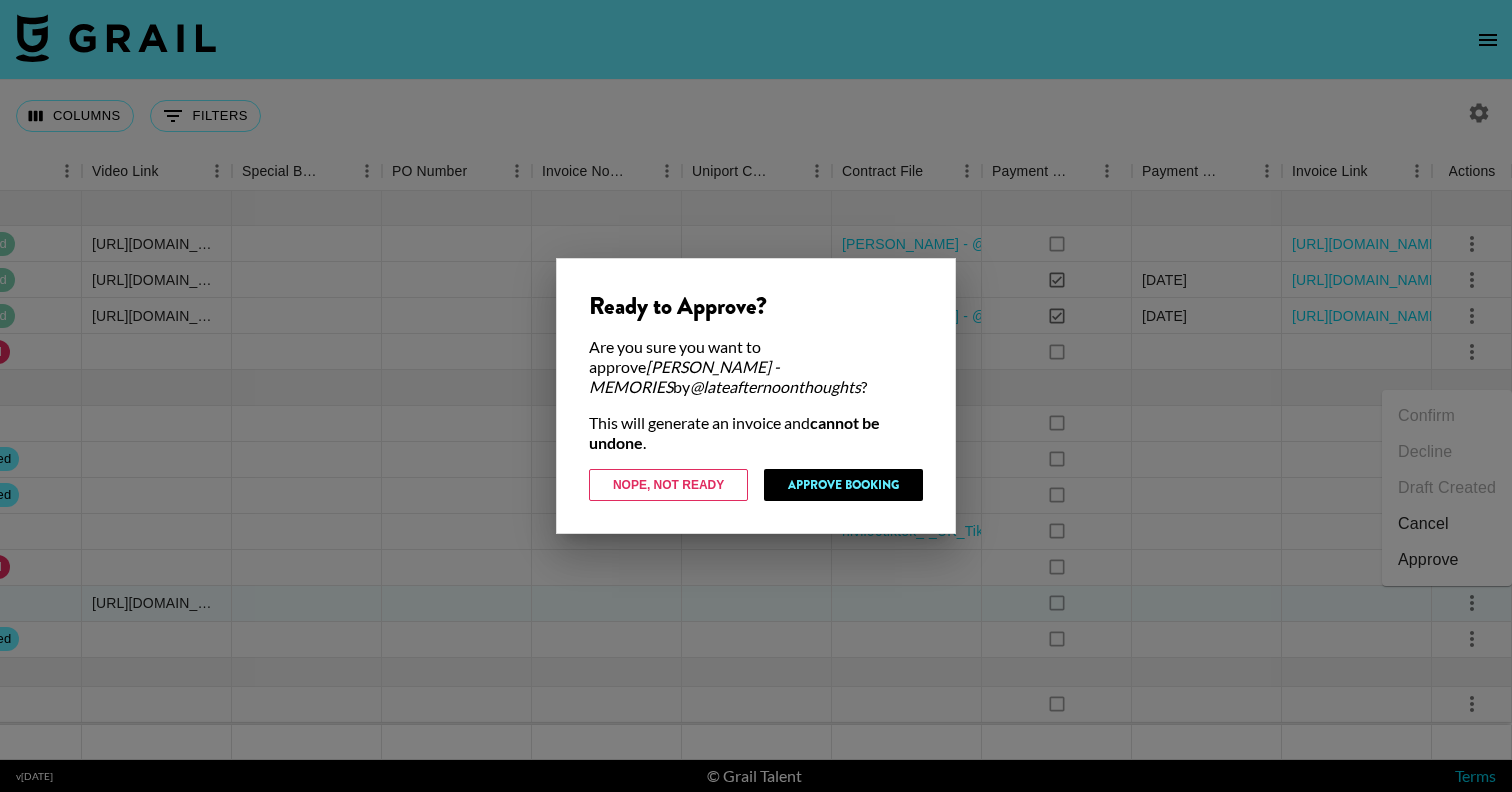 click at bounding box center [756, 396] 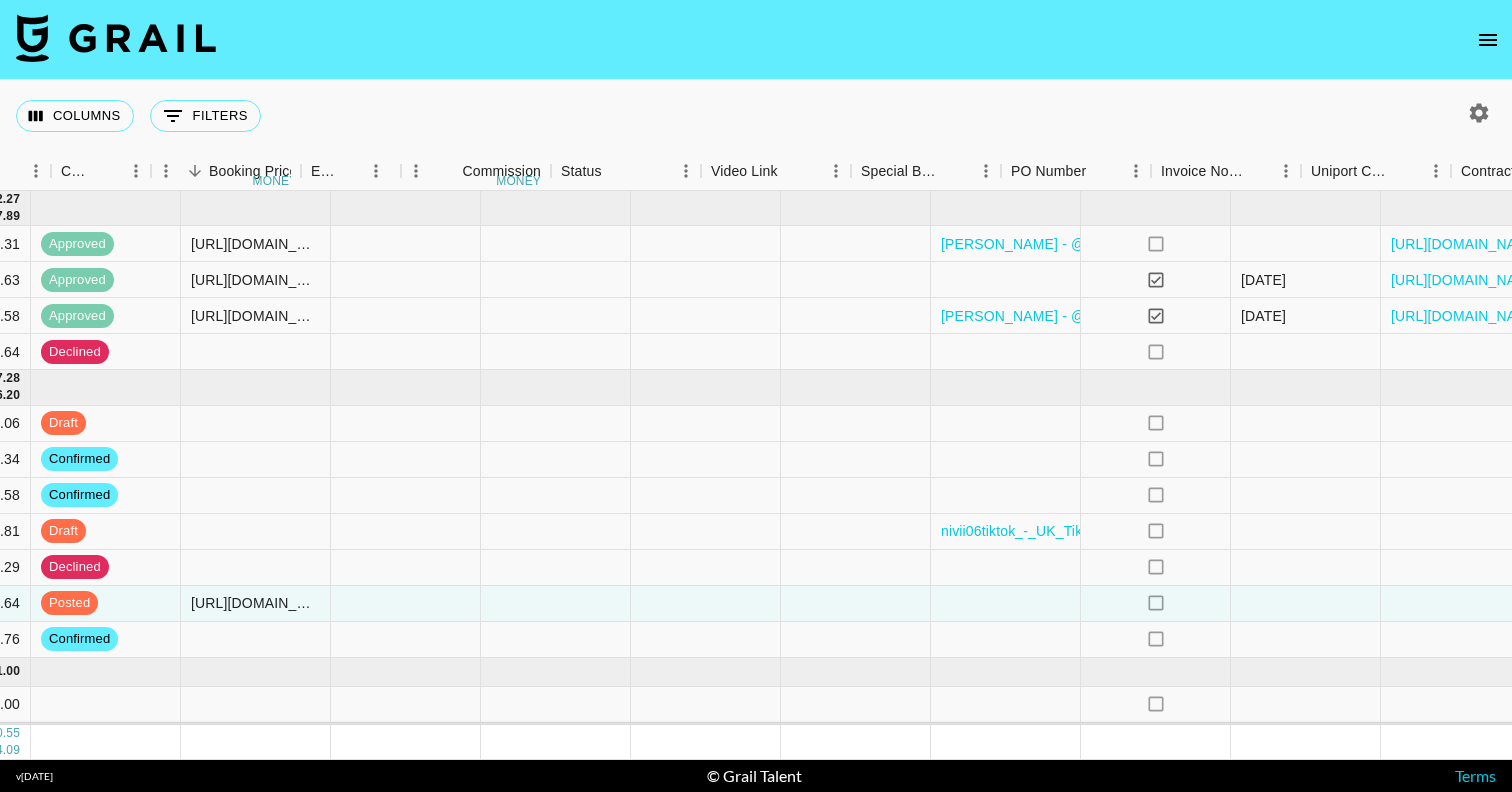 scroll, scrollTop: 0, scrollLeft: 1933, axis: horizontal 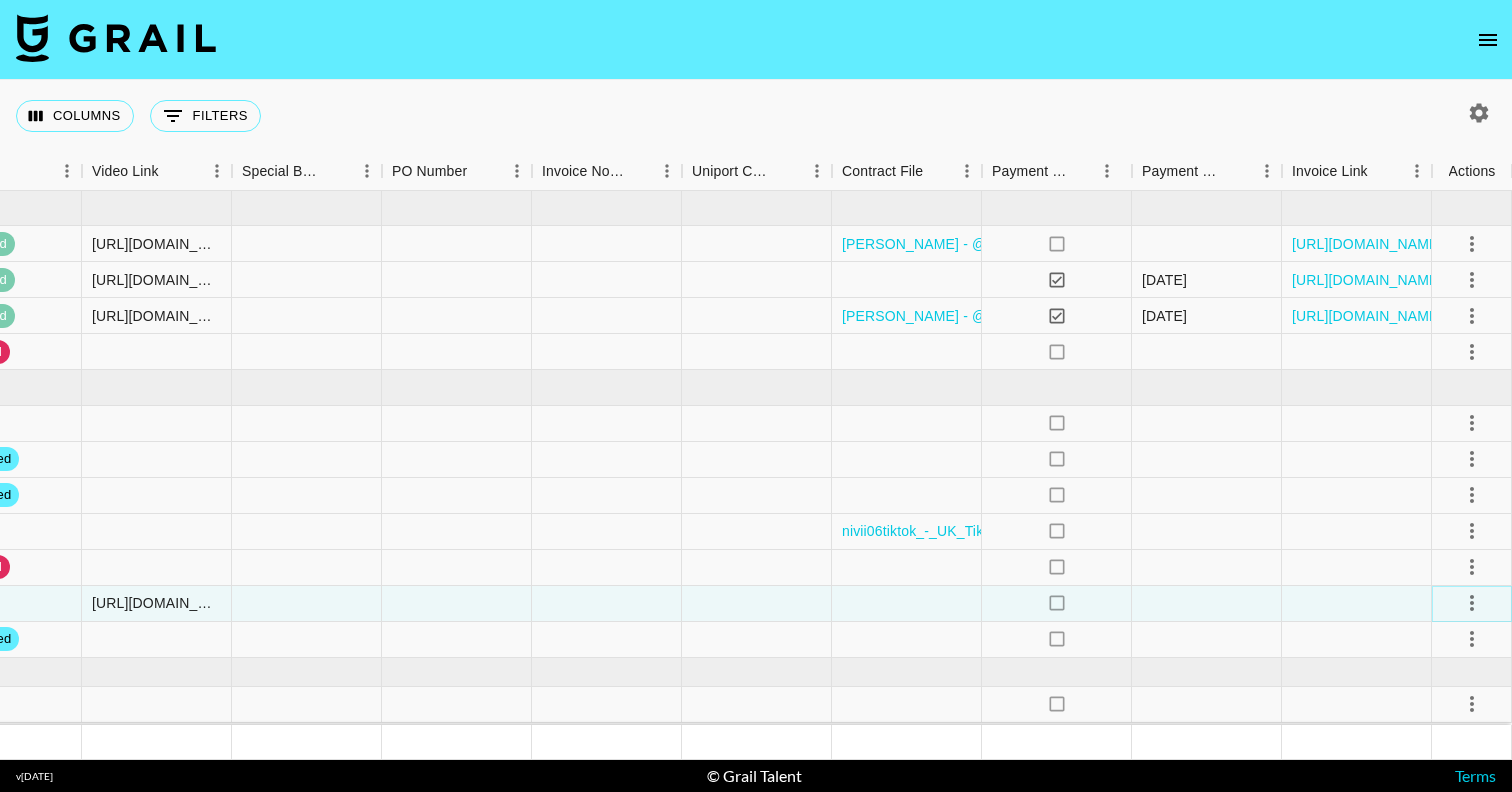 click 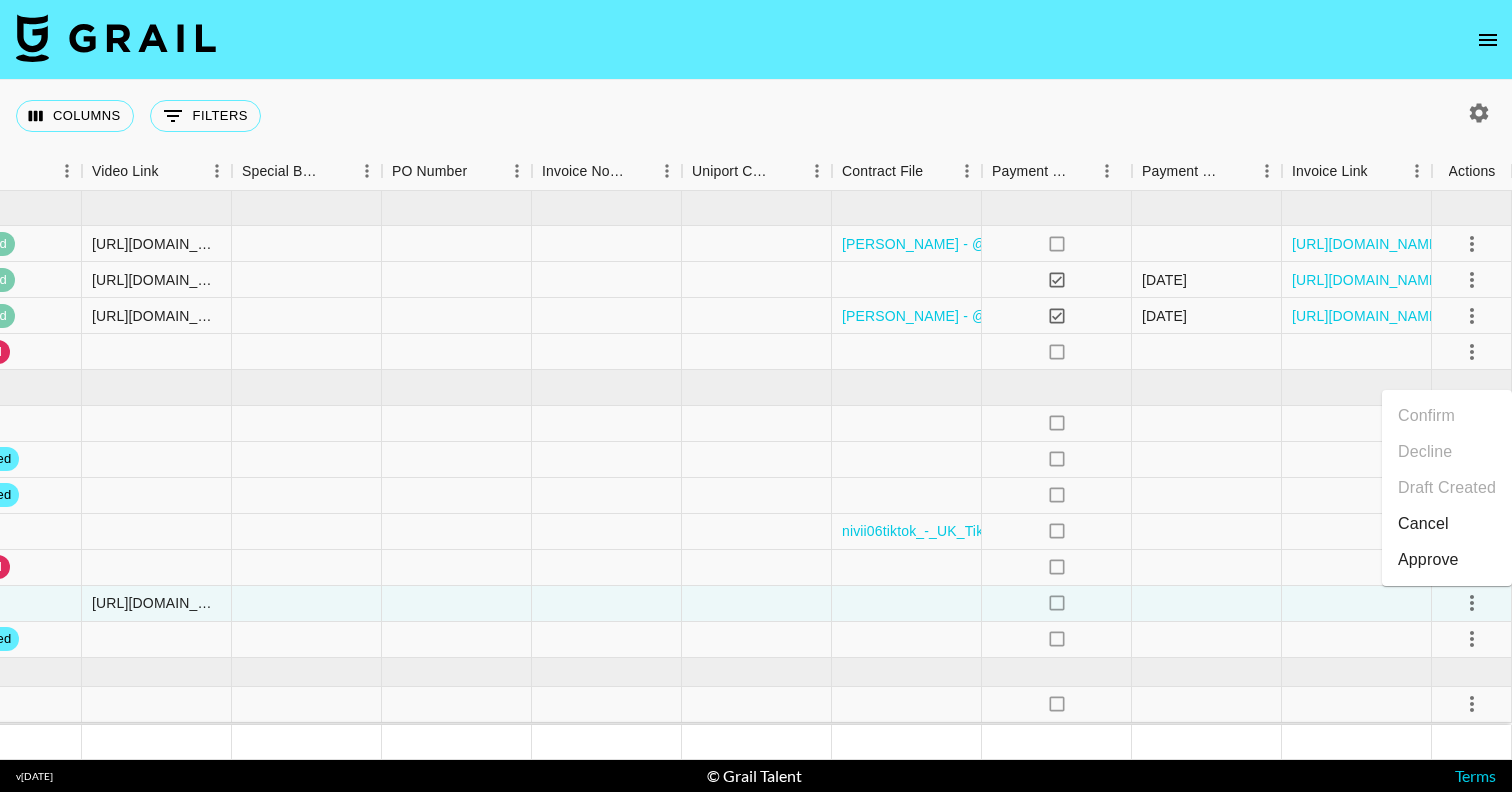 click on "Approve" at bounding box center (1428, 560) 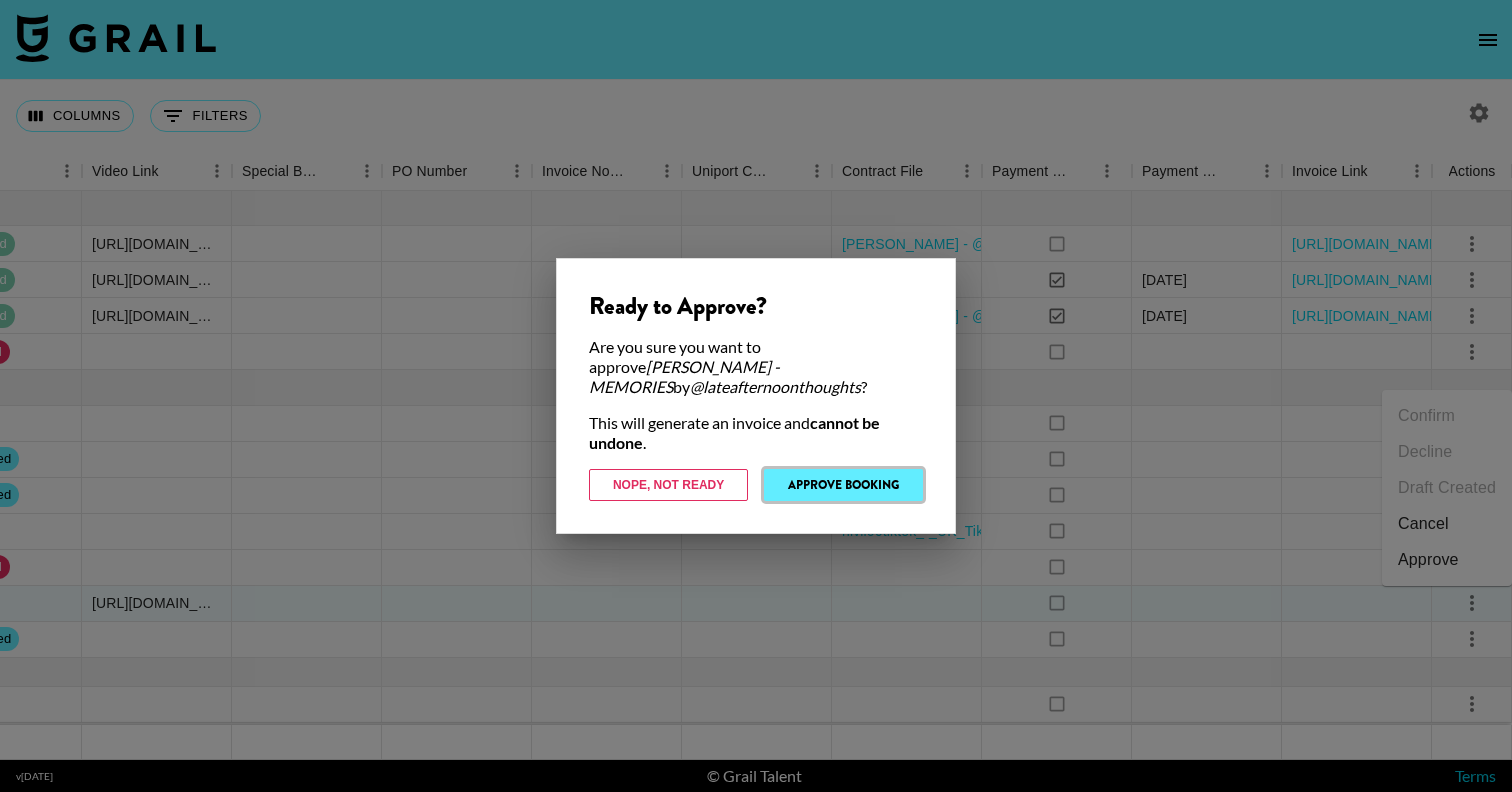 click on "Approve Booking" at bounding box center [843, 485] 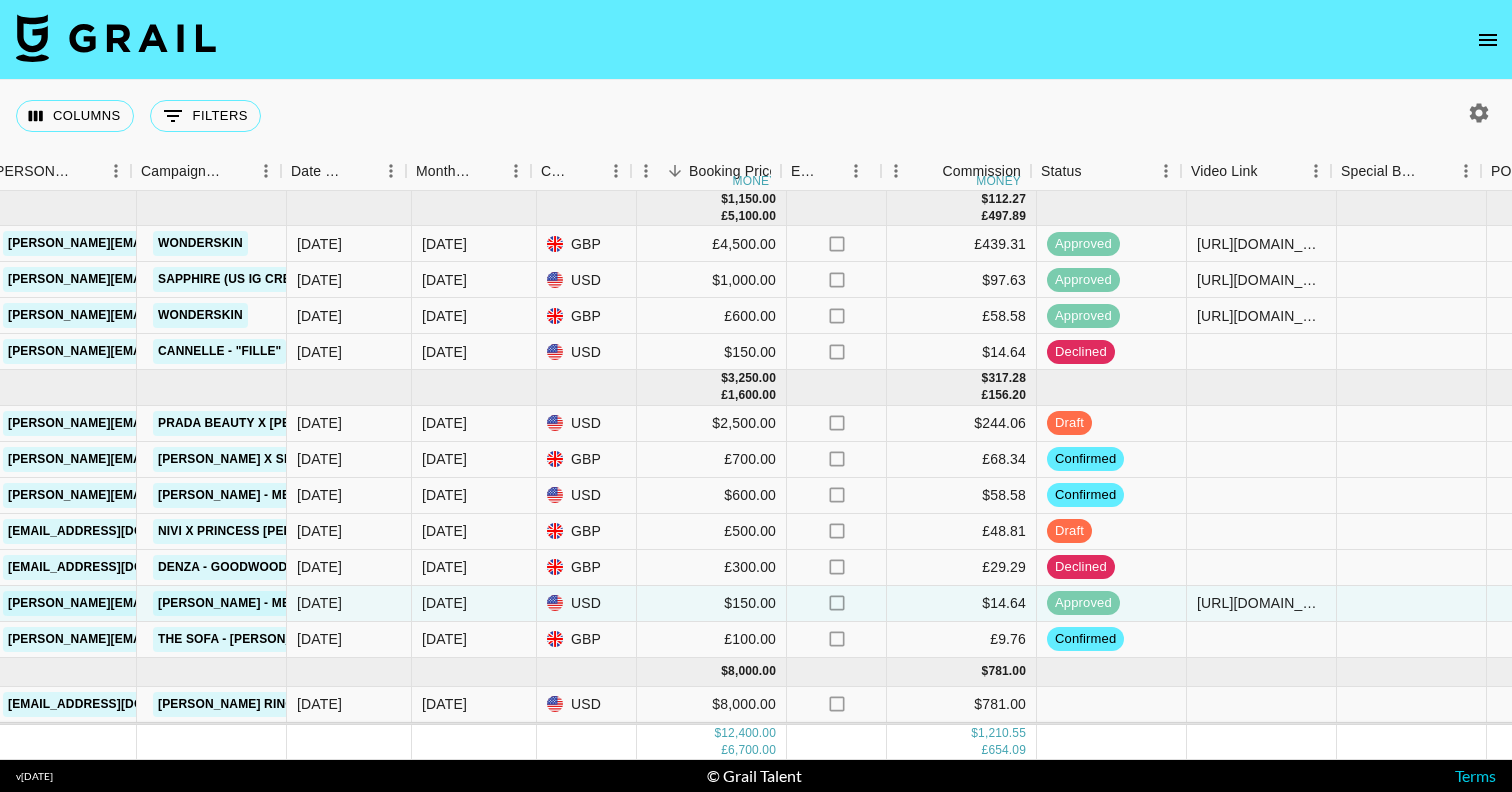 scroll, scrollTop: 0, scrollLeft: 817, axis: horizontal 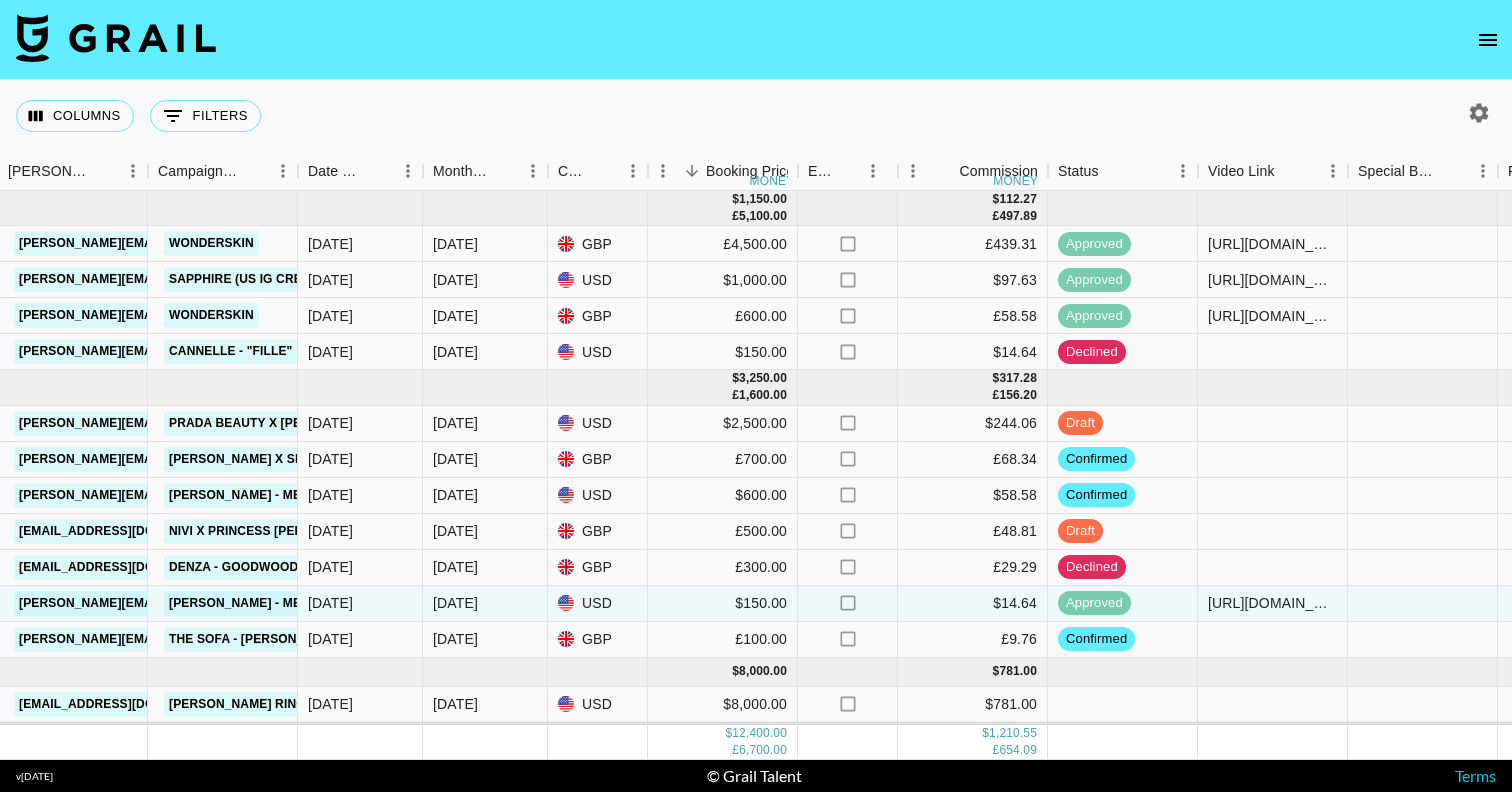 click 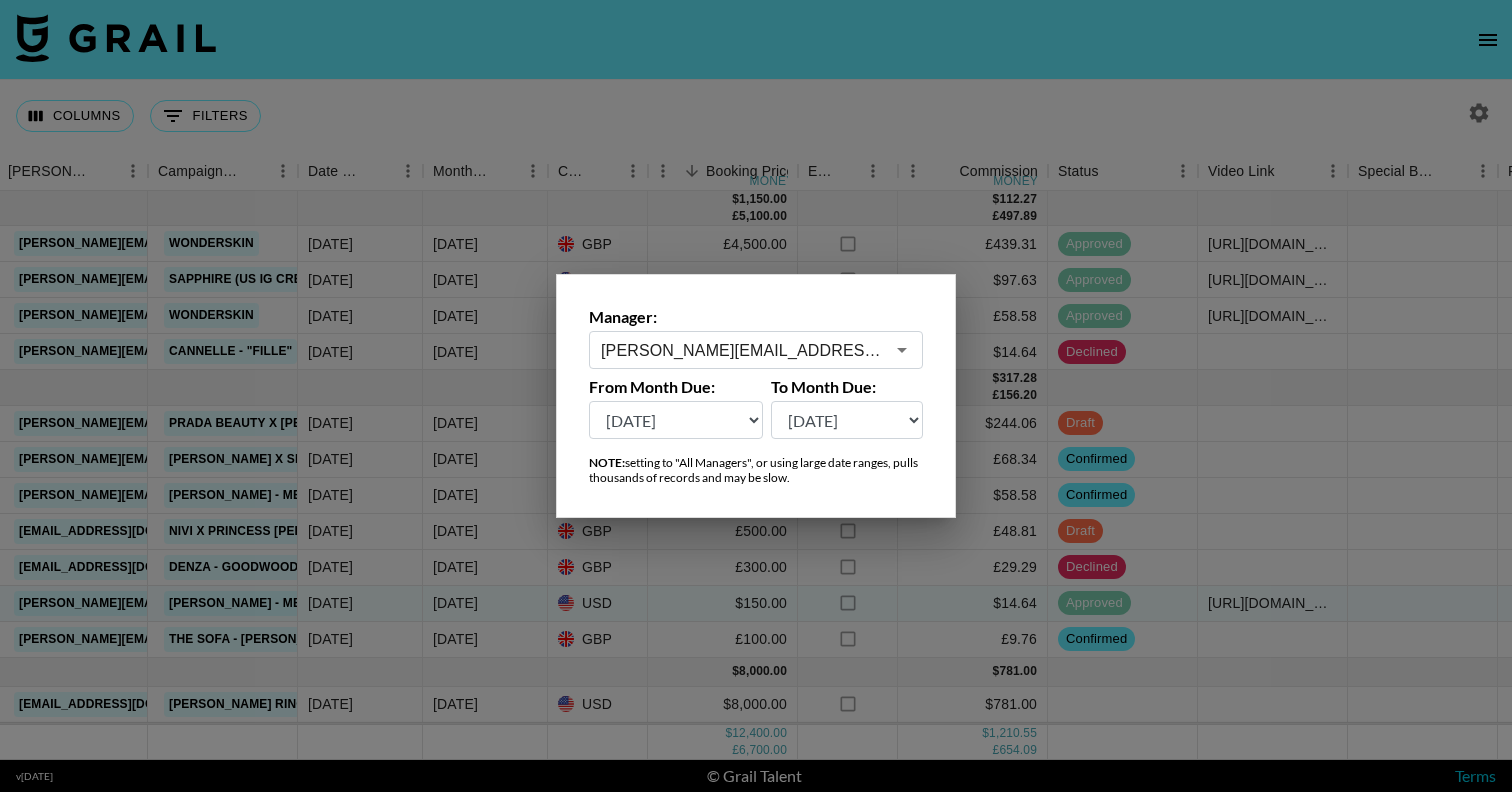click on "[PERSON_NAME][EMAIL_ADDRESS][PERSON_NAME][DOMAIN_NAME]" at bounding box center (742, 350) 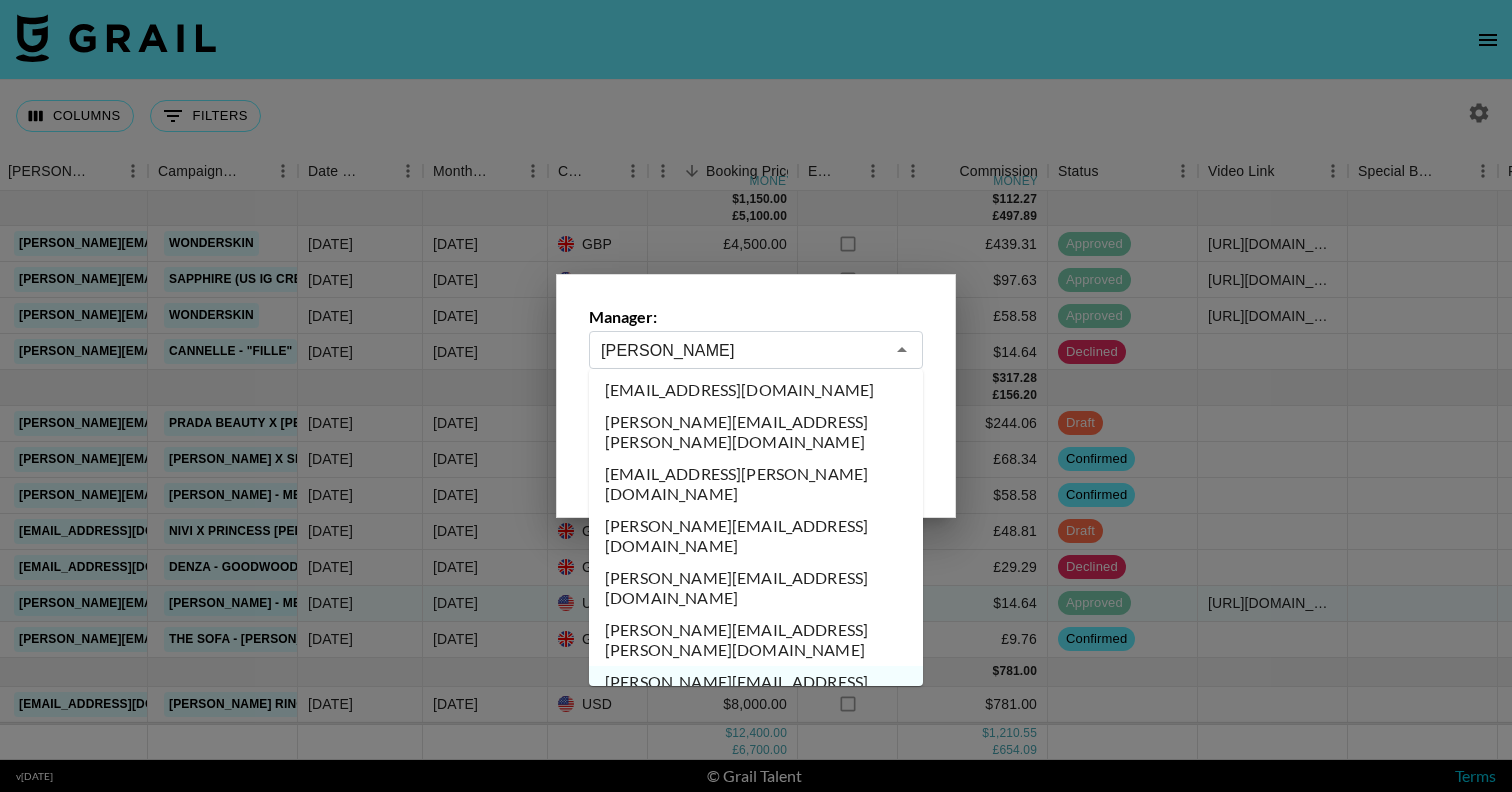 scroll, scrollTop: 0, scrollLeft: 0, axis: both 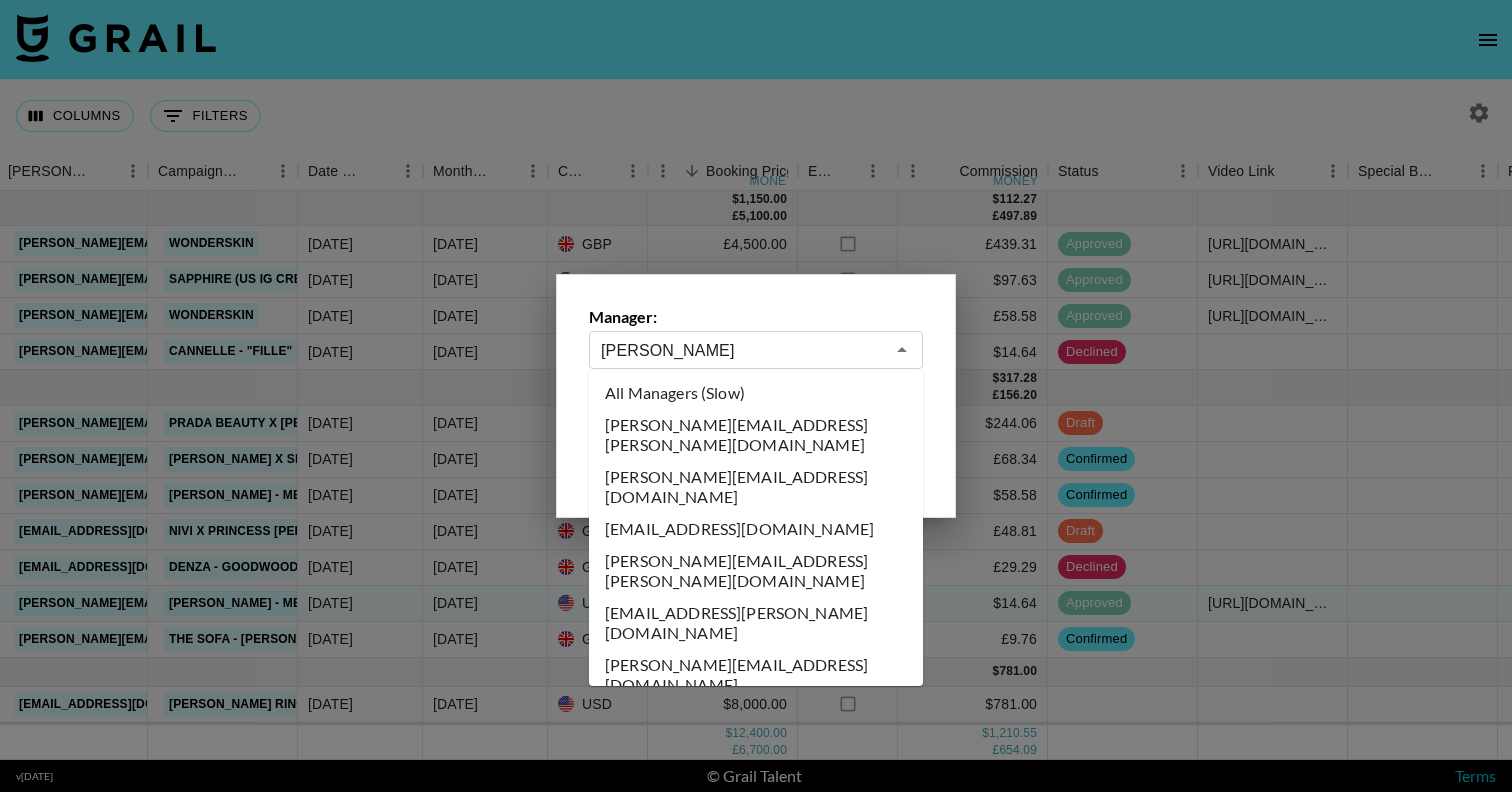 click on "ana.gonzalez@grail-talent.com" at bounding box center (756, 435) 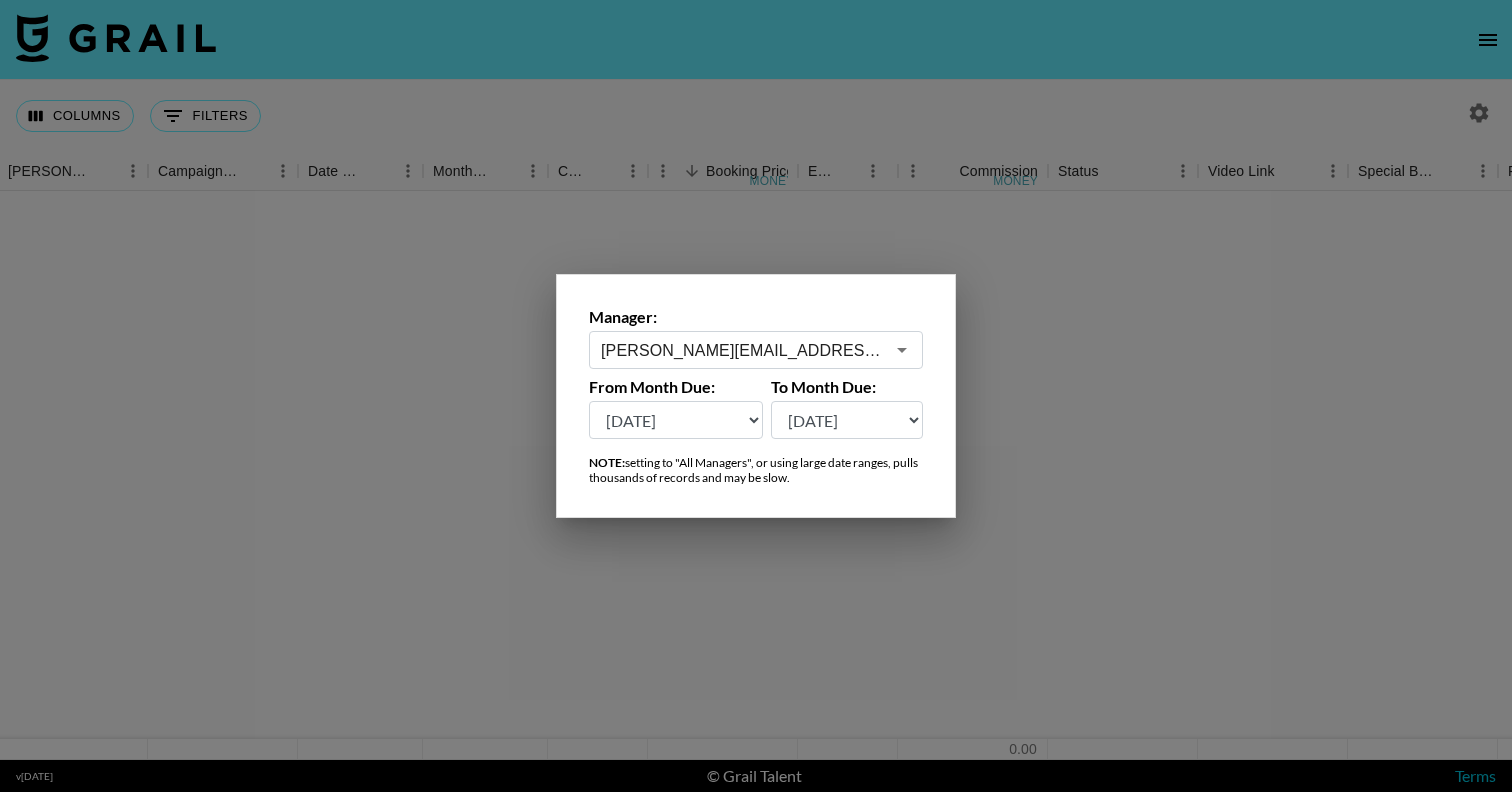 type on "ana.gonzalez@grail-talent.com" 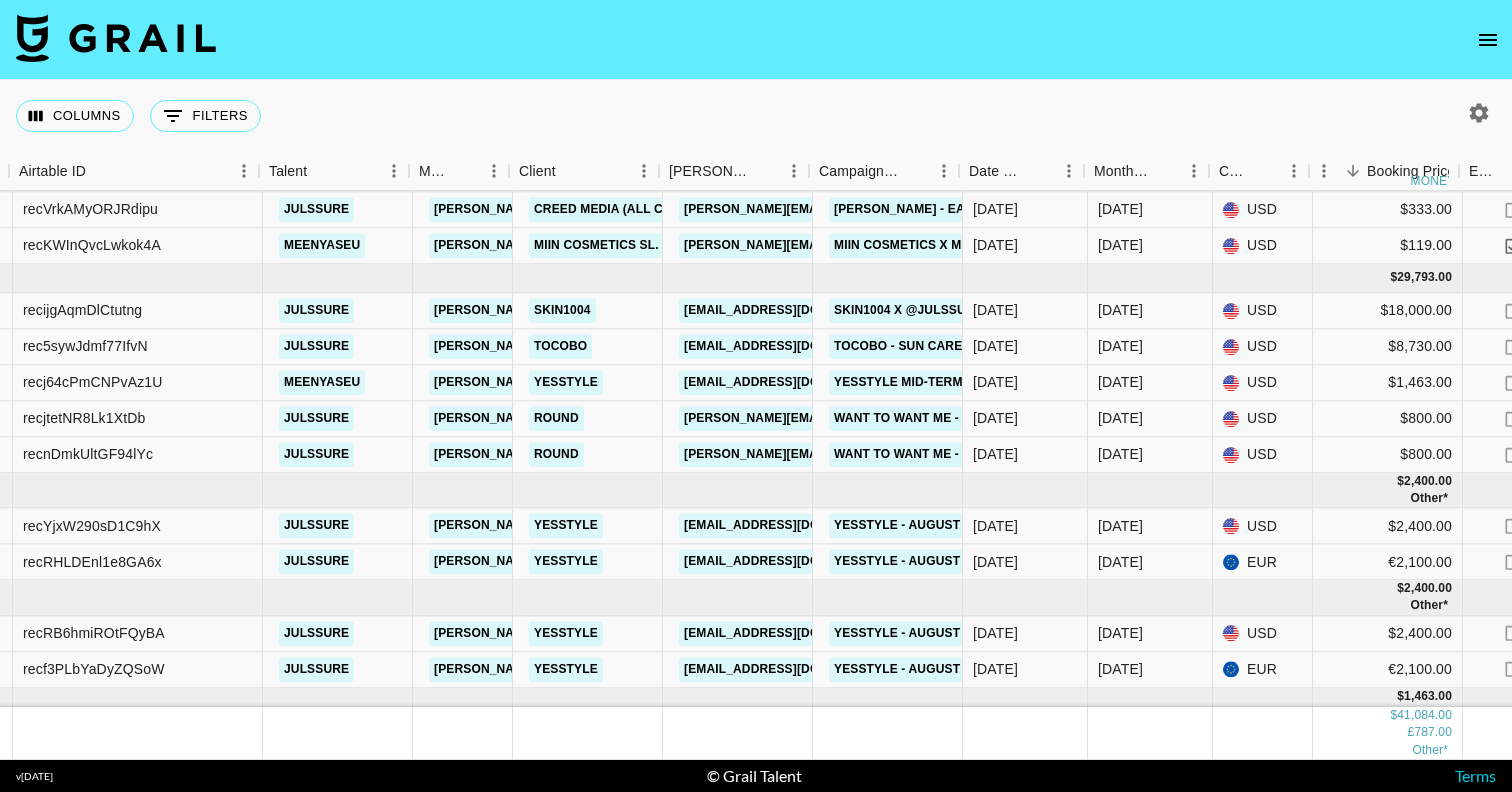 scroll, scrollTop: 243, scrollLeft: 146, axis: both 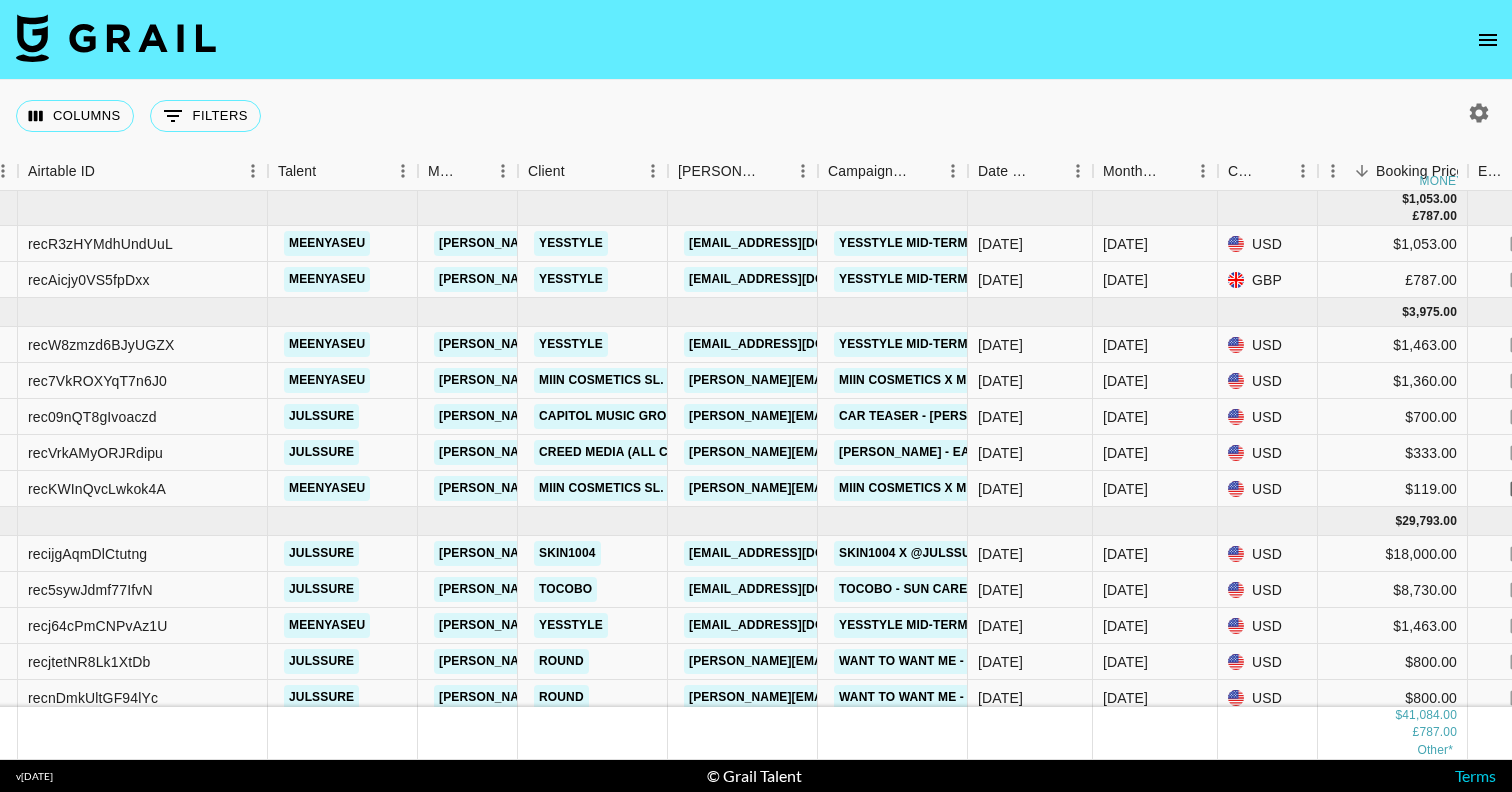 click 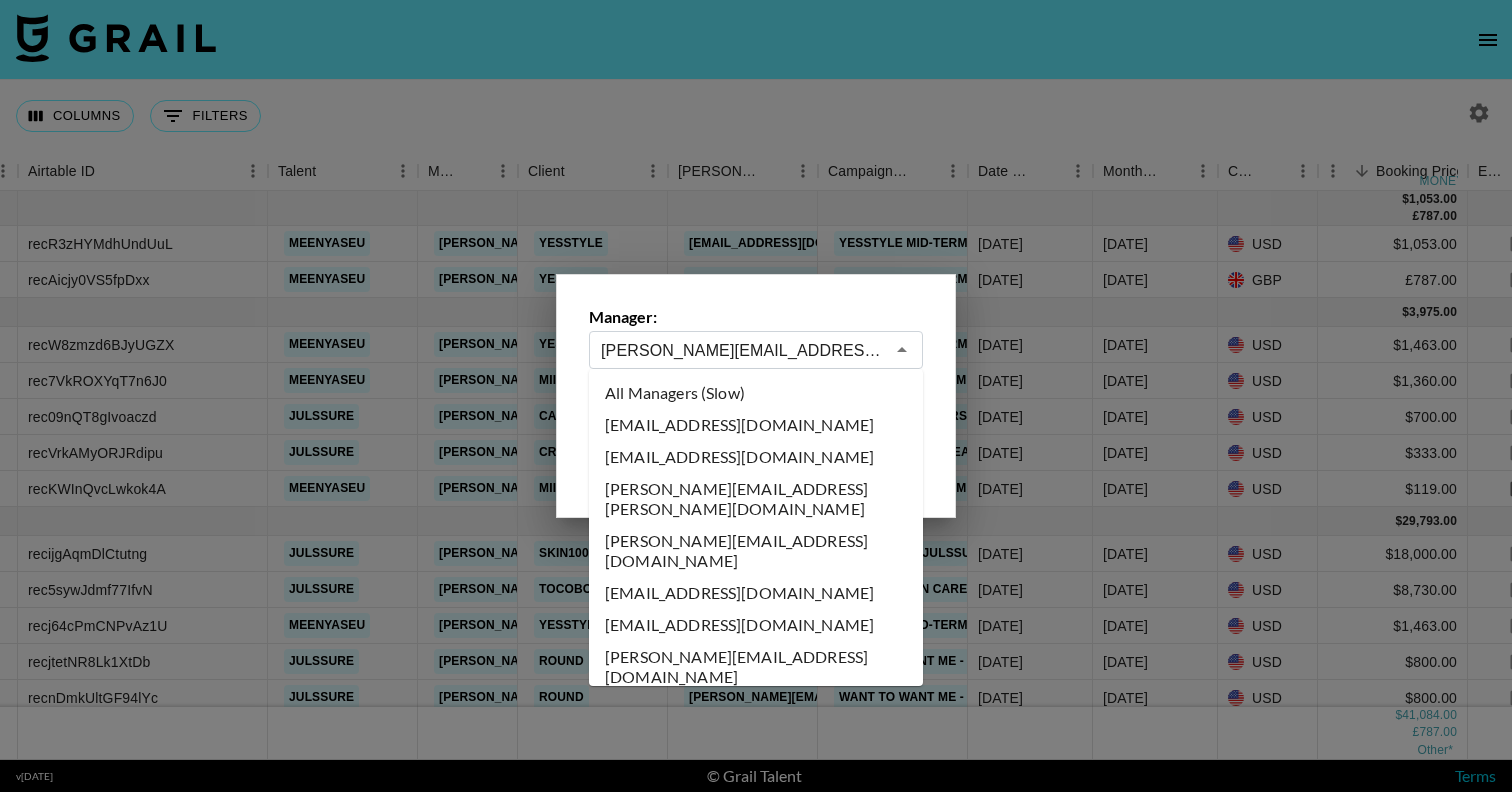 click on "ana.gonzalez@grail-talent.com" at bounding box center (742, 350) 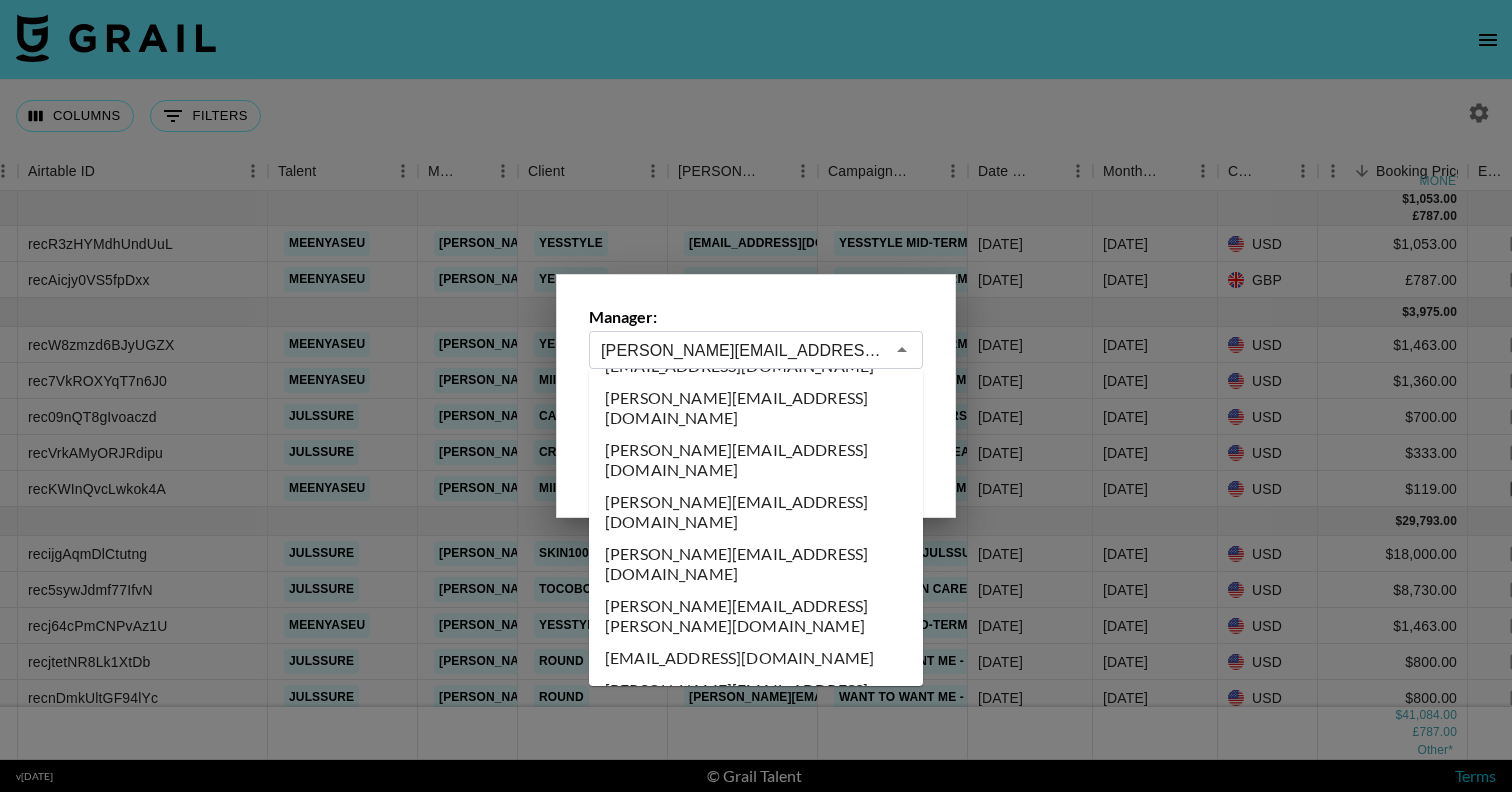 click on "alyssa.bogdan@grail-talent.com" at bounding box center (756, 742) 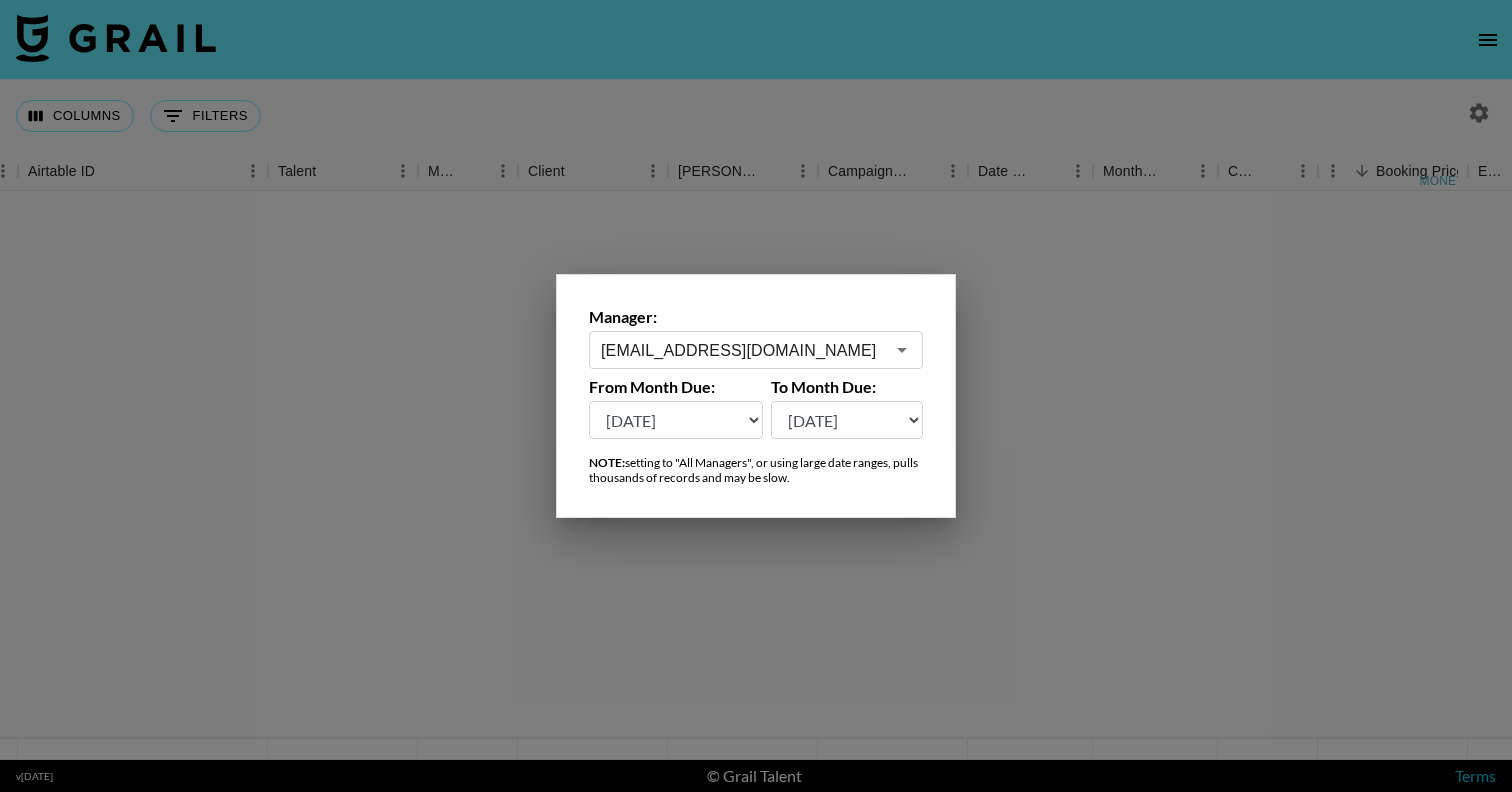 click at bounding box center (756, 396) 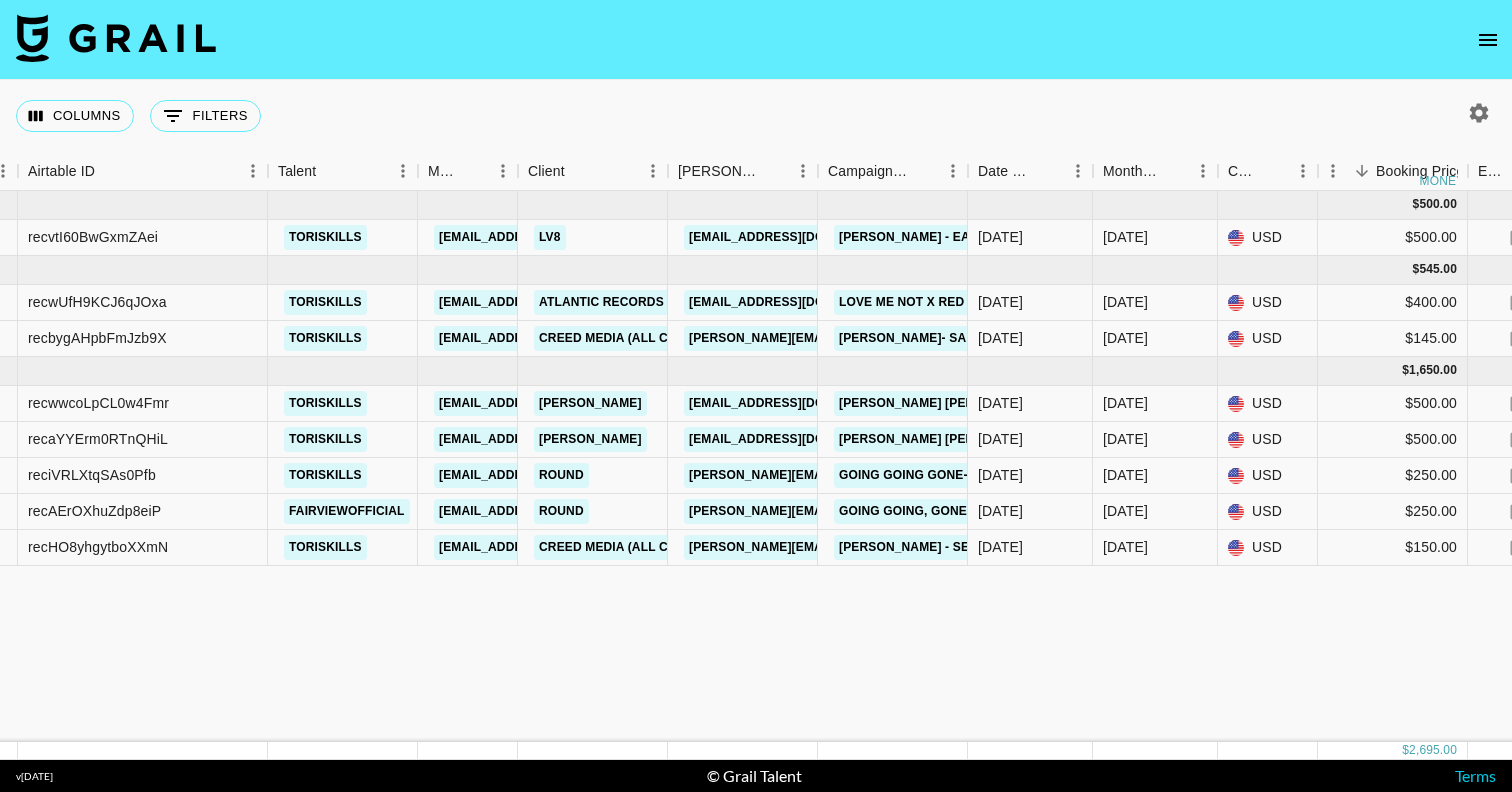 type 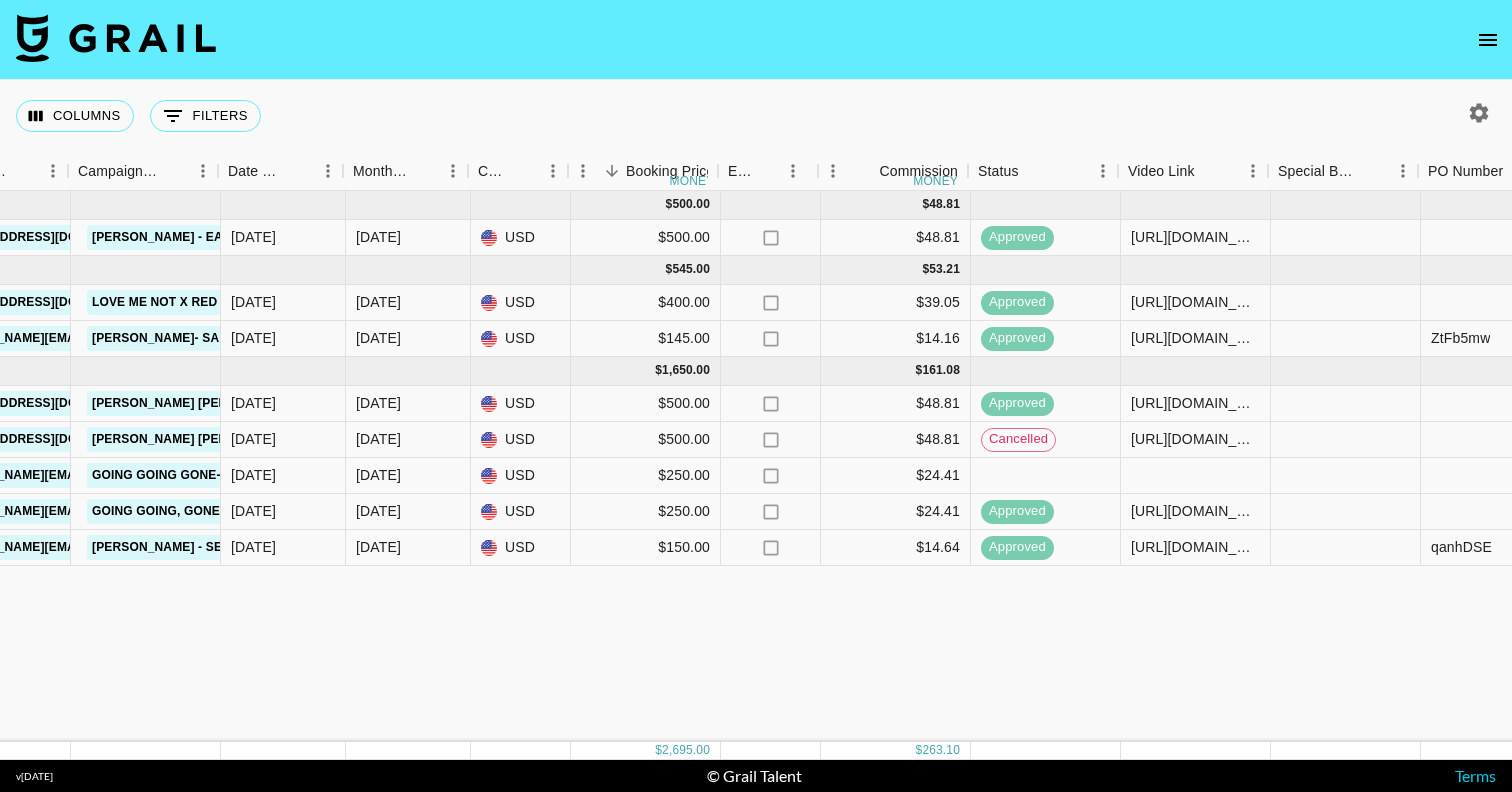 scroll, scrollTop: 0, scrollLeft: 899, axis: horizontal 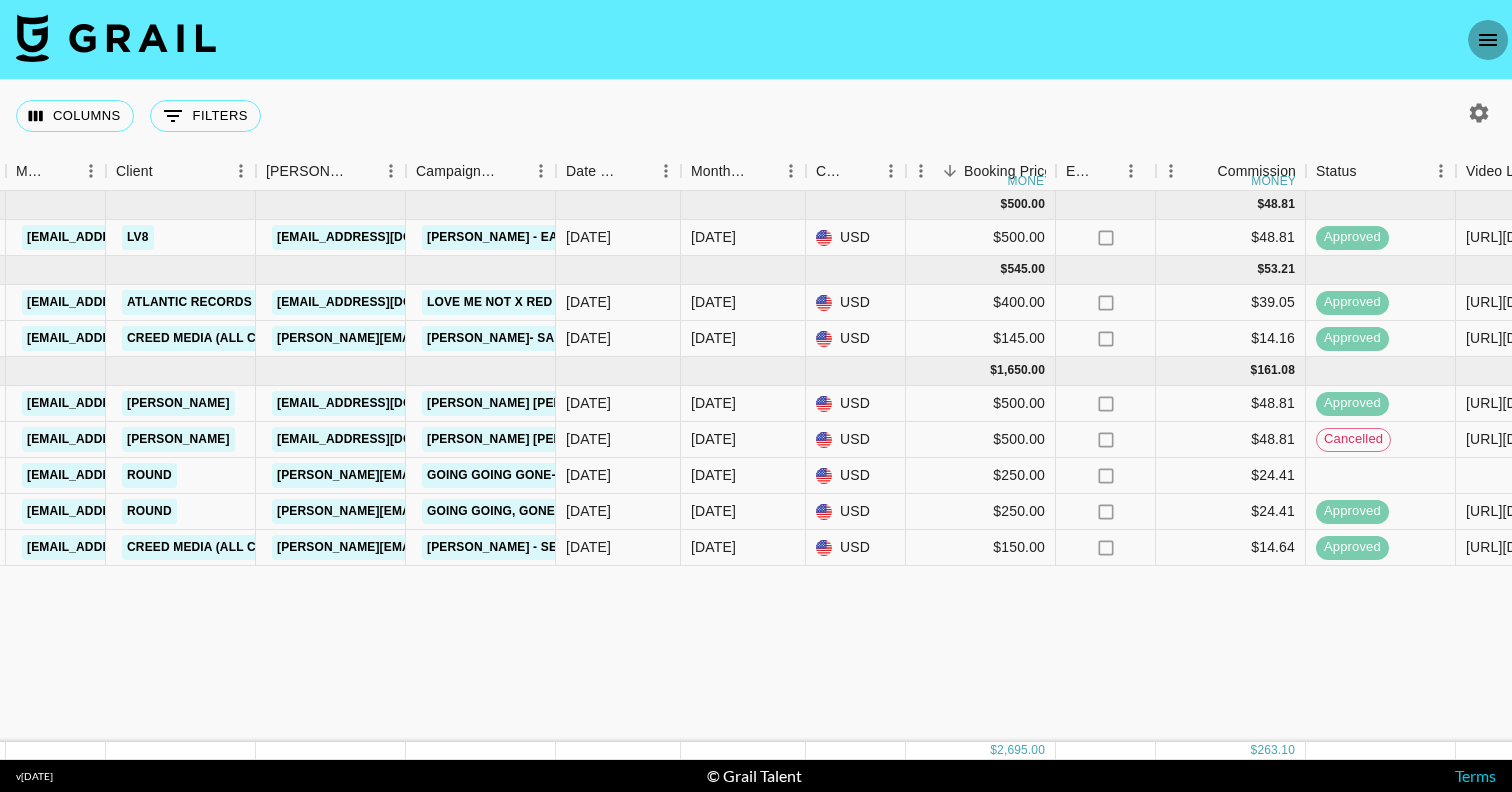 click 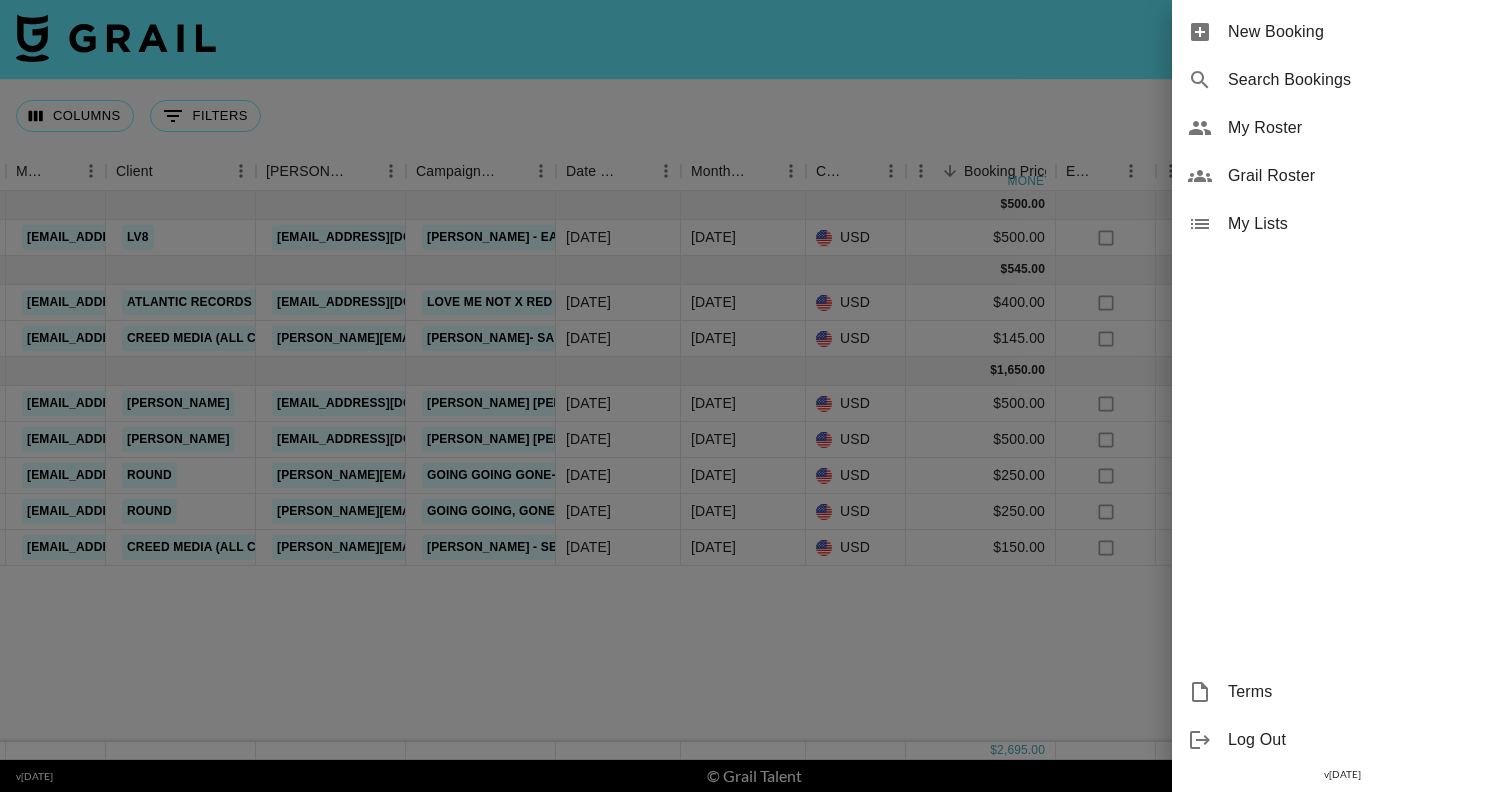 click on "My Roster" at bounding box center (1362, 128) 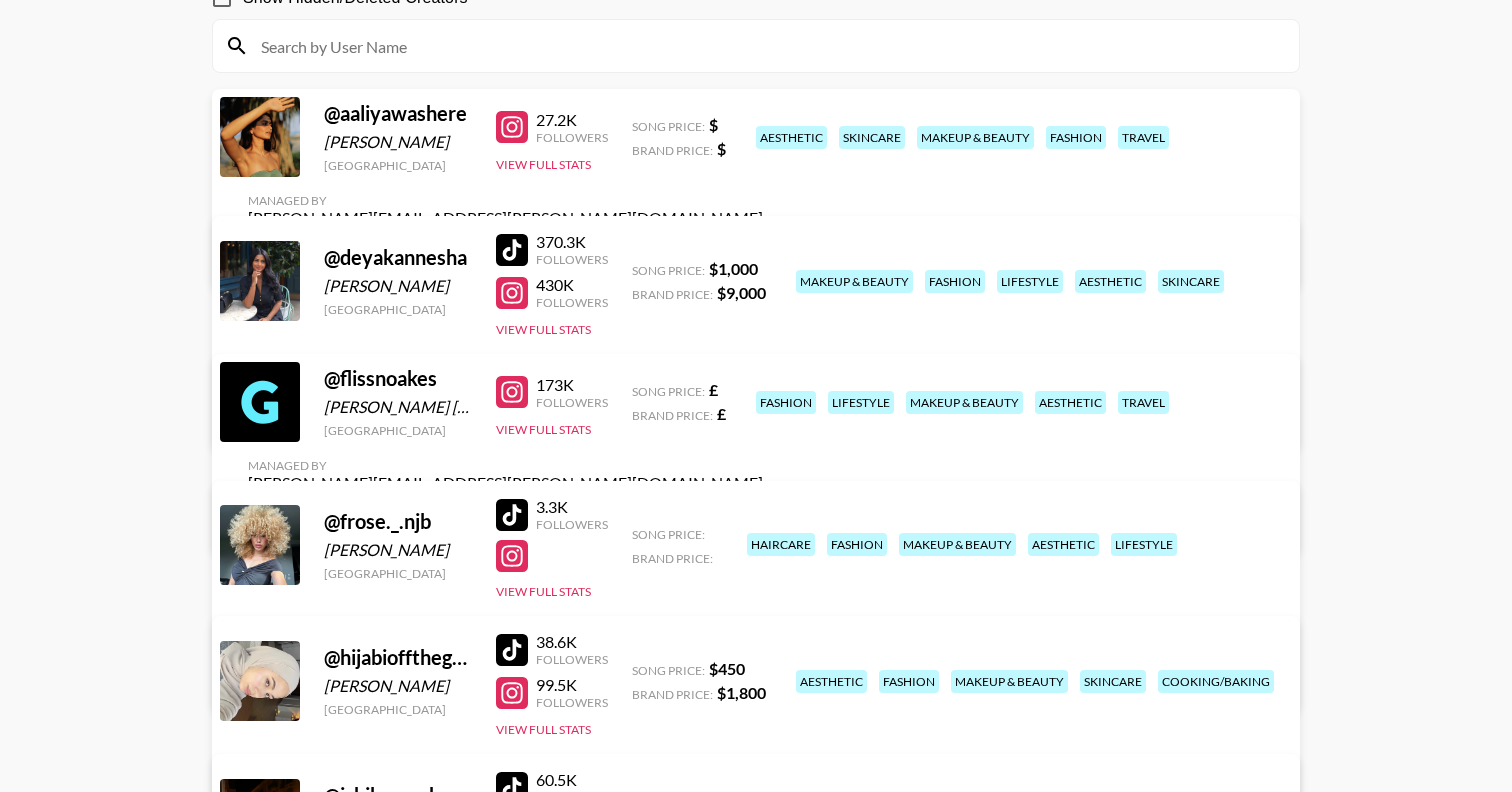 scroll, scrollTop: 214, scrollLeft: 0, axis: vertical 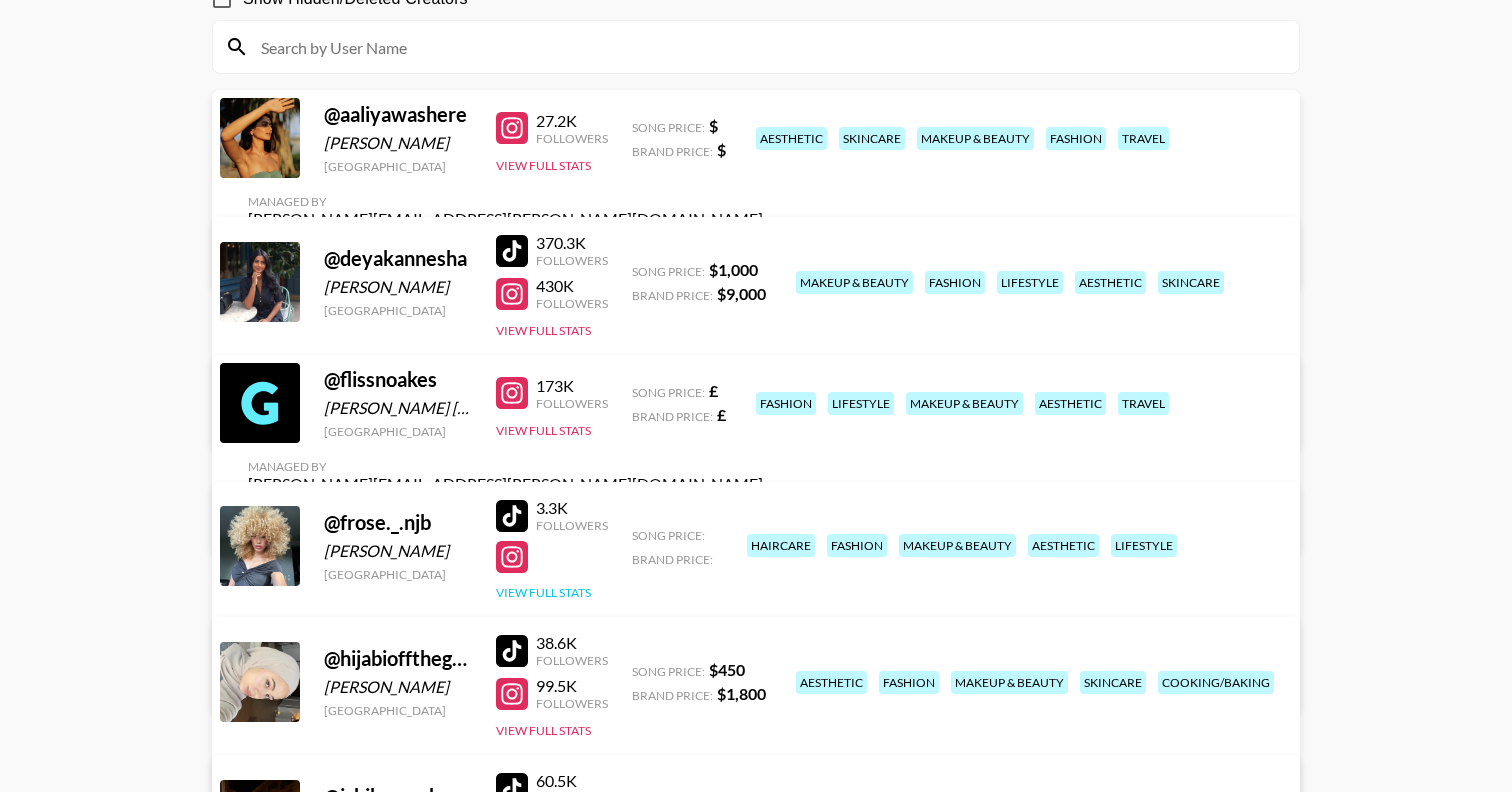 click on "View Full Stats" at bounding box center (543, 592) 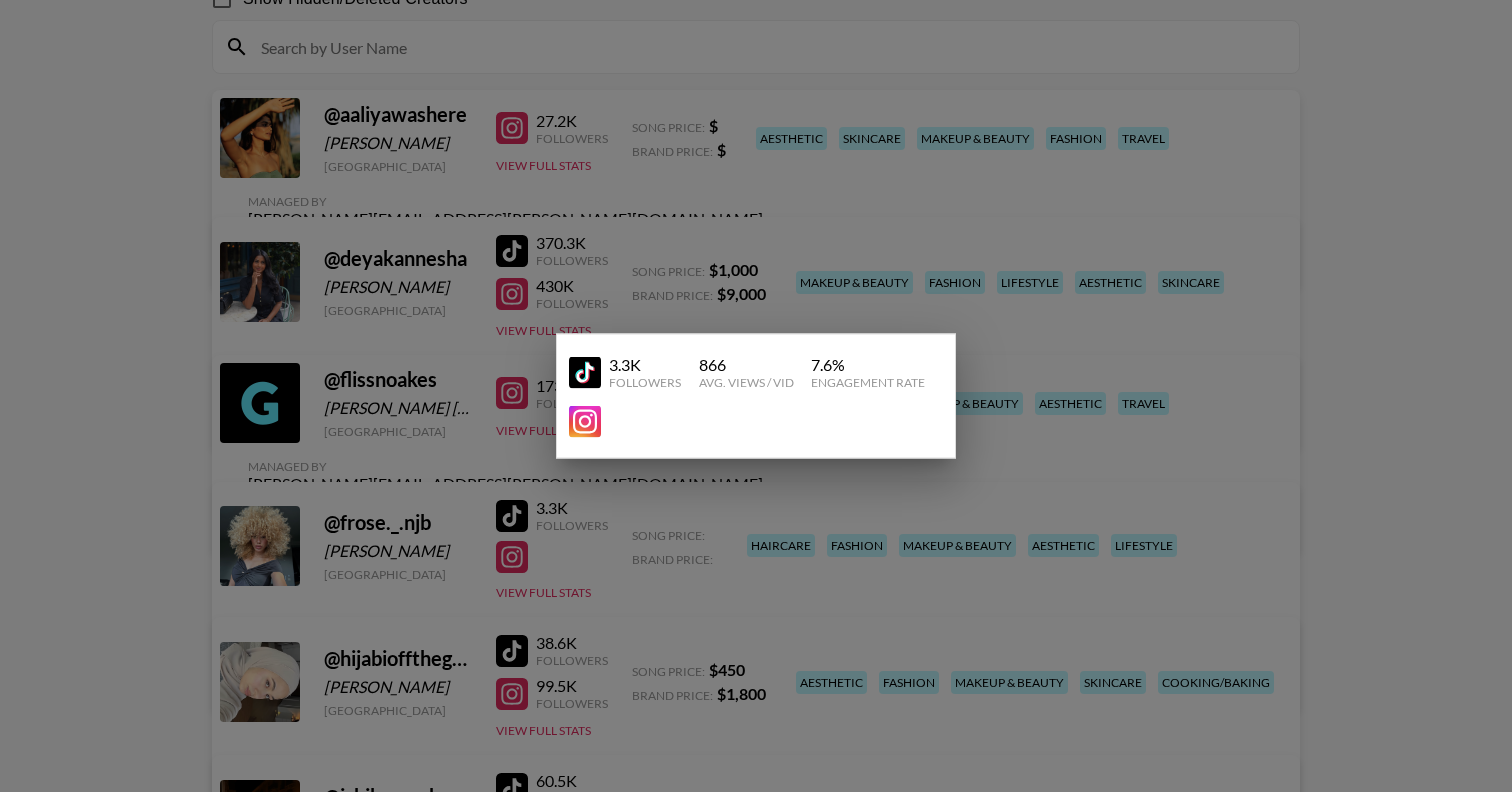 click at bounding box center (756, 396) 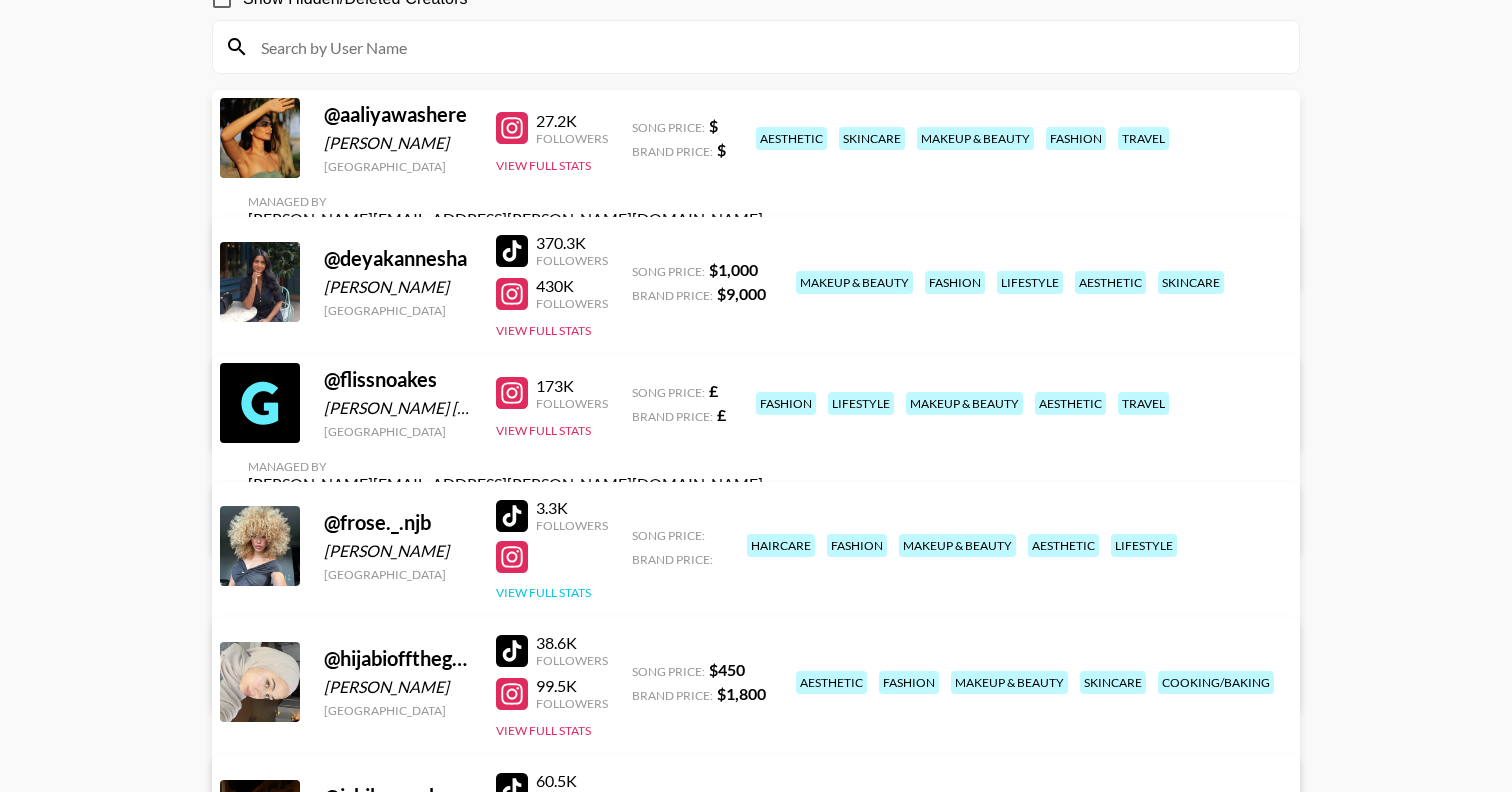type 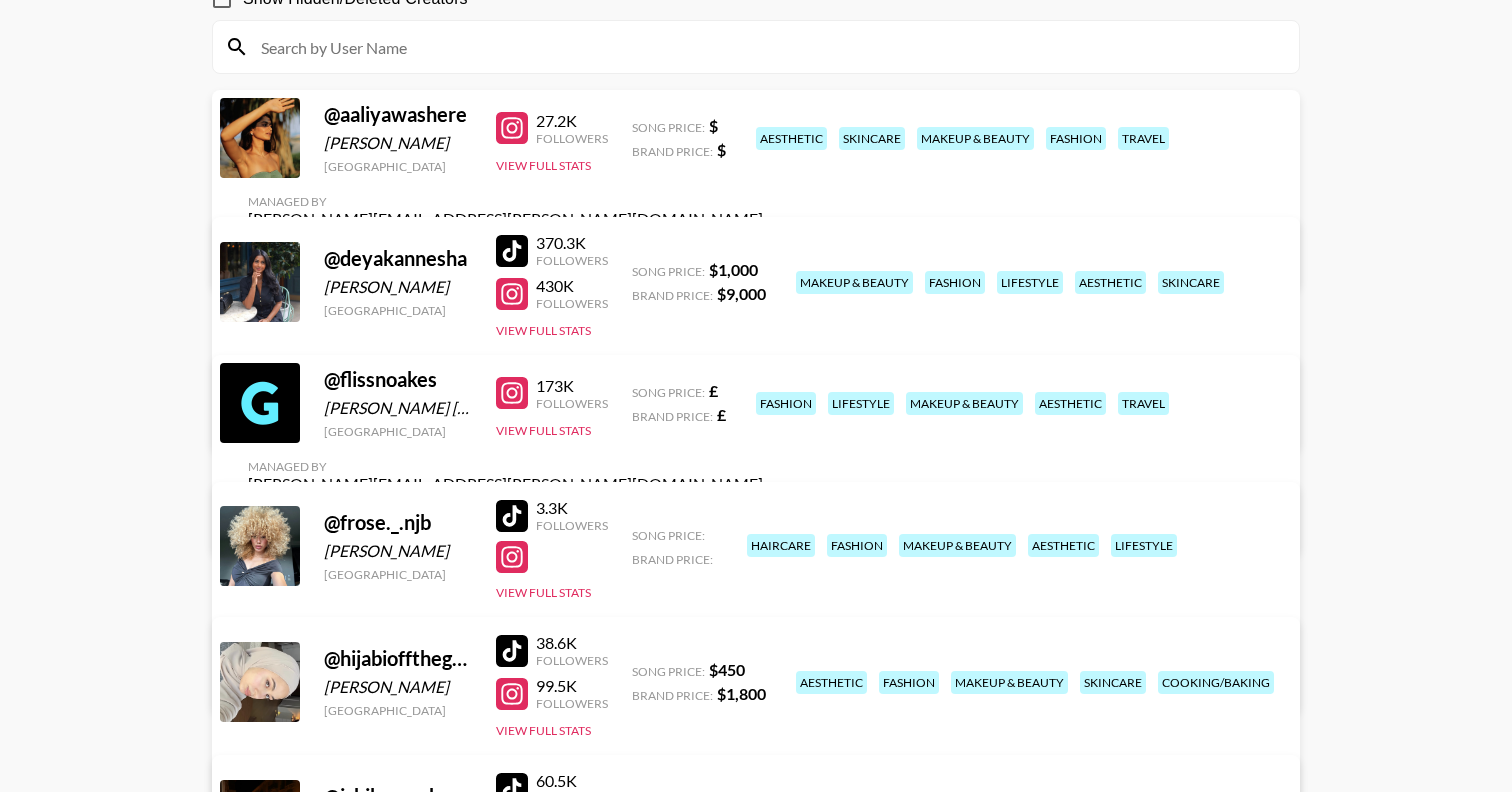 click at bounding box center (512, 516) 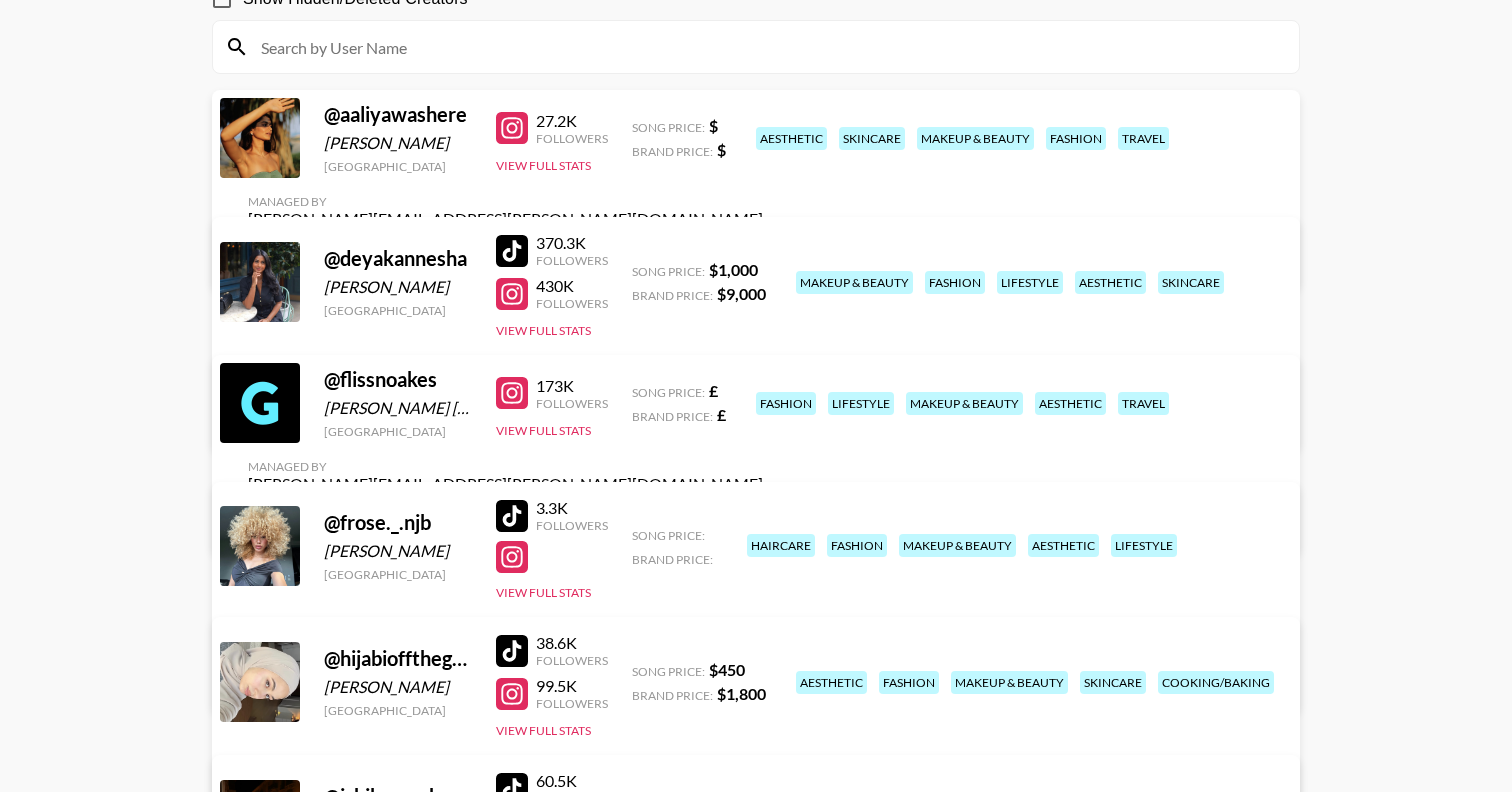 click on "View/Edit Details" at bounding box center [505, 678] 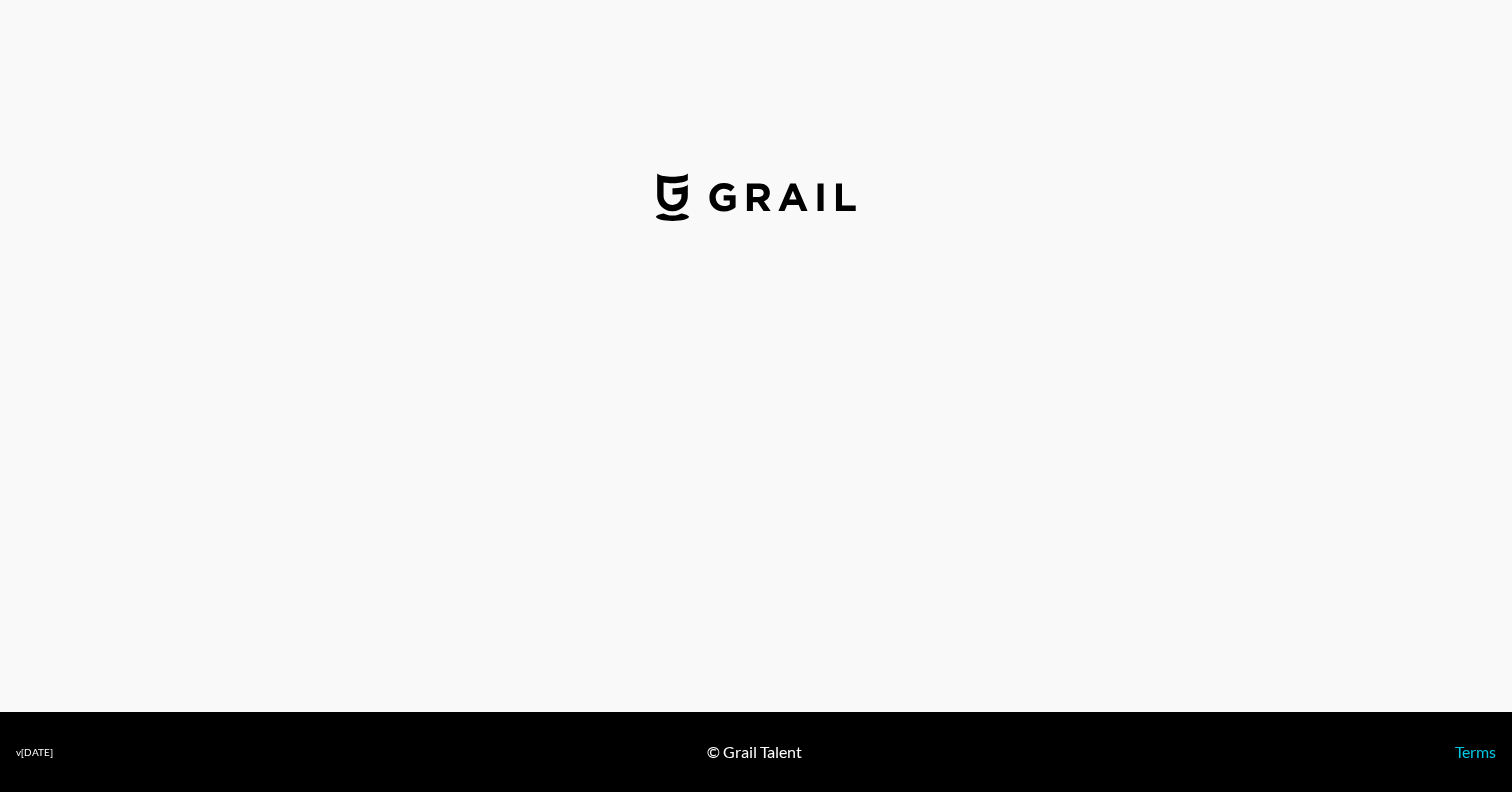 select on "USD" 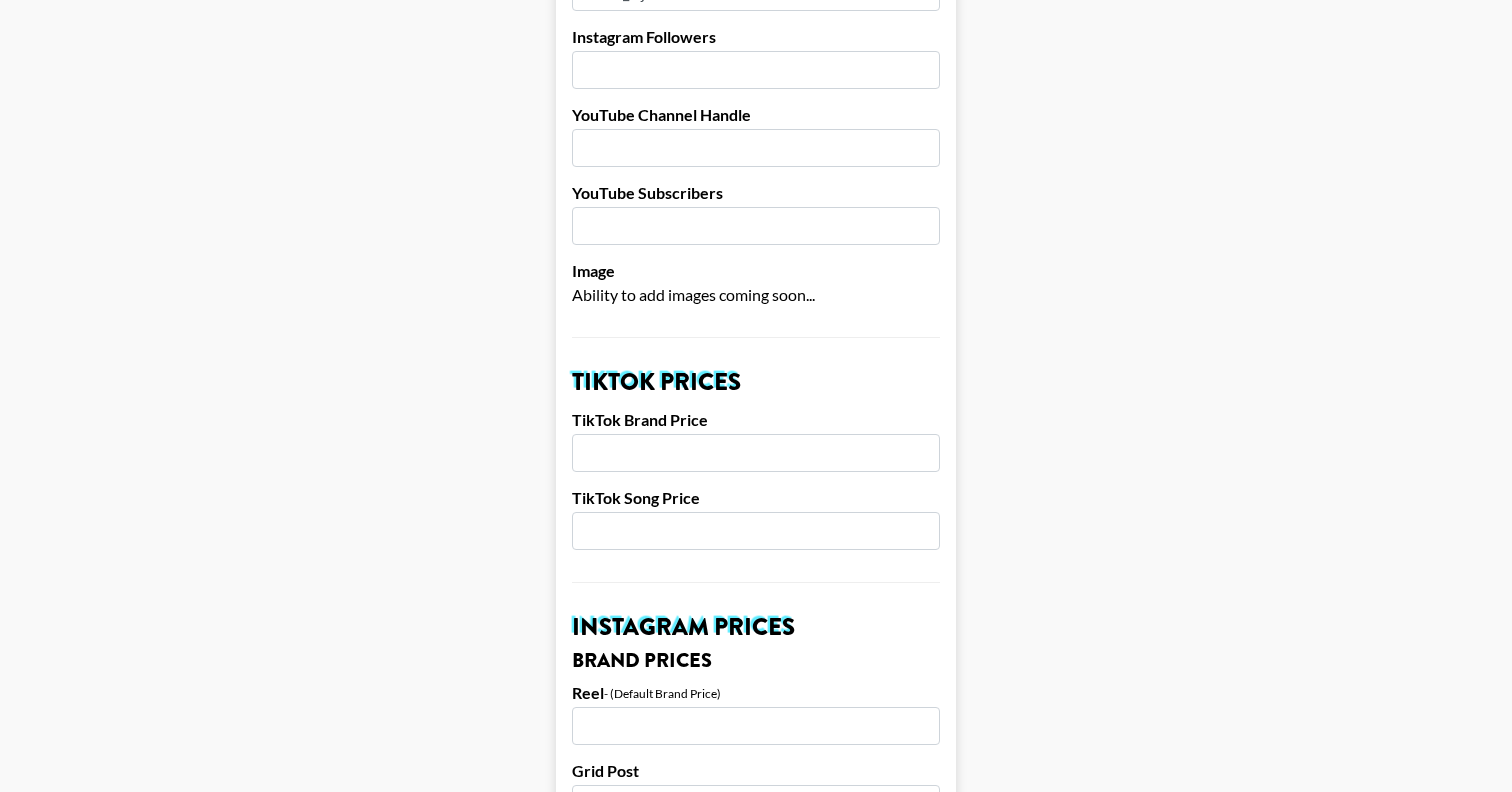 scroll, scrollTop: 411, scrollLeft: 0, axis: vertical 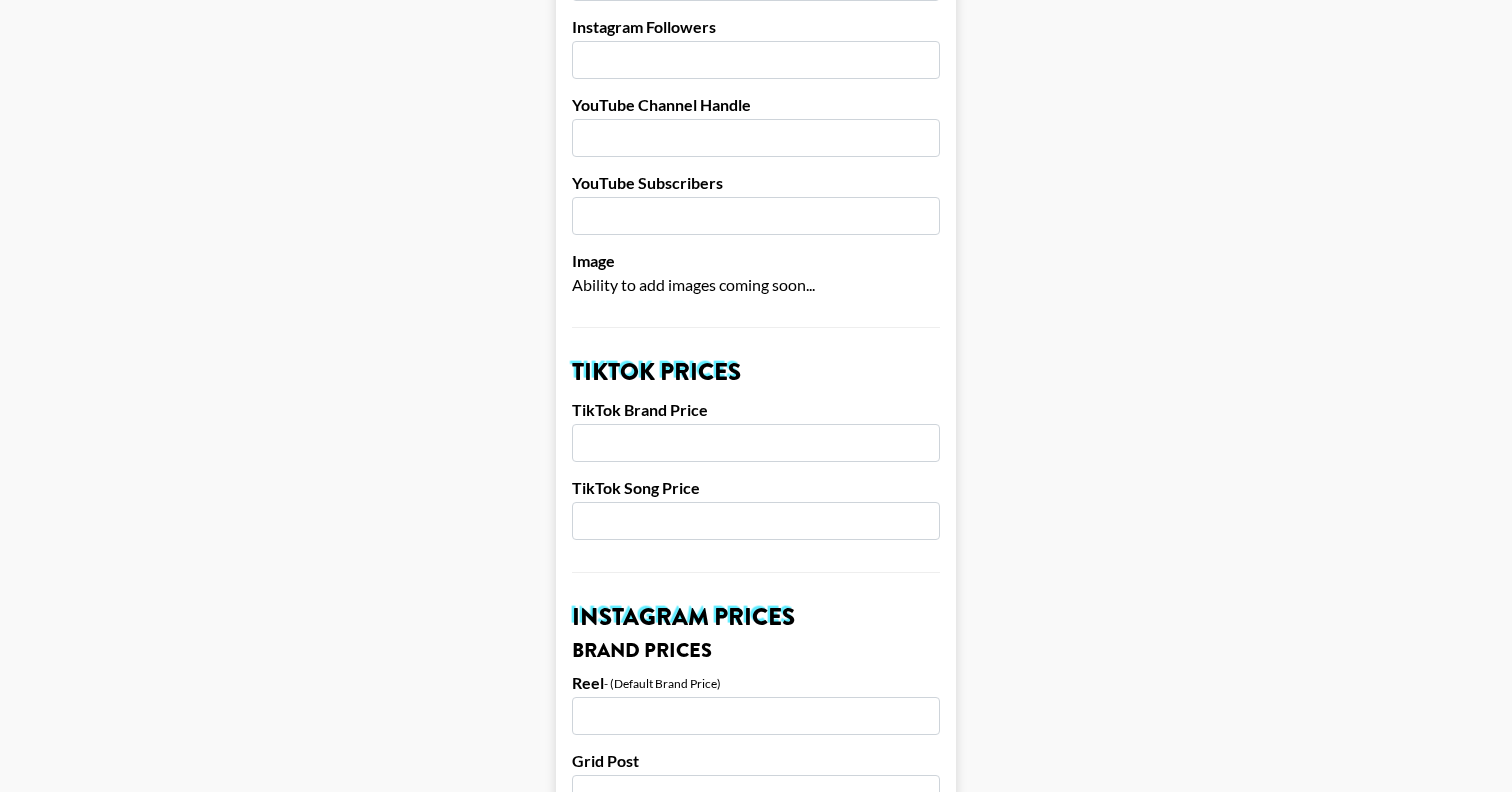 click at bounding box center [756, 443] 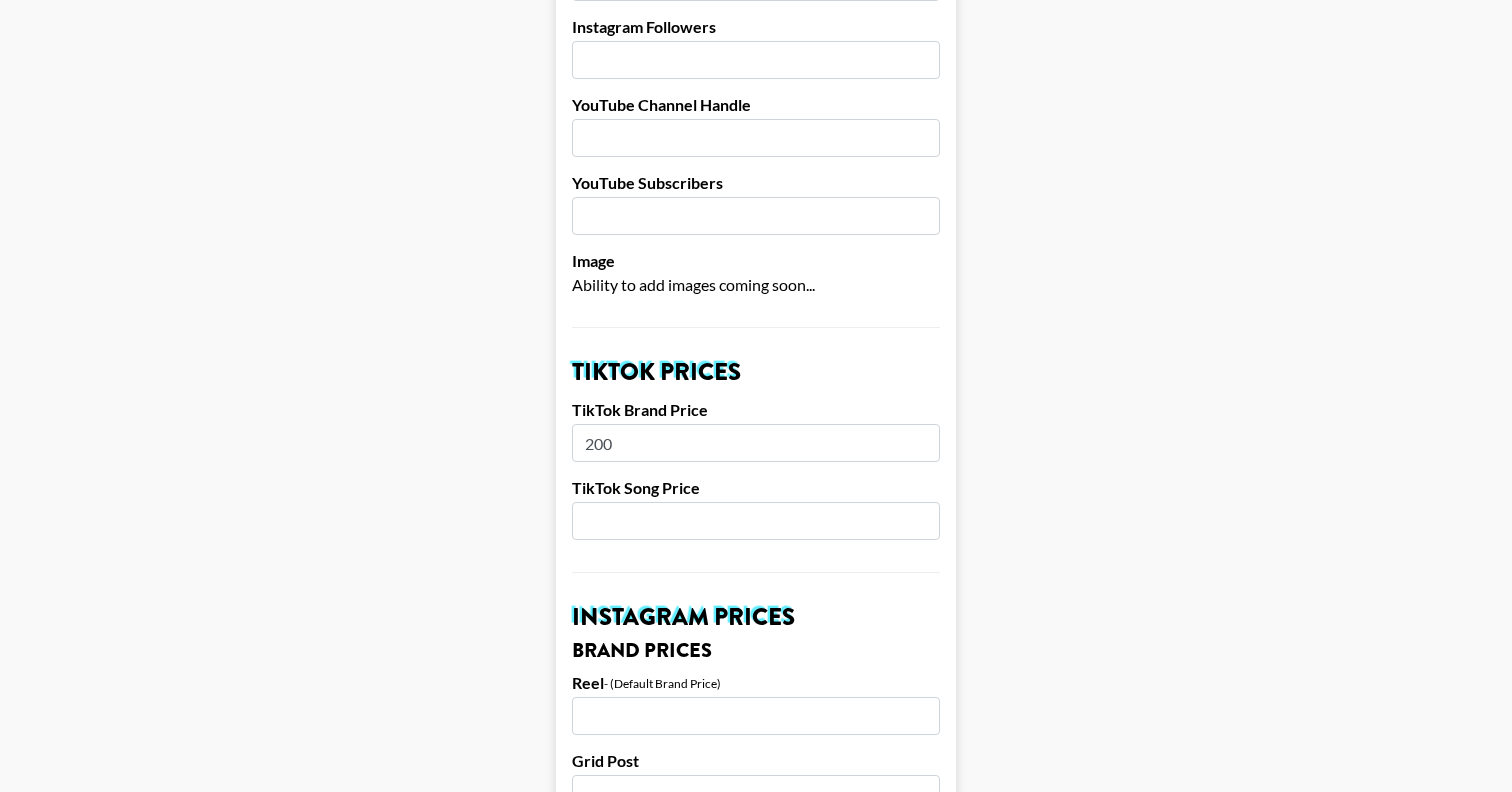 type on "200" 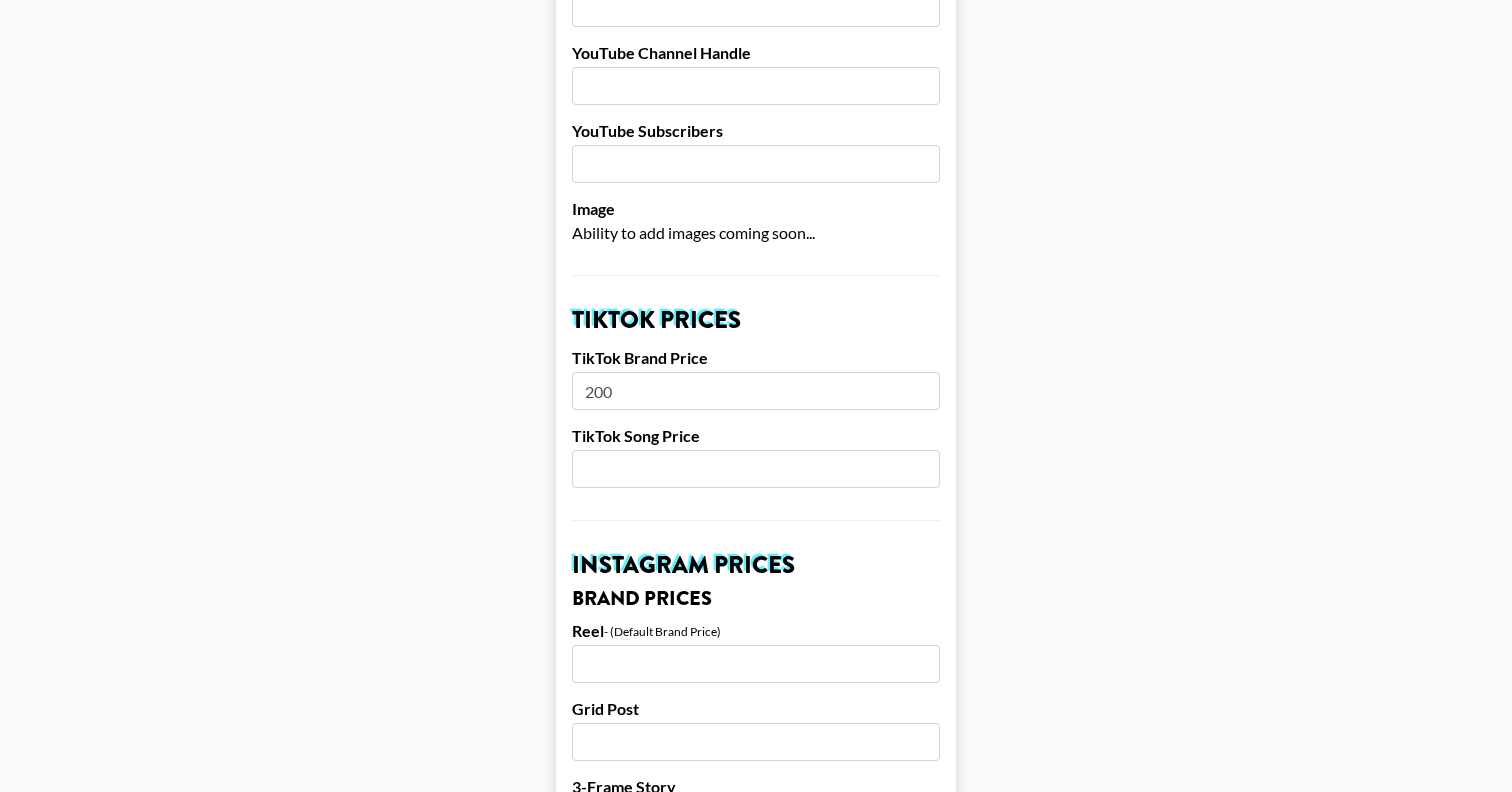 scroll, scrollTop: 465, scrollLeft: 0, axis: vertical 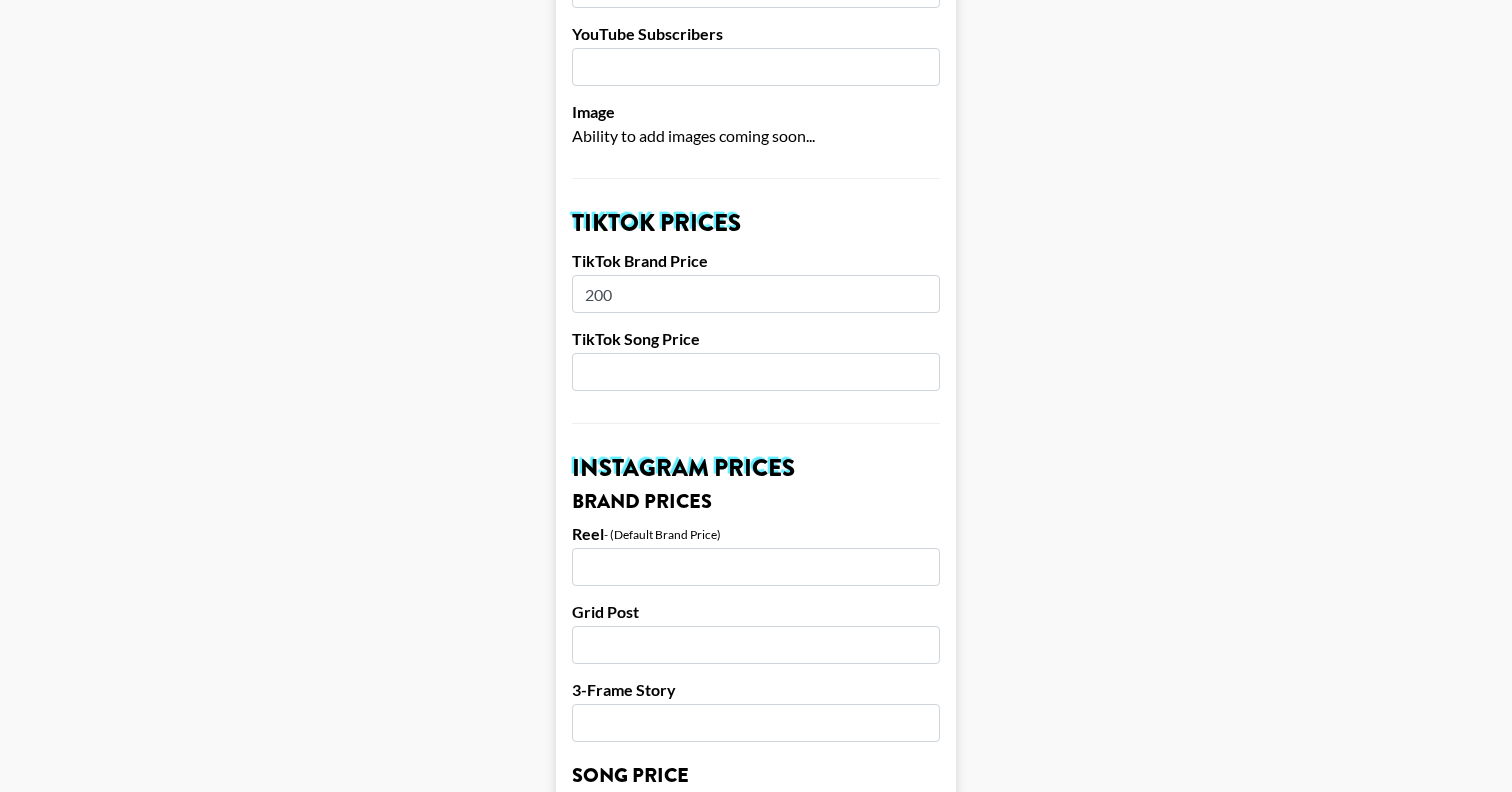click at bounding box center [756, 567] 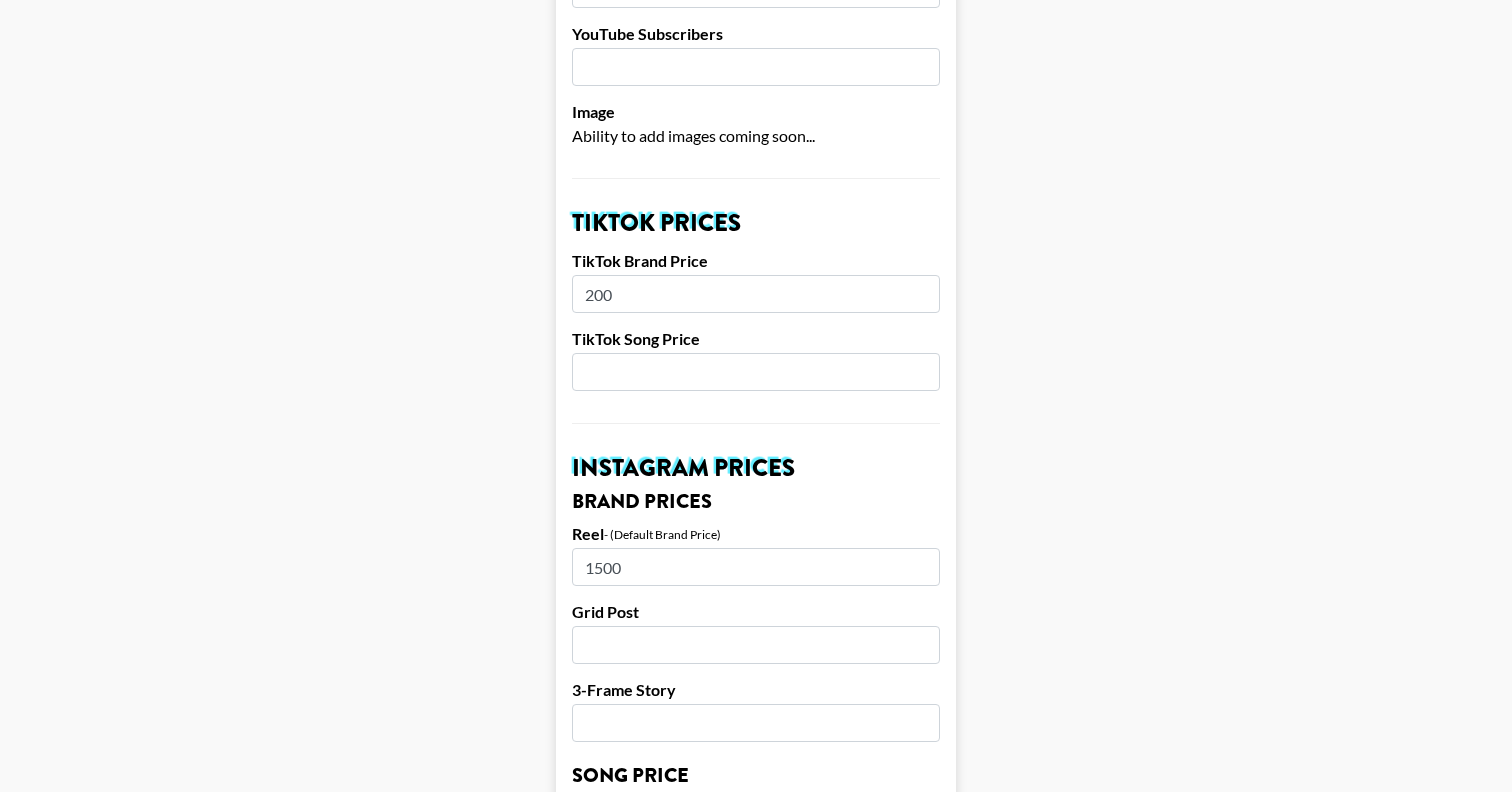 type on "1500" 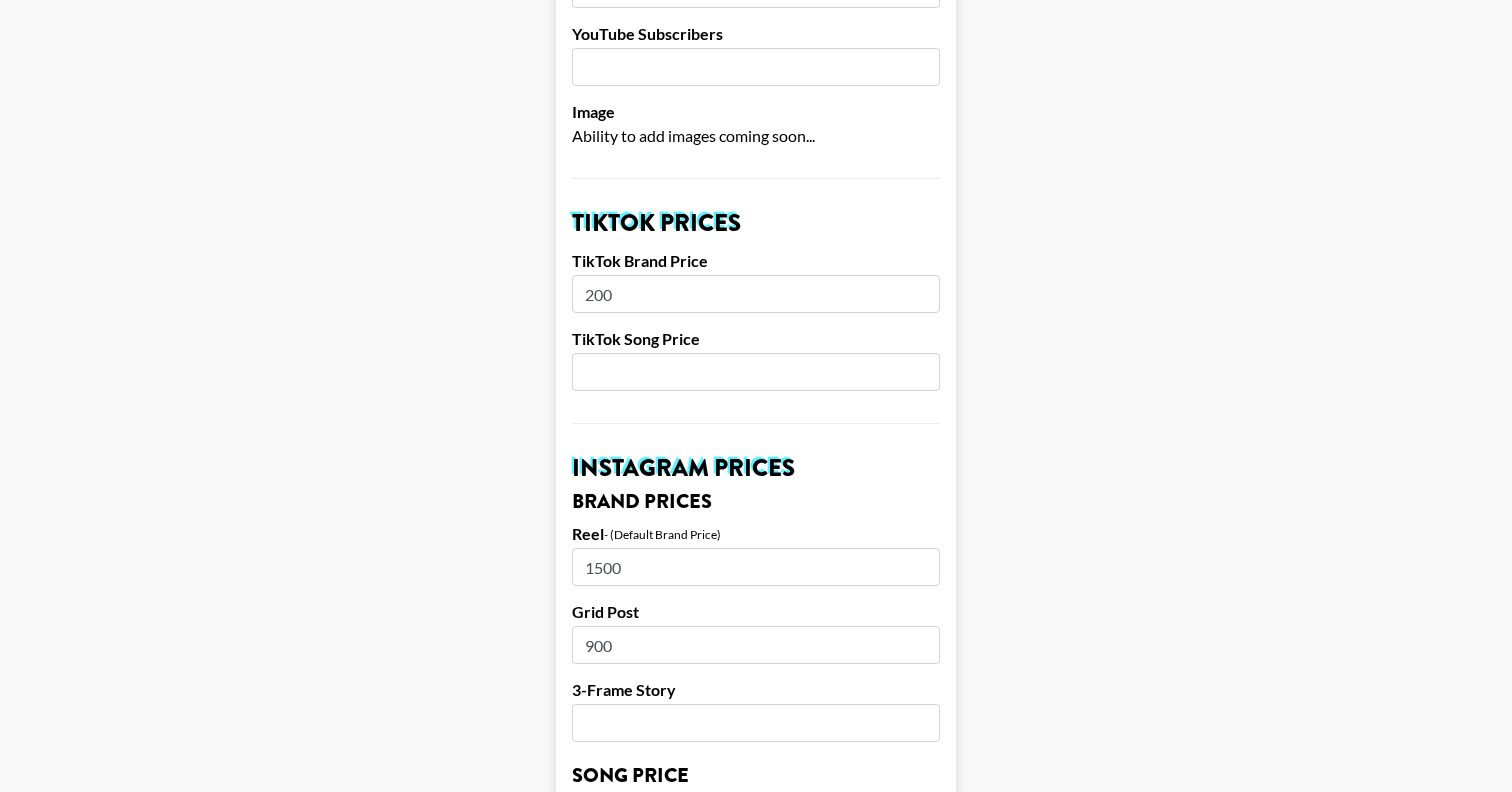 type on "900" 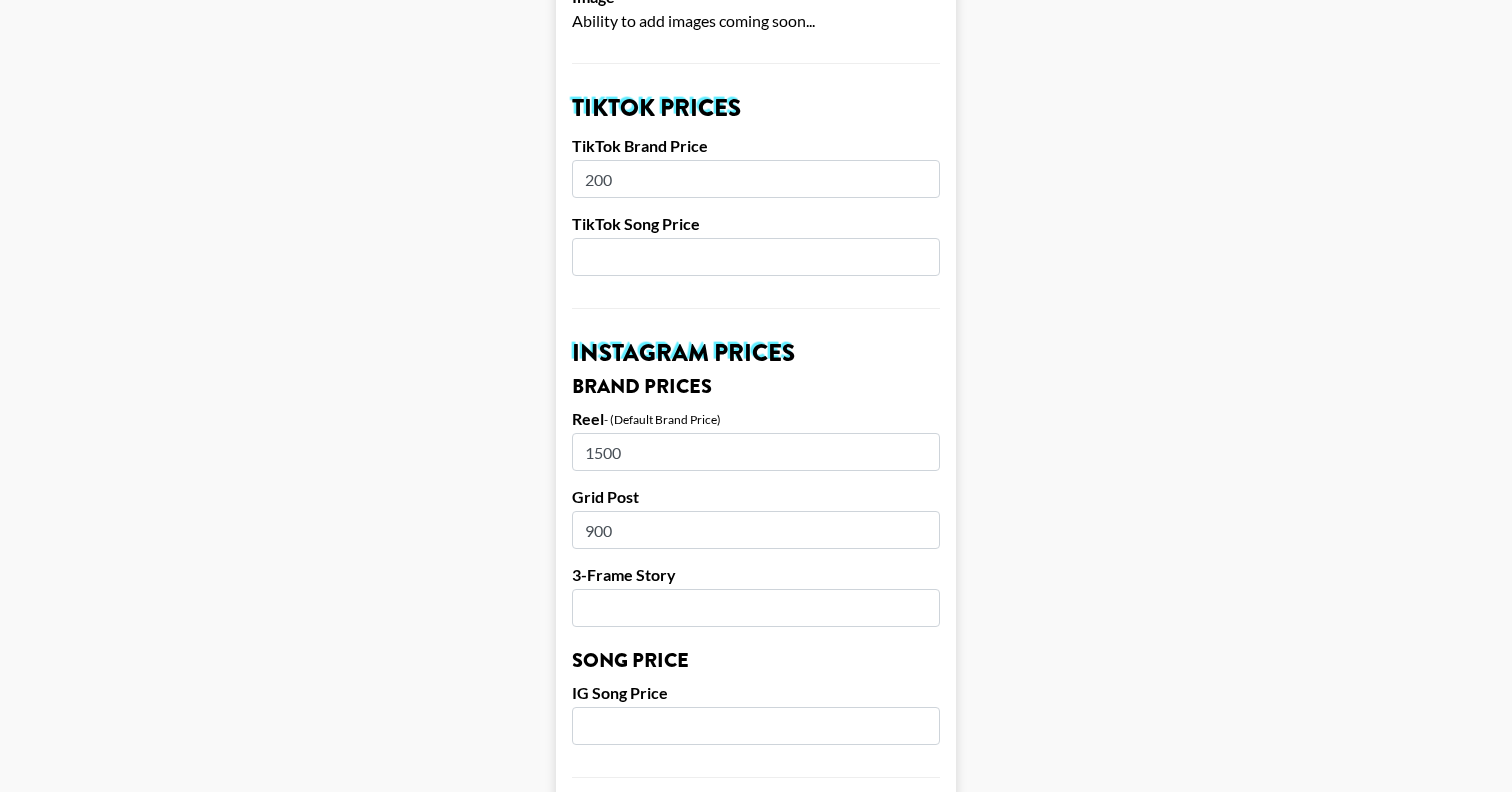 scroll, scrollTop: 683, scrollLeft: 0, axis: vertical 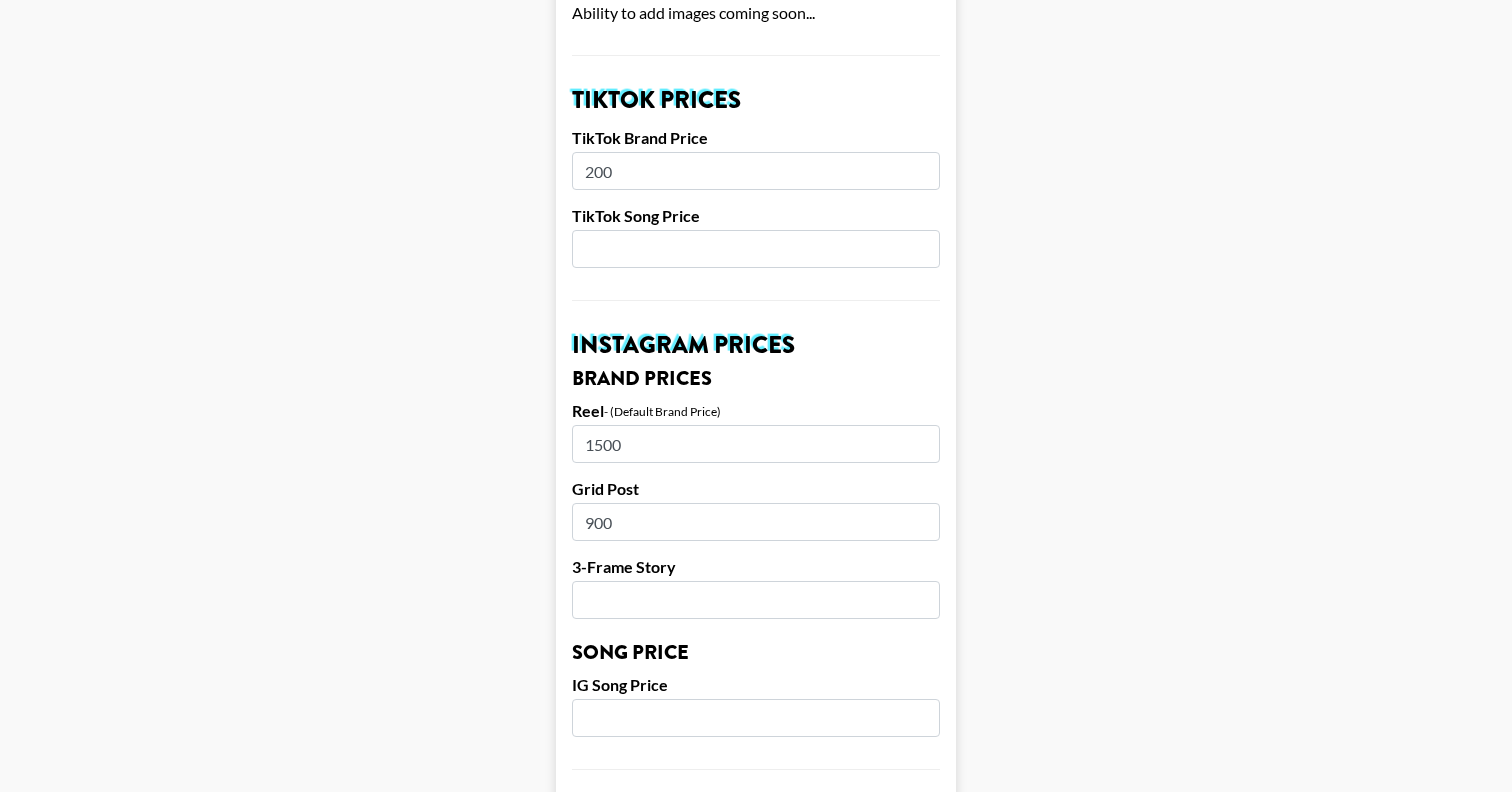 click at bounding box center [756, 600] 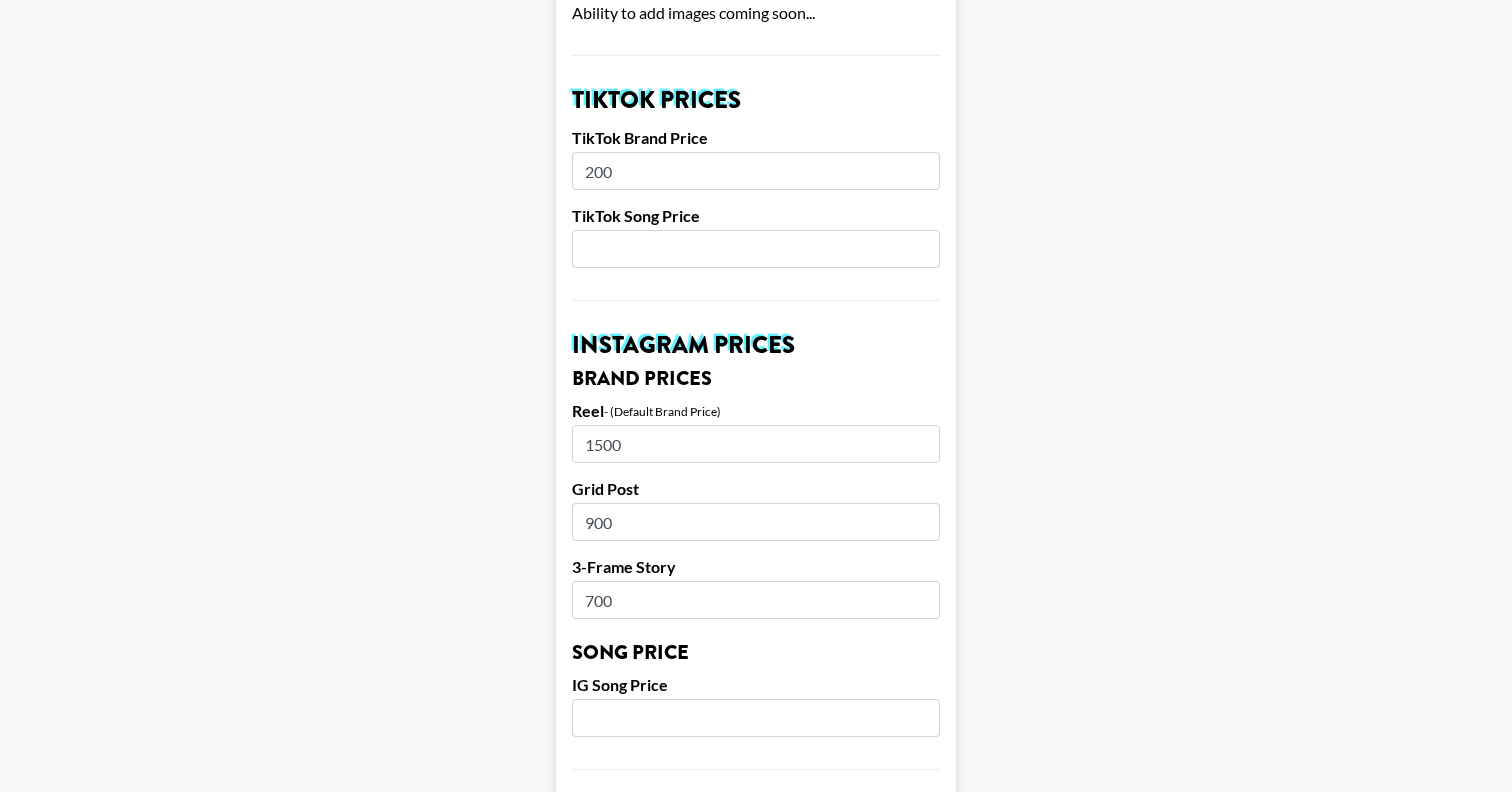 type on "700" 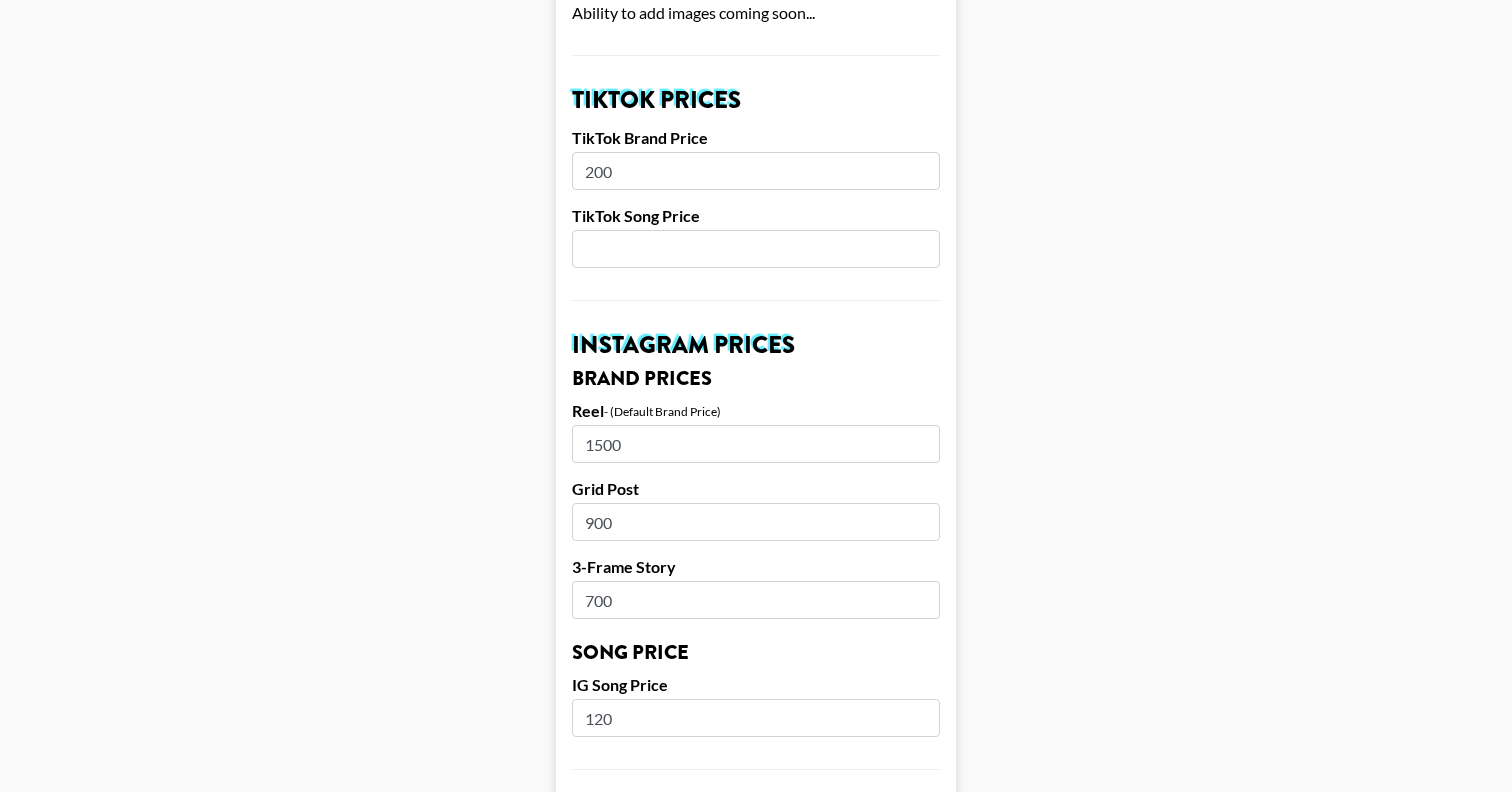 type on "120" 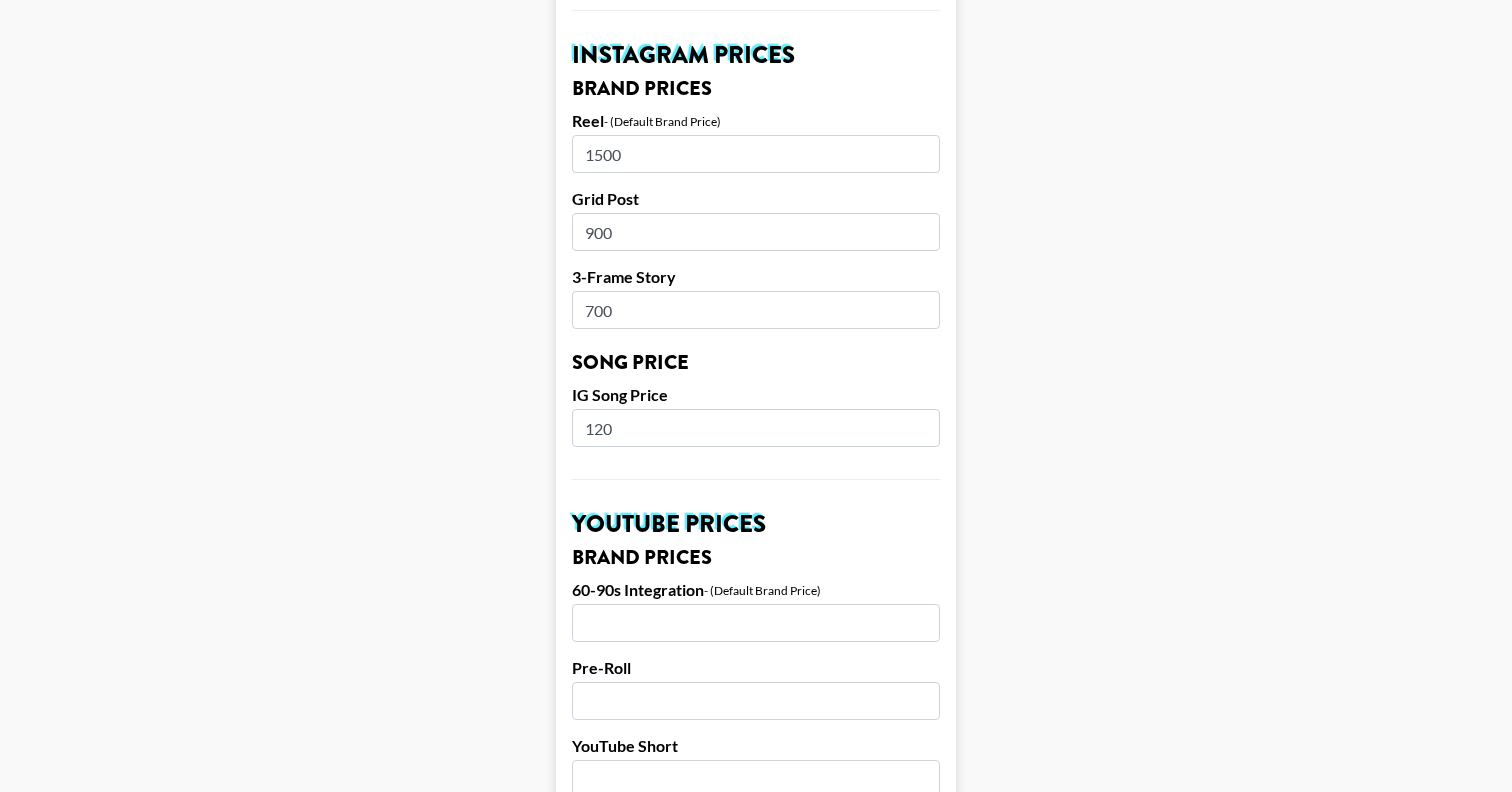 scroll, scrollTop: 1921, scrollLeft: 0, axis: vertical 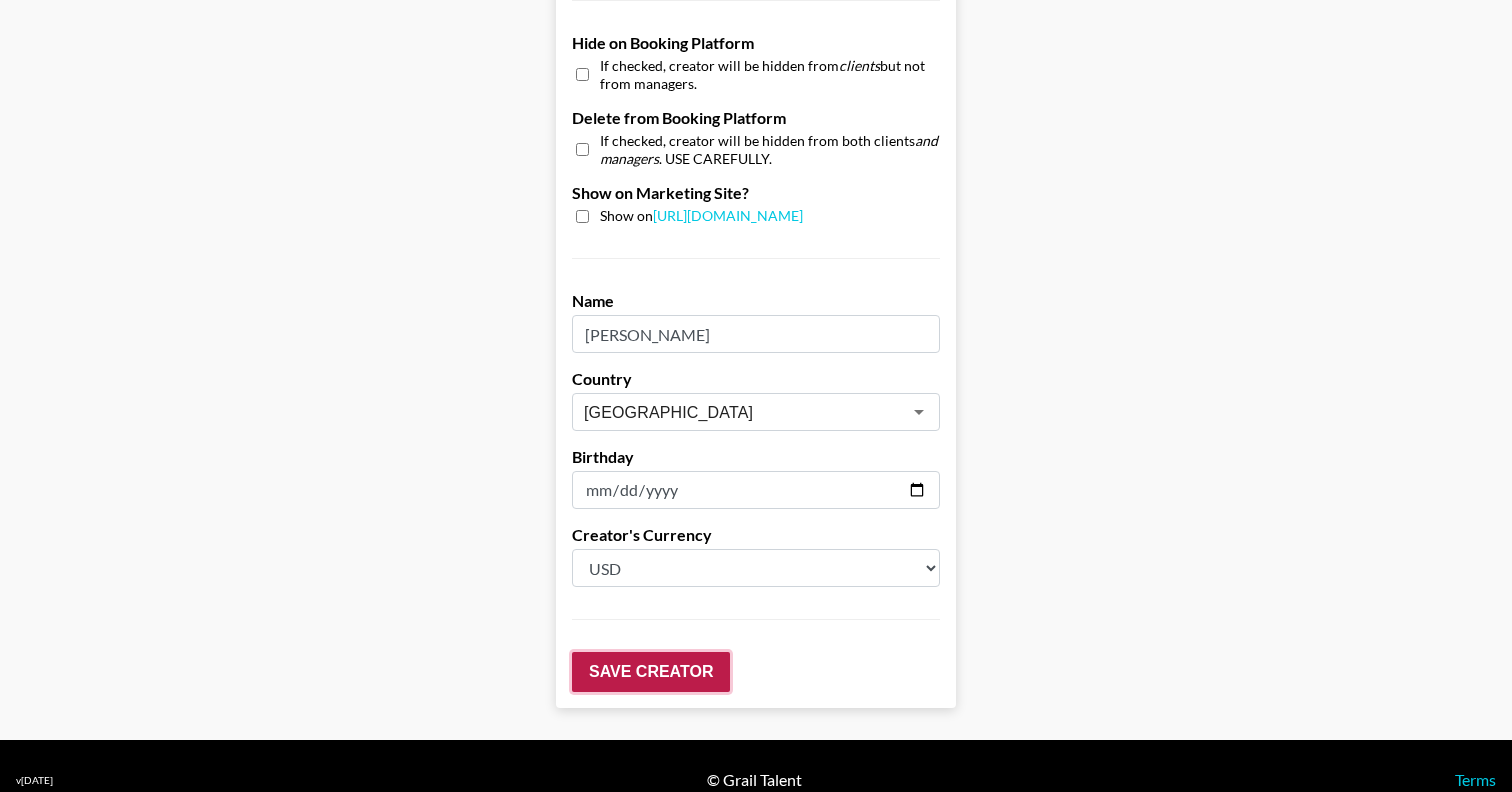 click on "Save Creator" at bounding box center [651, 672] 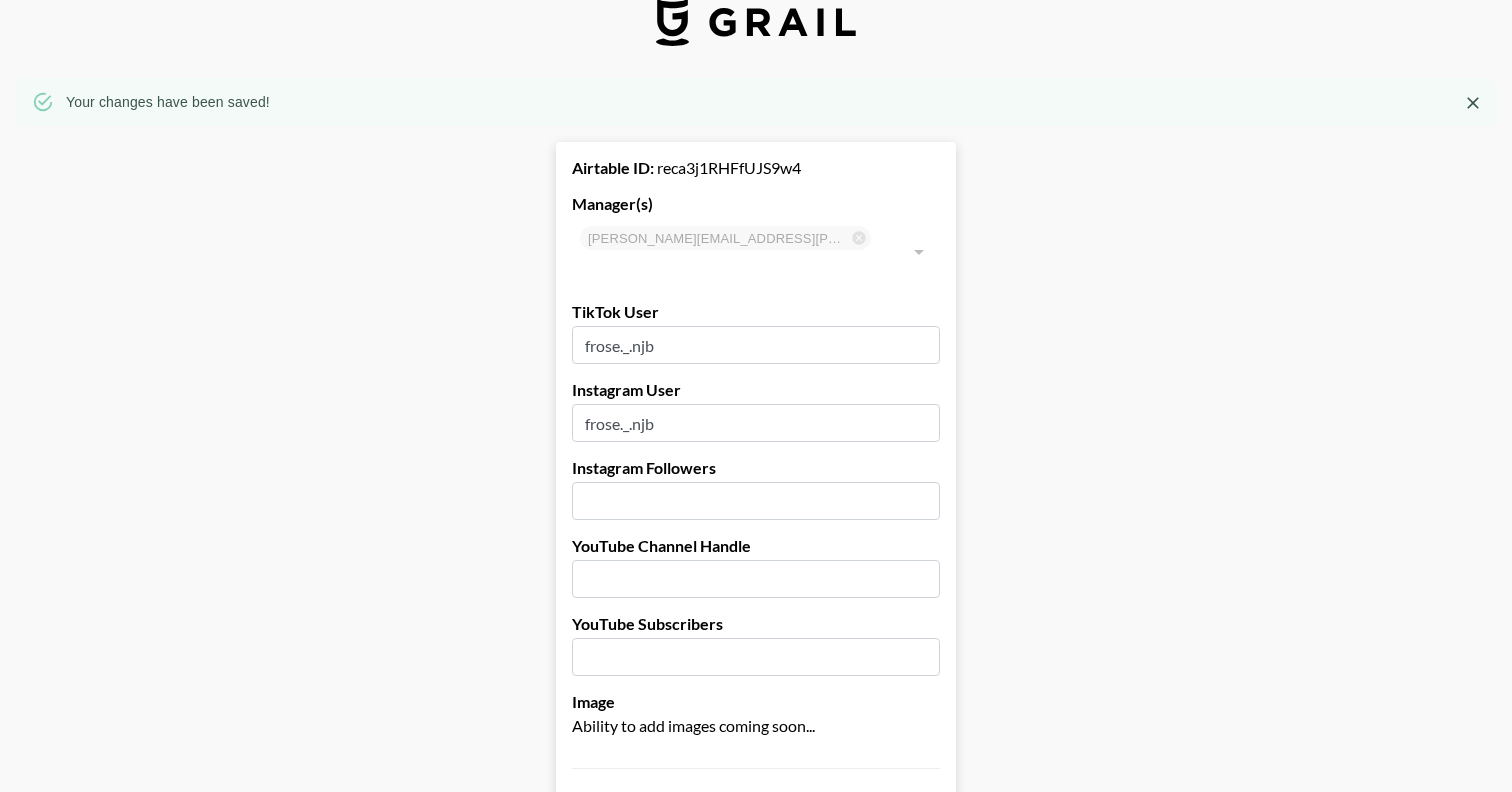 scroll, scrollTop: 0, scrollLeft: 0, axis: both 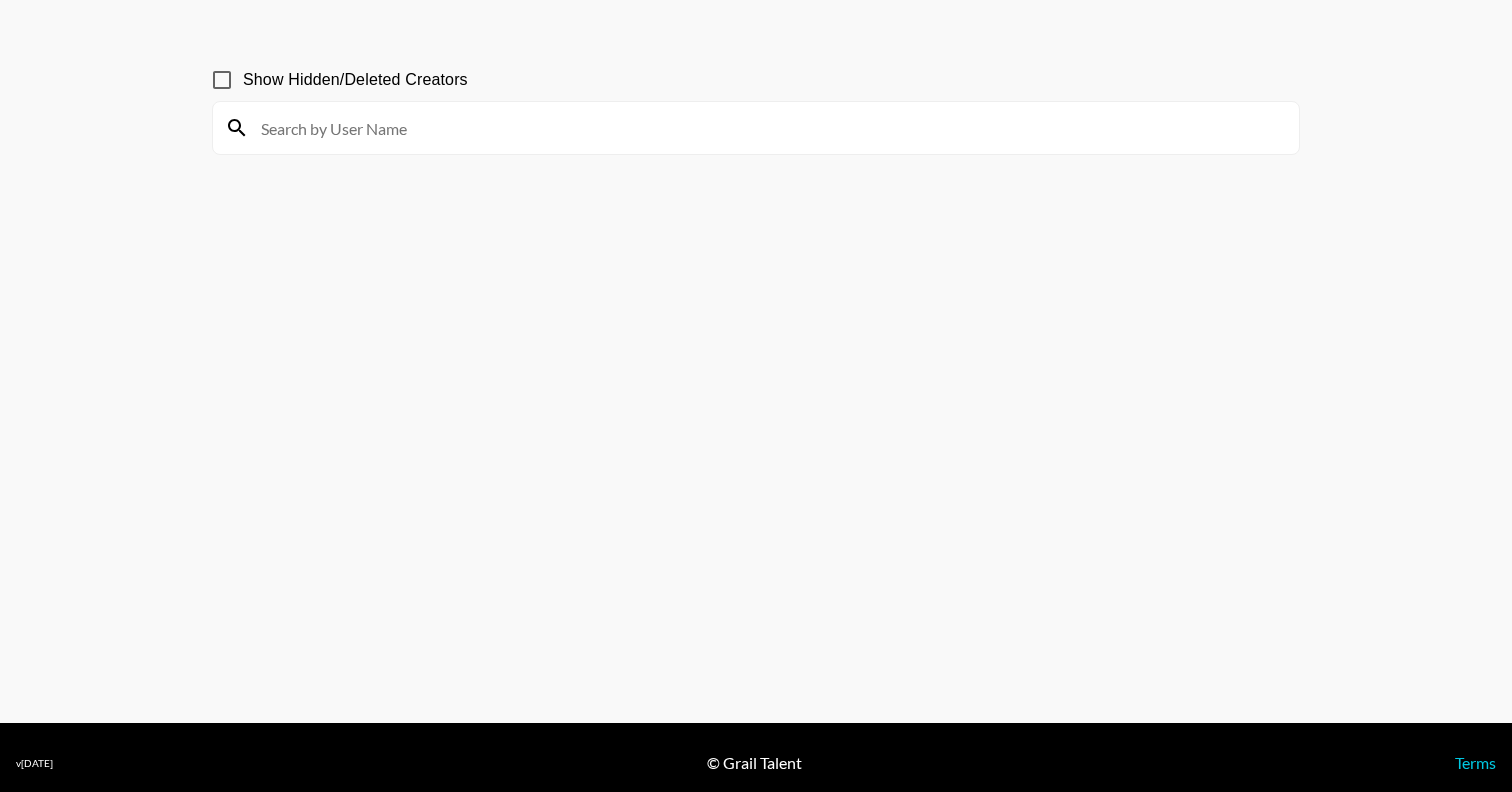 click 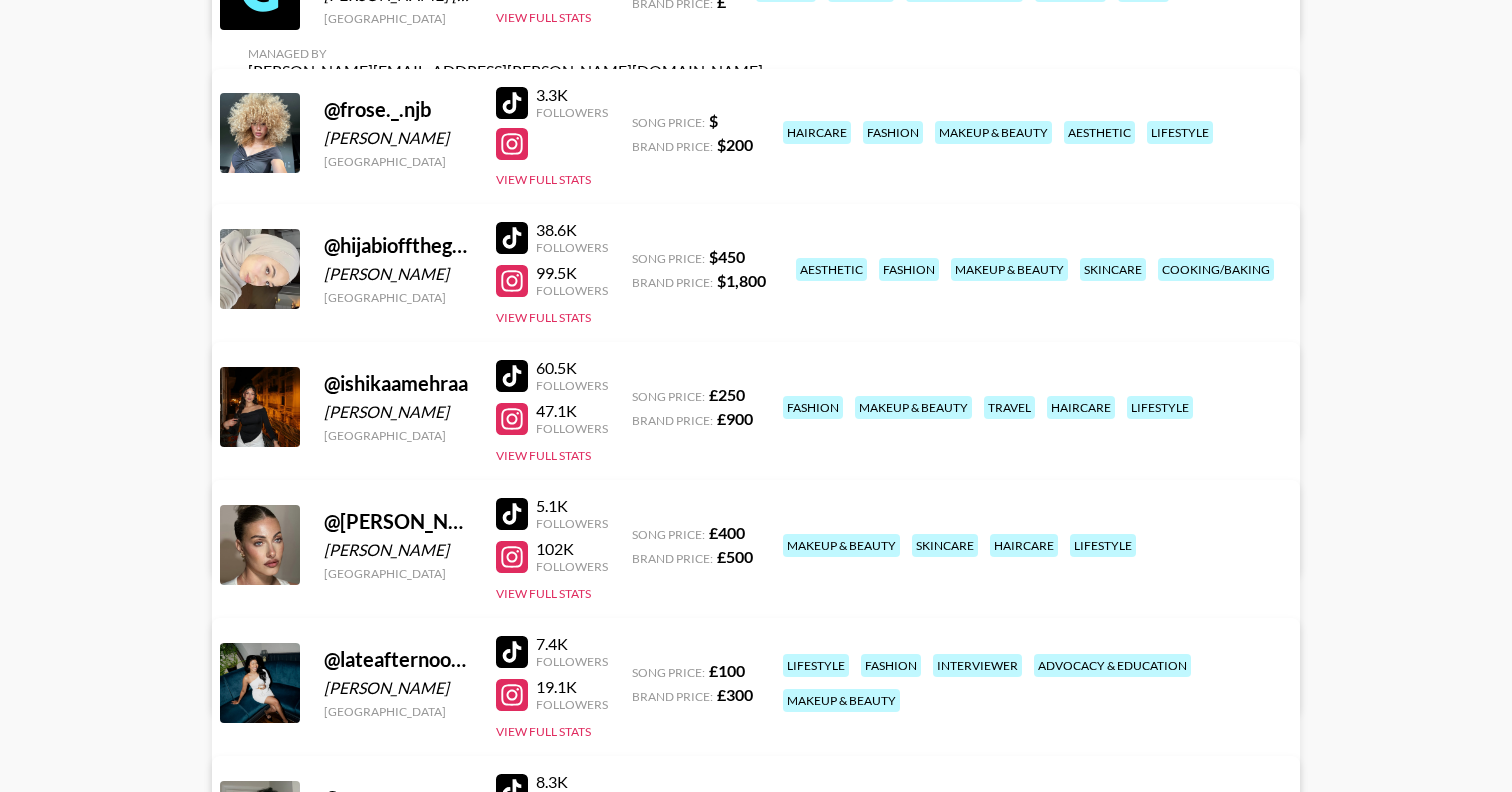 scroll, scrollTop: 618, scrollLeft: 0, axis: vertical 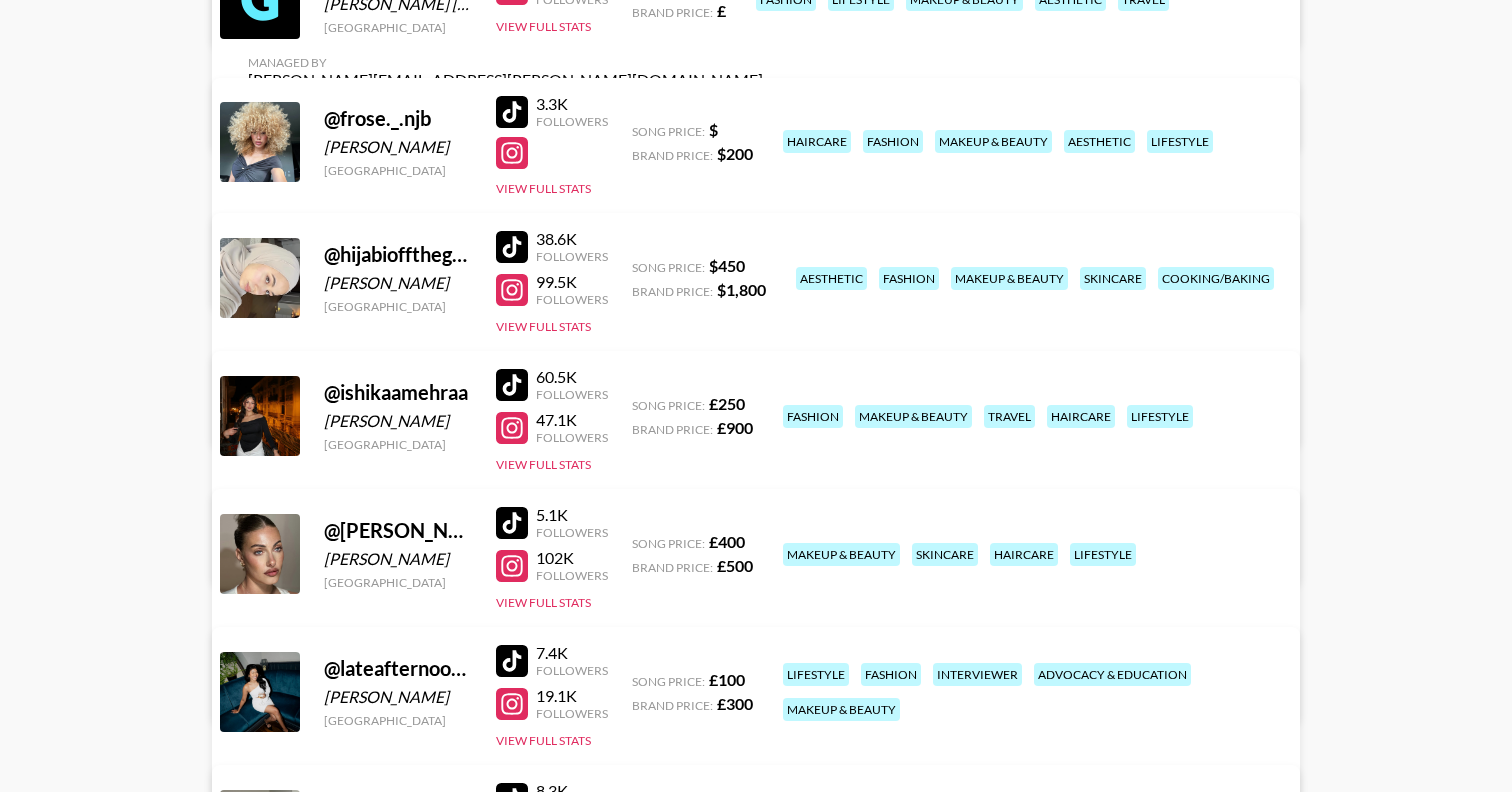 click on "View/Edit Details" at bounding box center (505, 274) 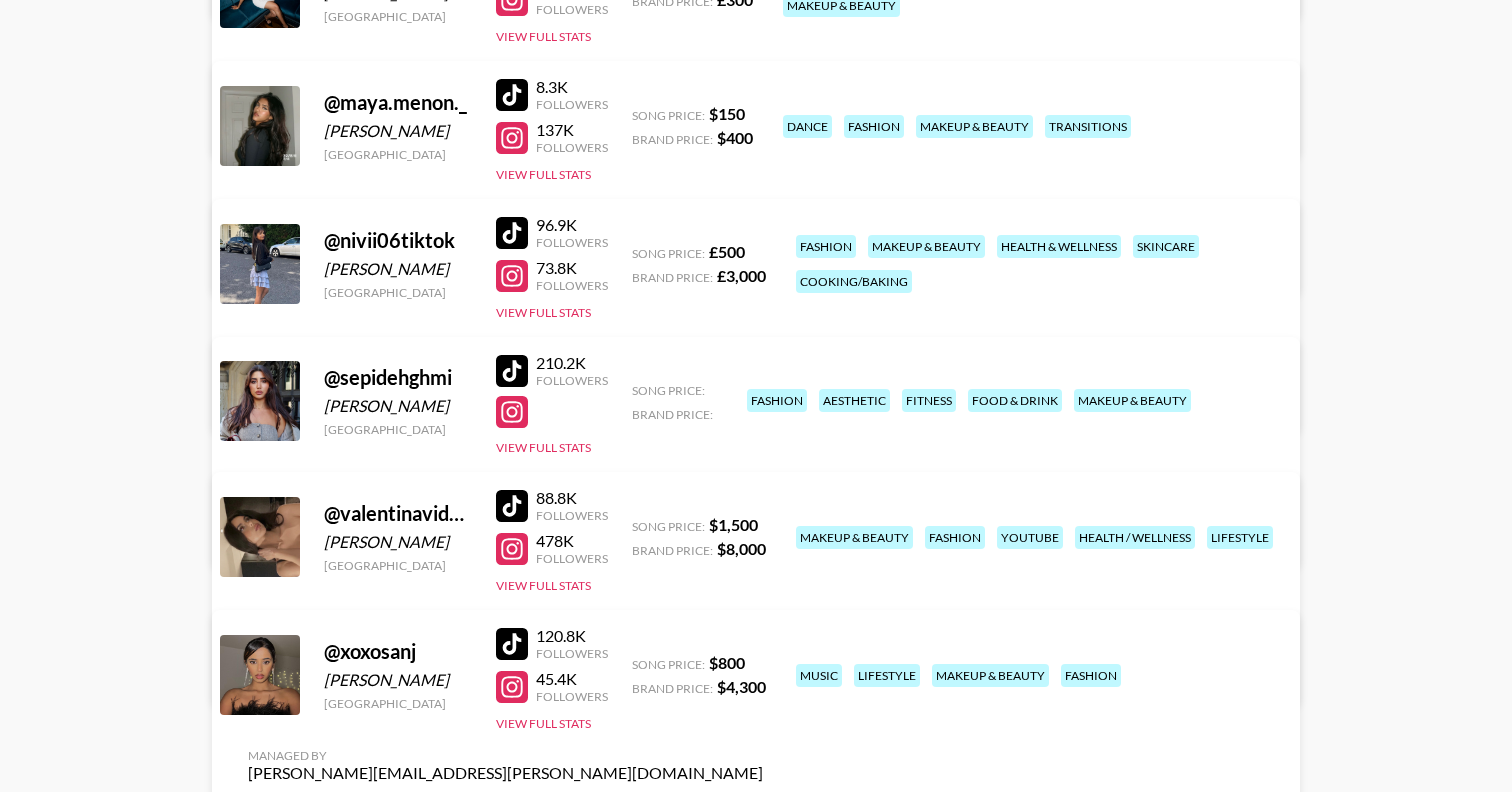 scroll, scrollTop: 1328, scrollLeft: 0, axis: vertical 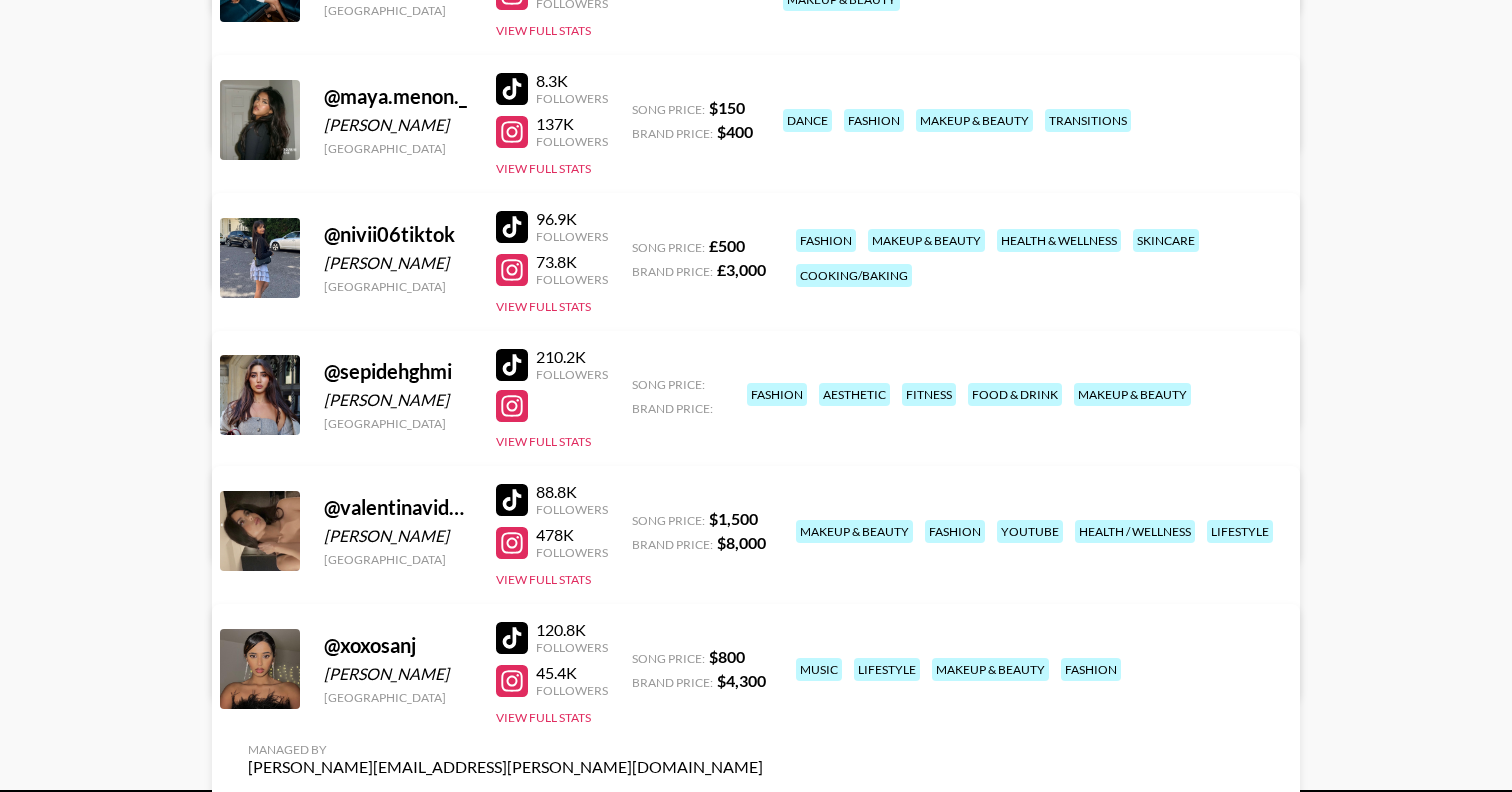 click at bounding box center [512, 365] 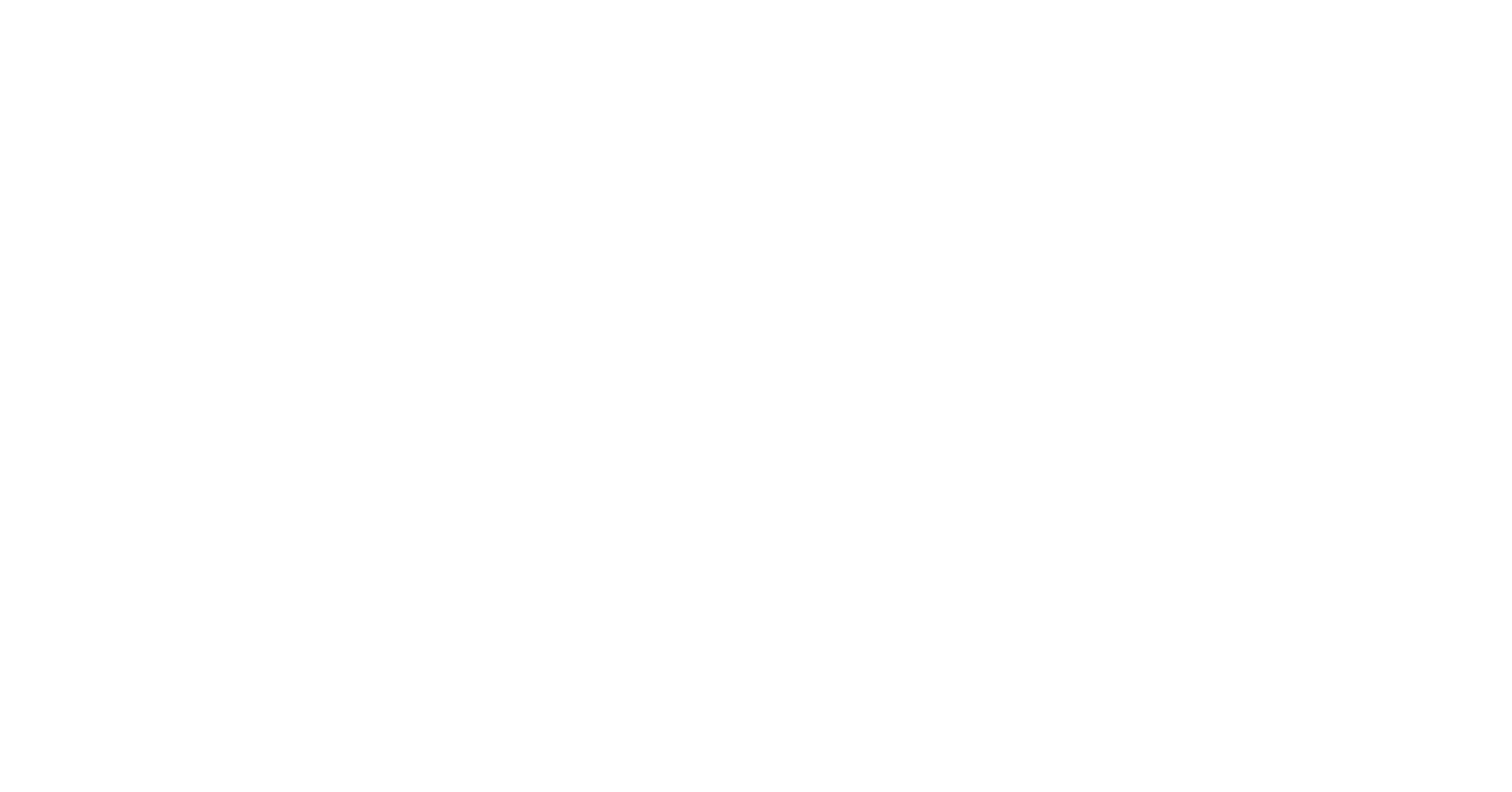 scroll, scrollTop: 0, scrollLeft: 0, axis: both 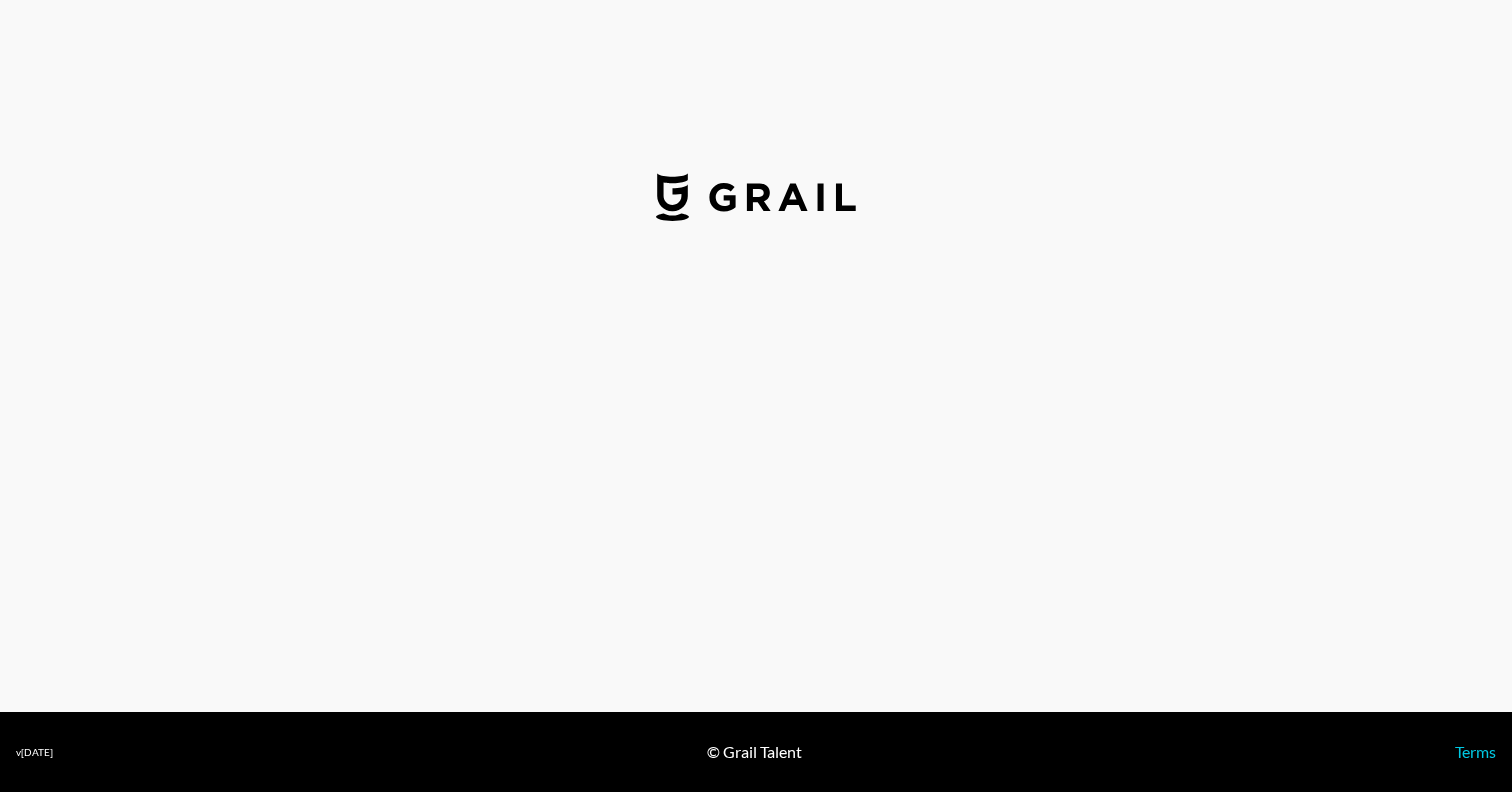 select on "USD" 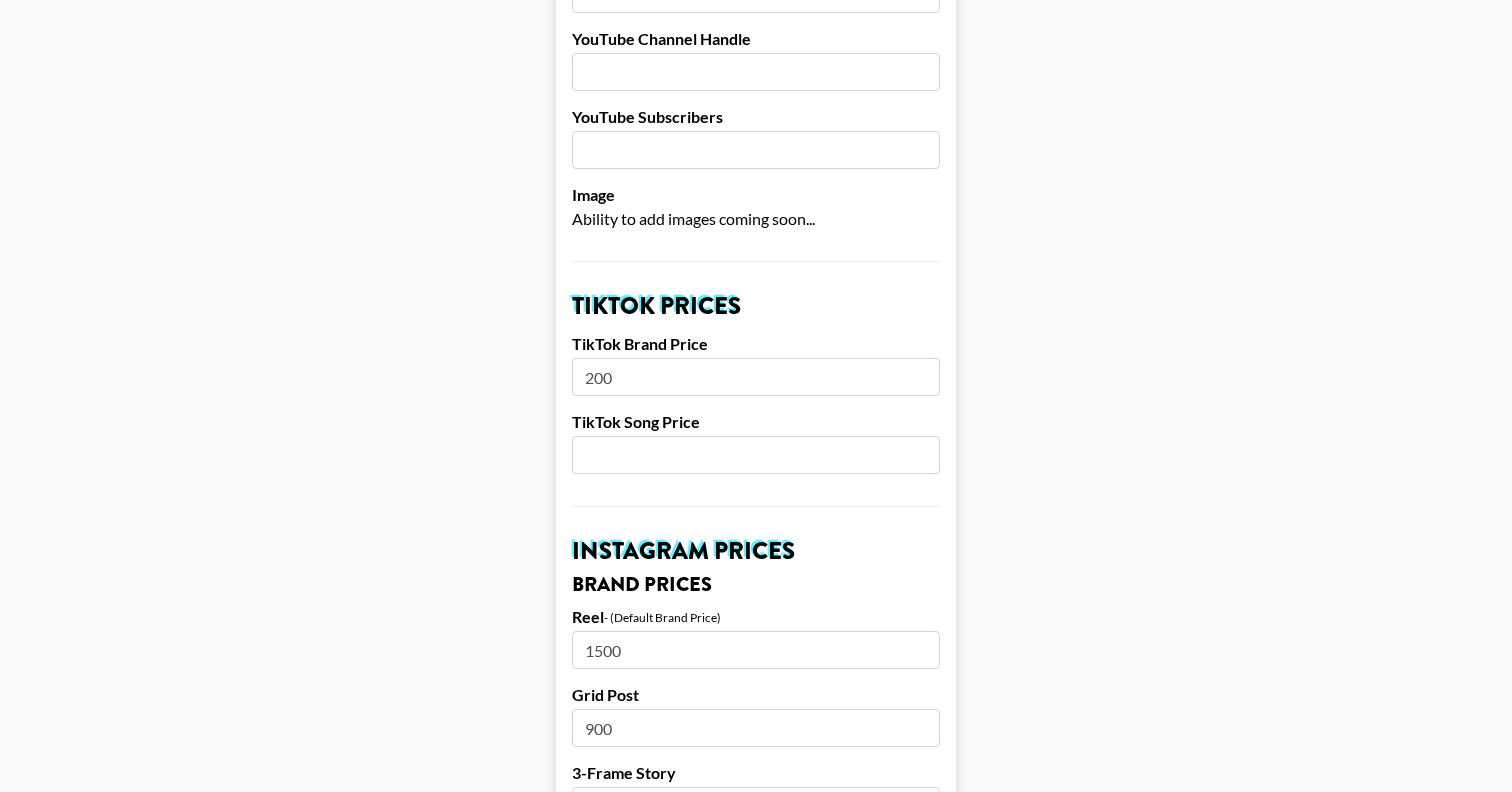 scroll, scrollTop: 491, scrollLeft: 0, axis: vertical 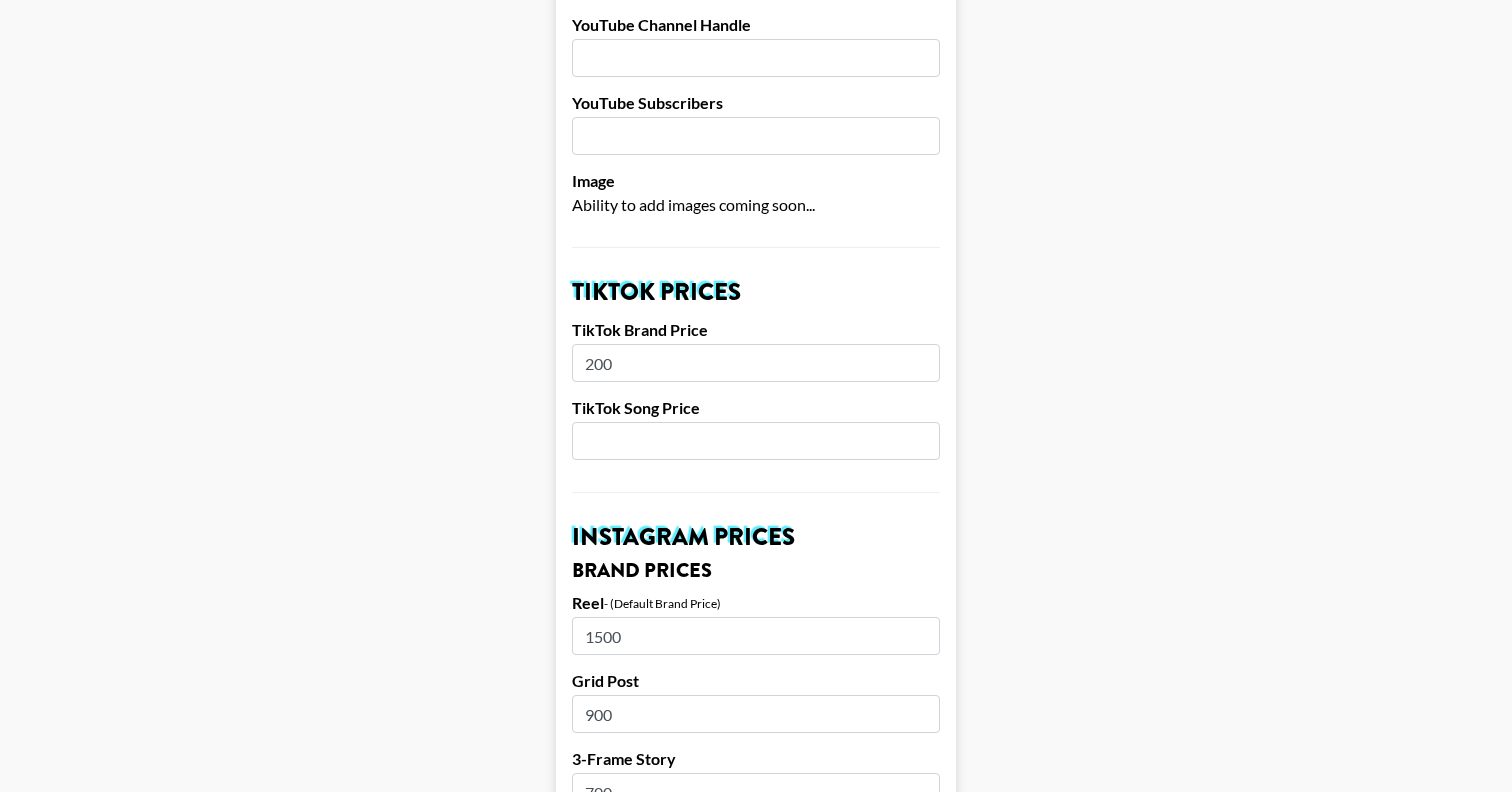 click at bounding box center (756, 441) 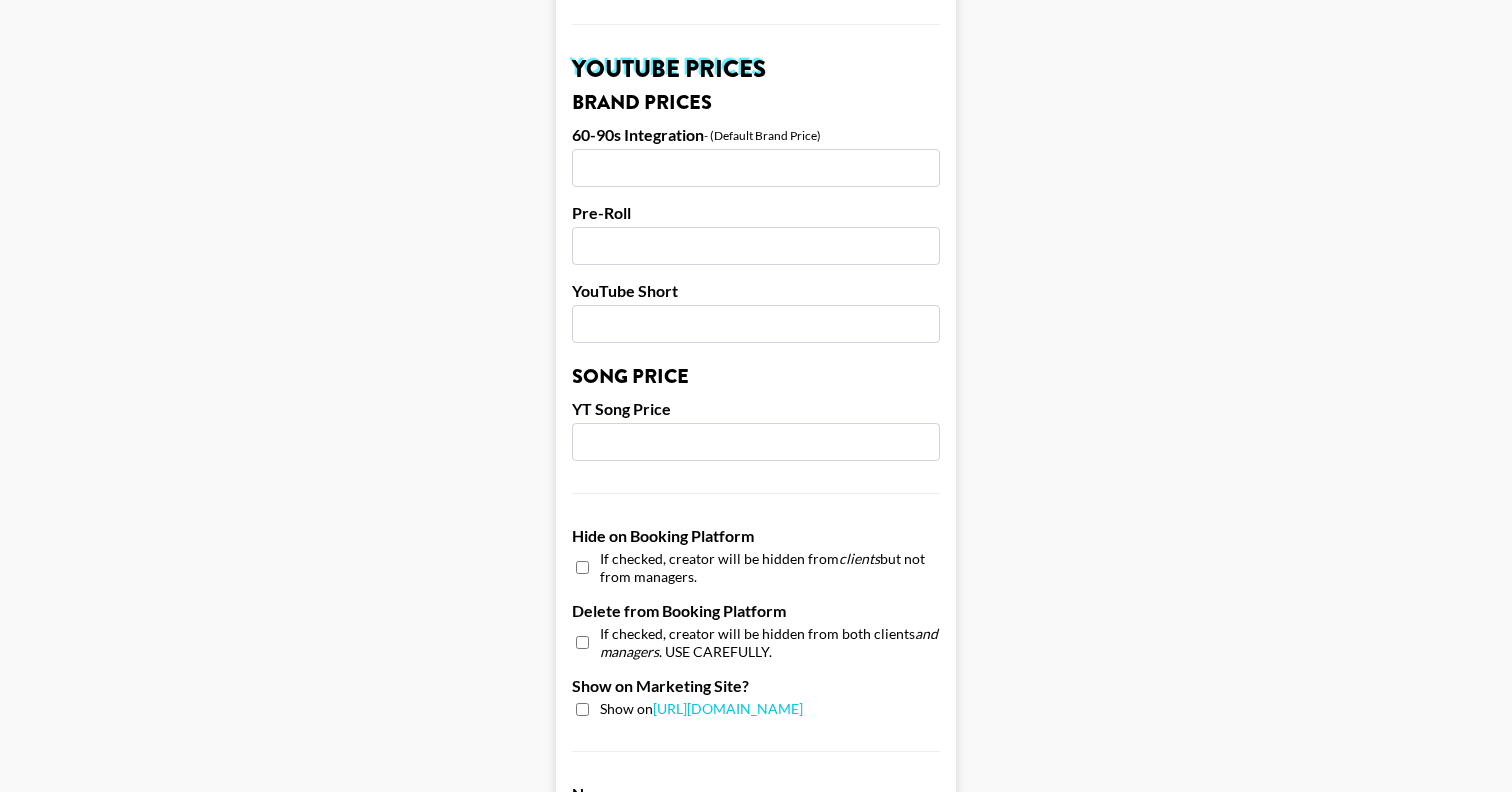 scroll, scrollTop: 1921, scrollLeft: 0, axis: vertical 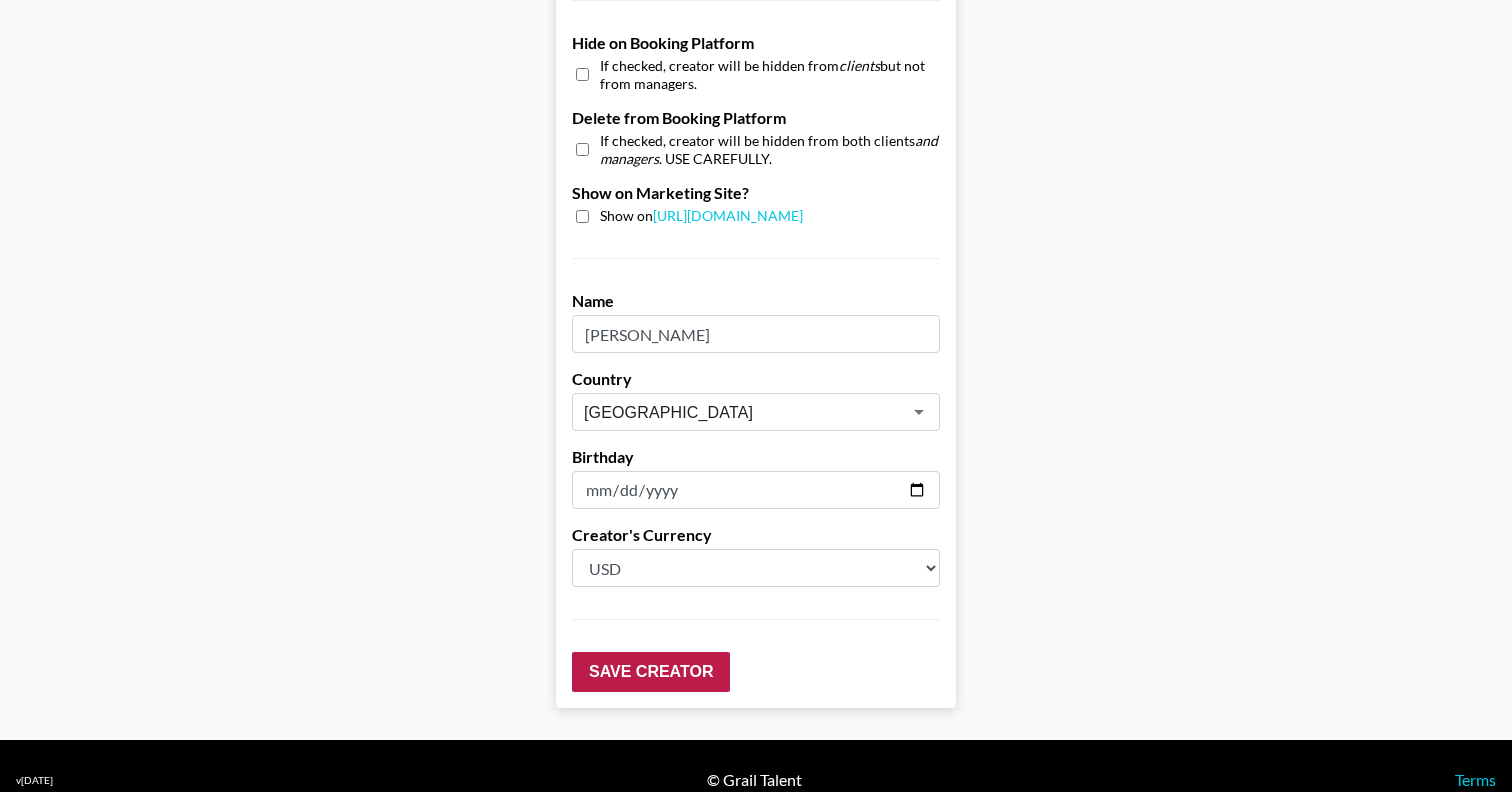 type on "120" 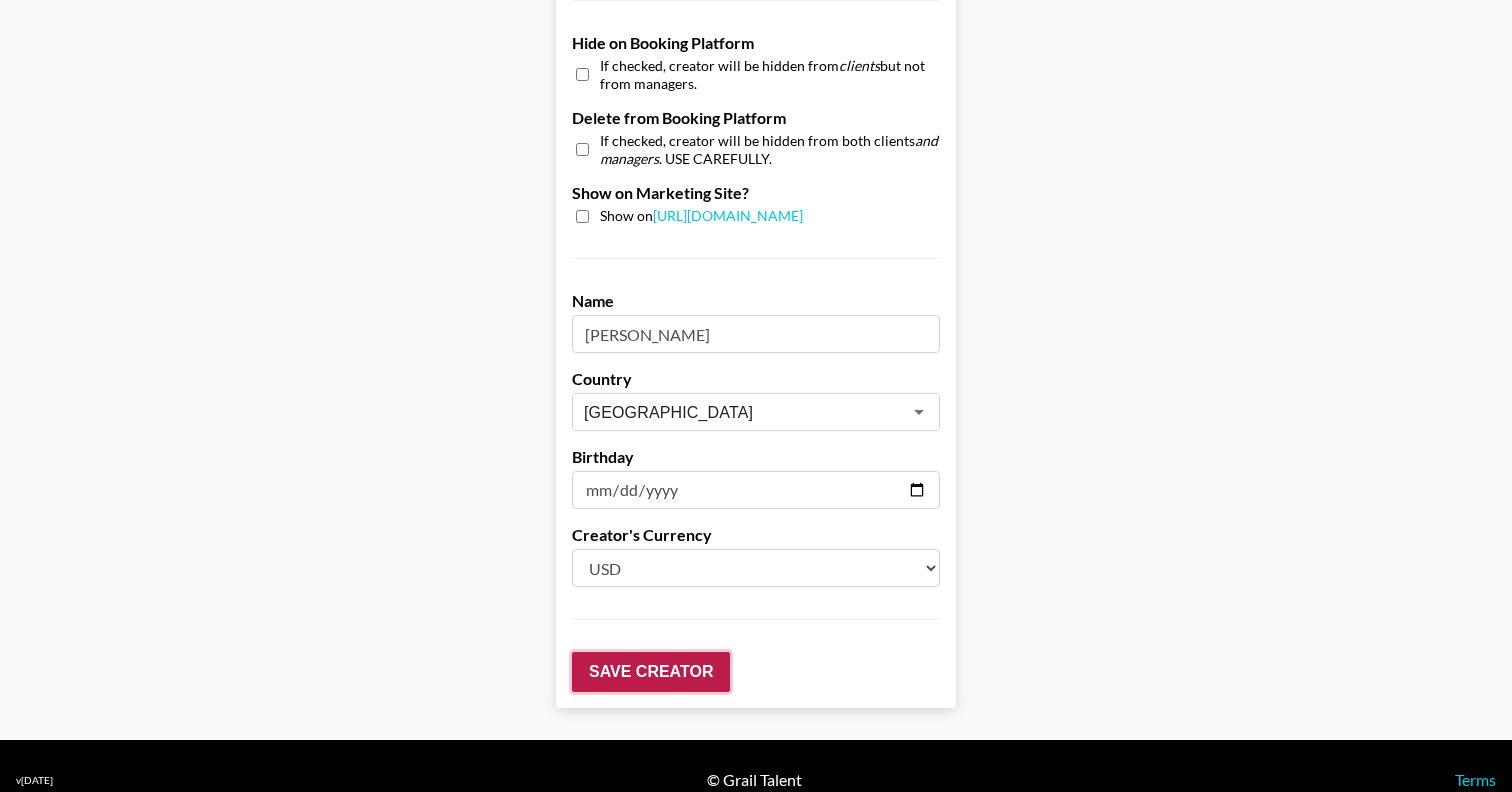 click on "Save Creator" at bounding box center [651, 672] 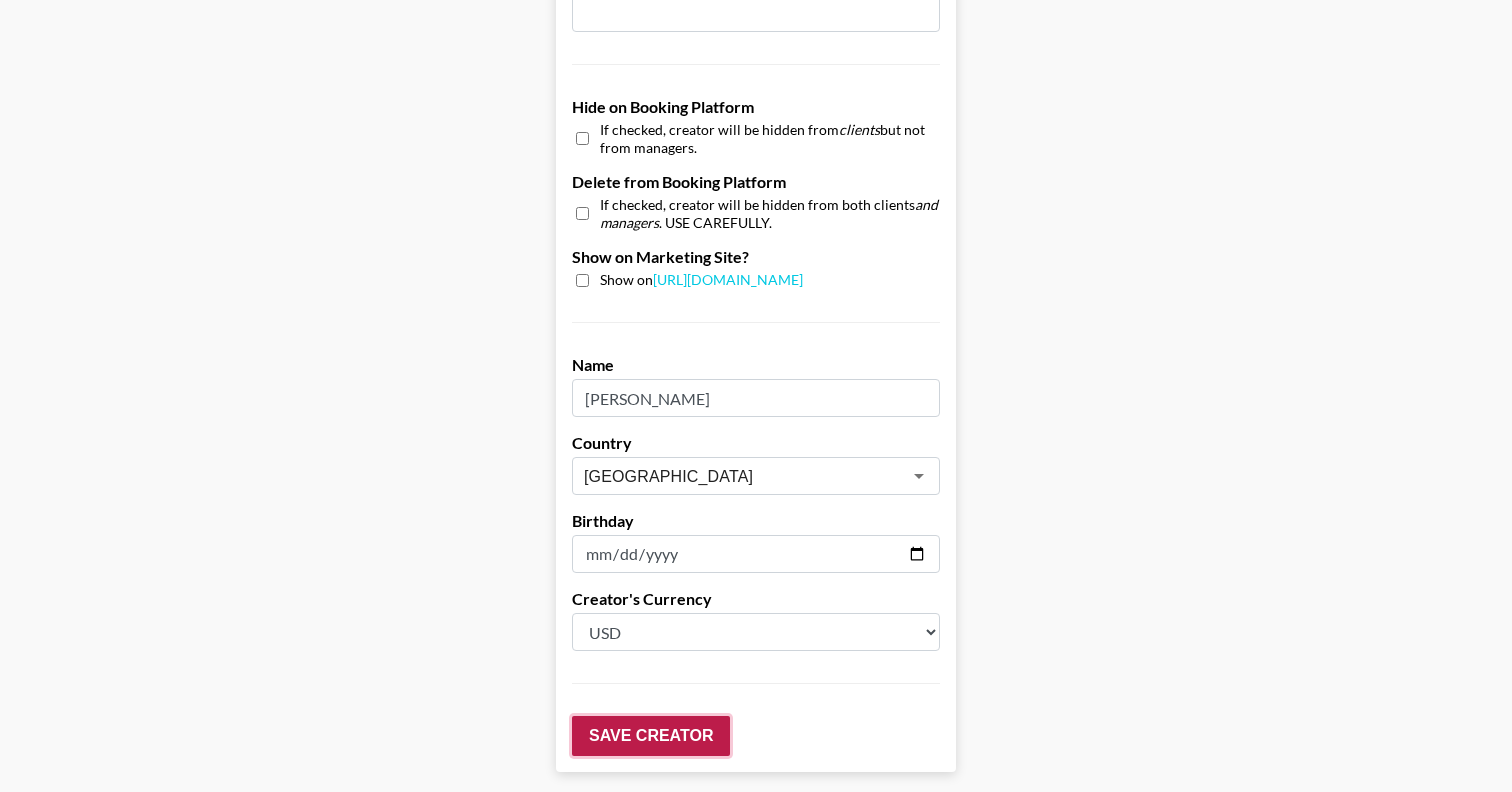 scroll, scrollTop: 1985, scrollLeft: 0, axis: vertical 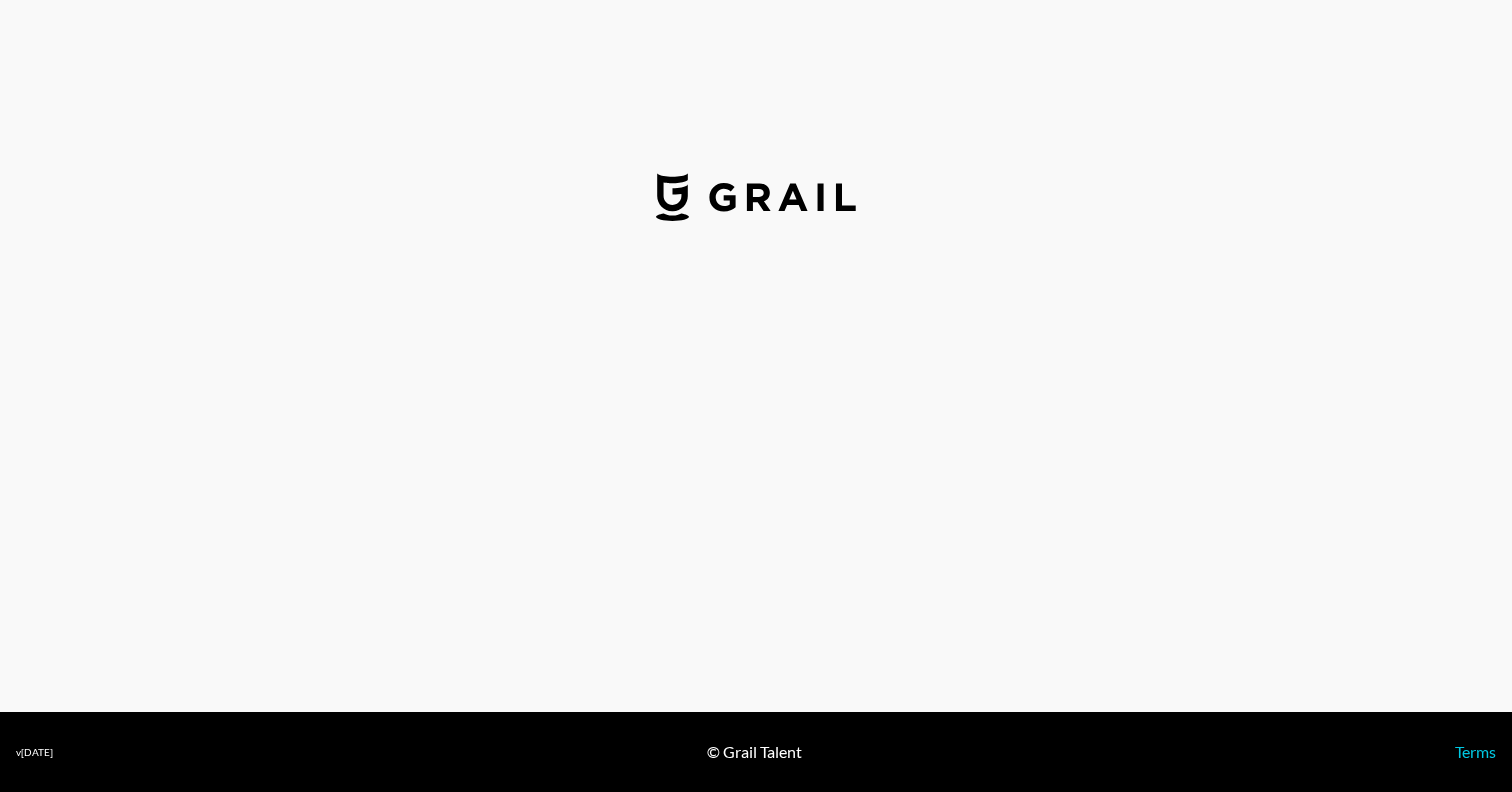select on "USD" 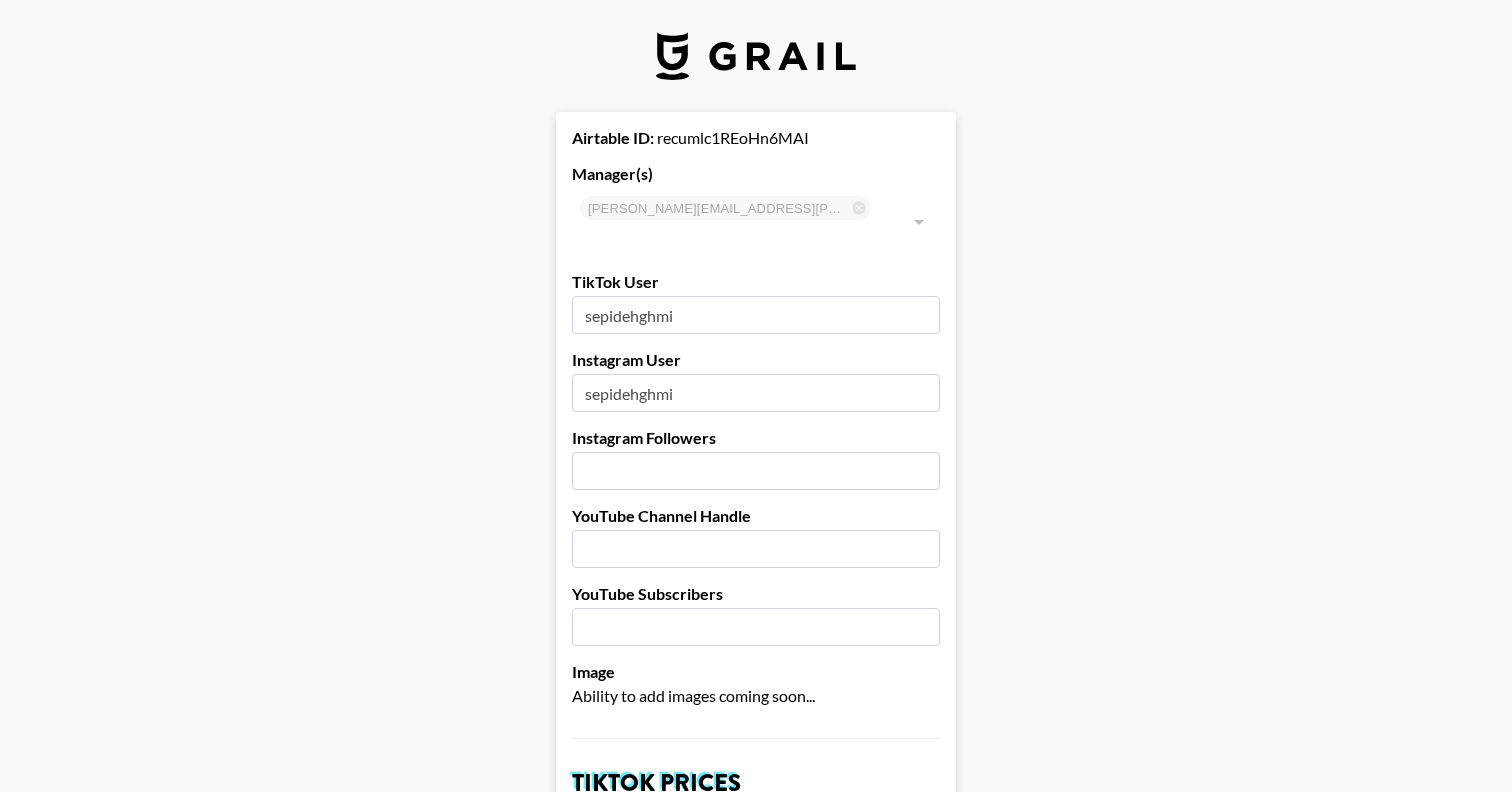 click at bounding box center [756, 471] 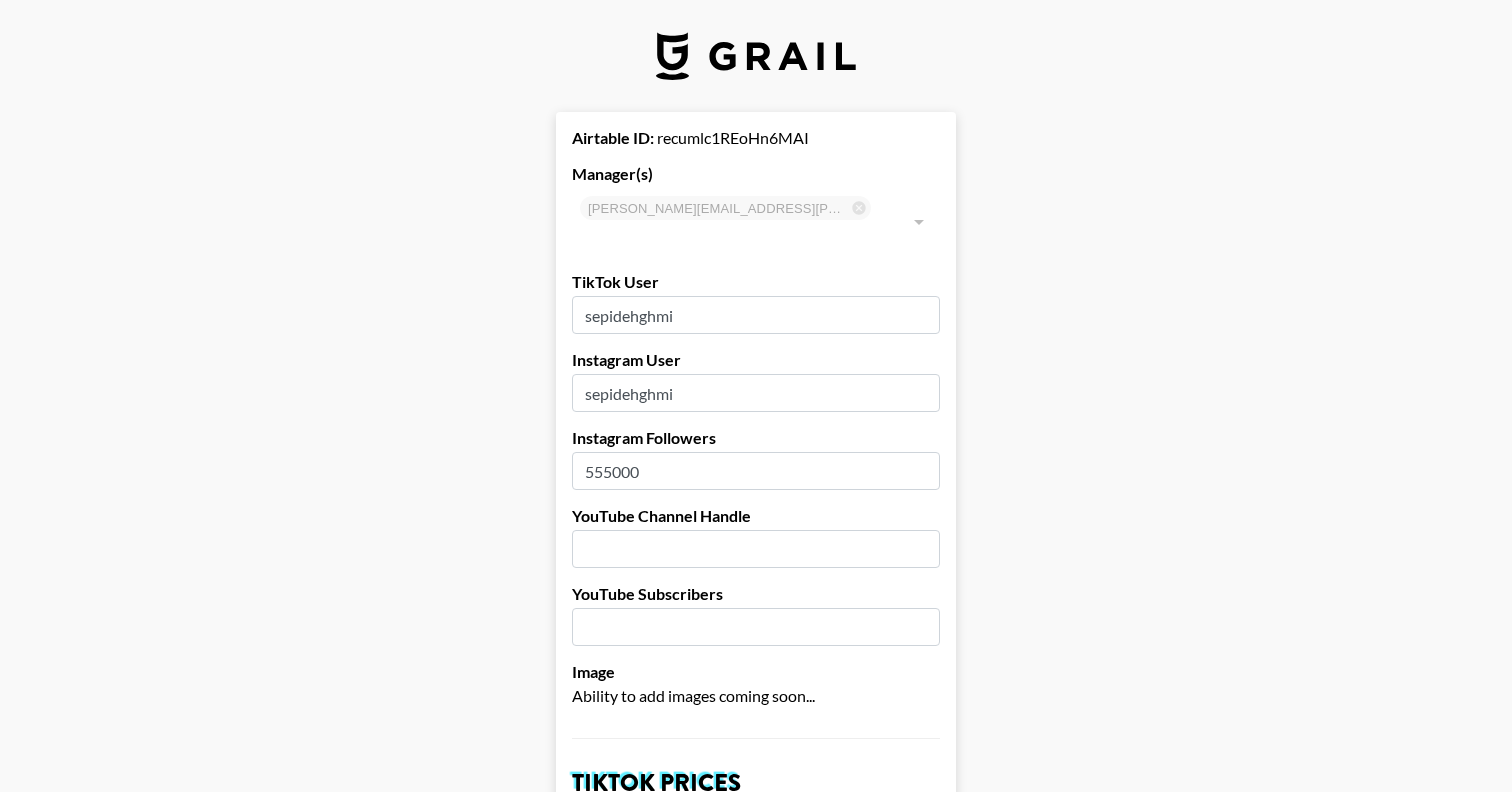 type on "555000" 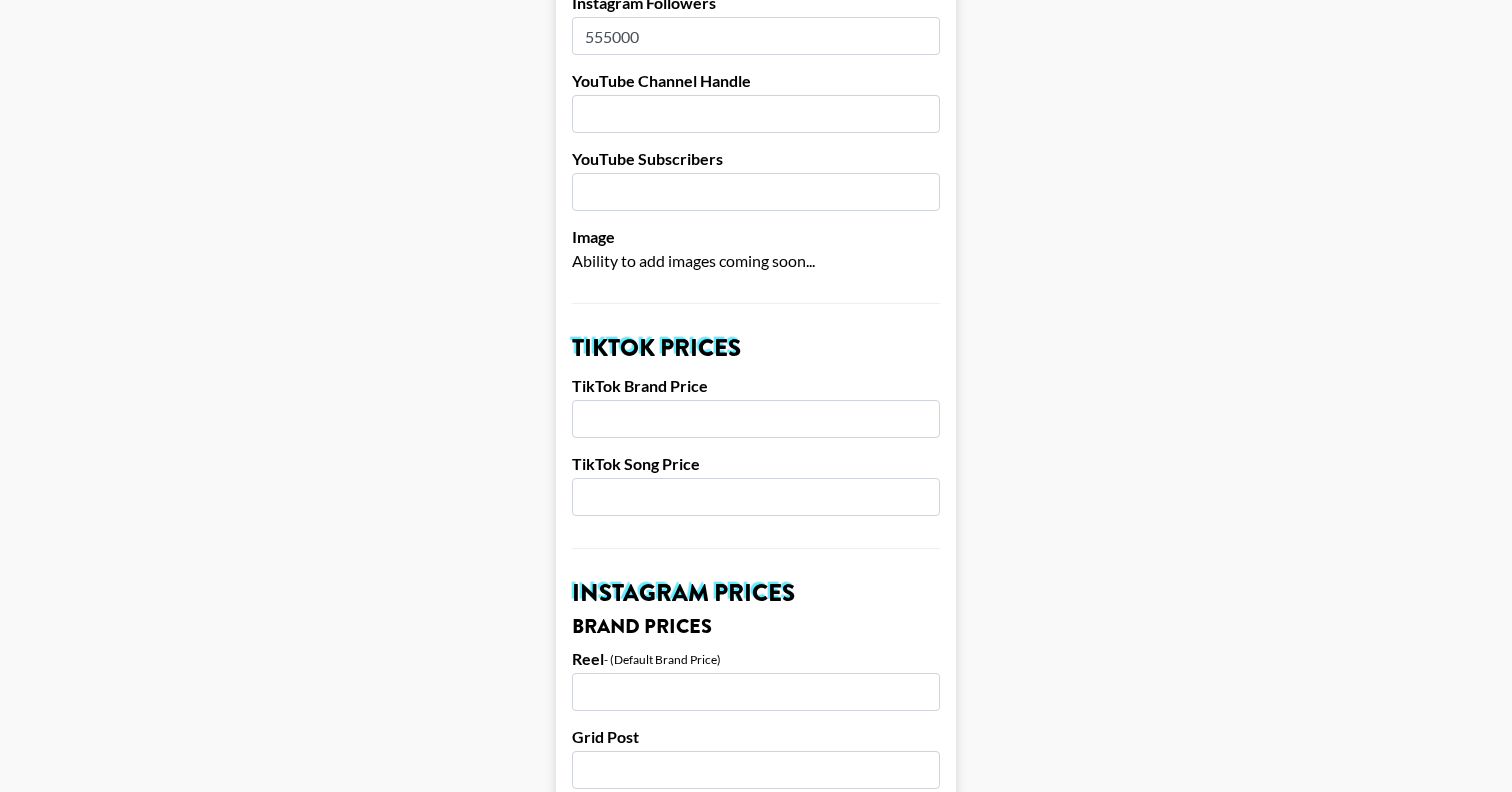scroll, scrollTop: 459, scrollLeft: 0, axis: vertical 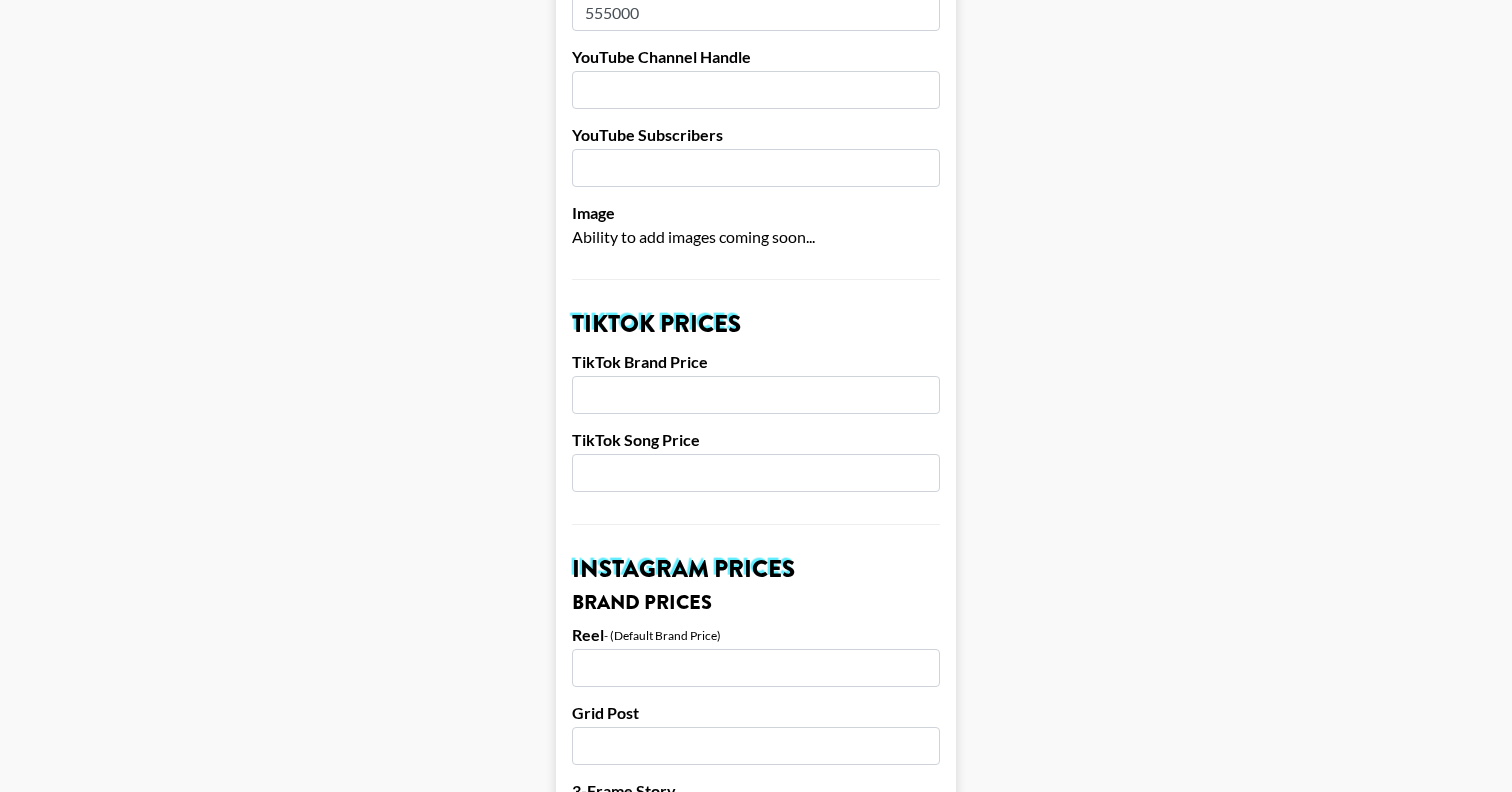 click at bounding box center [756, 395] 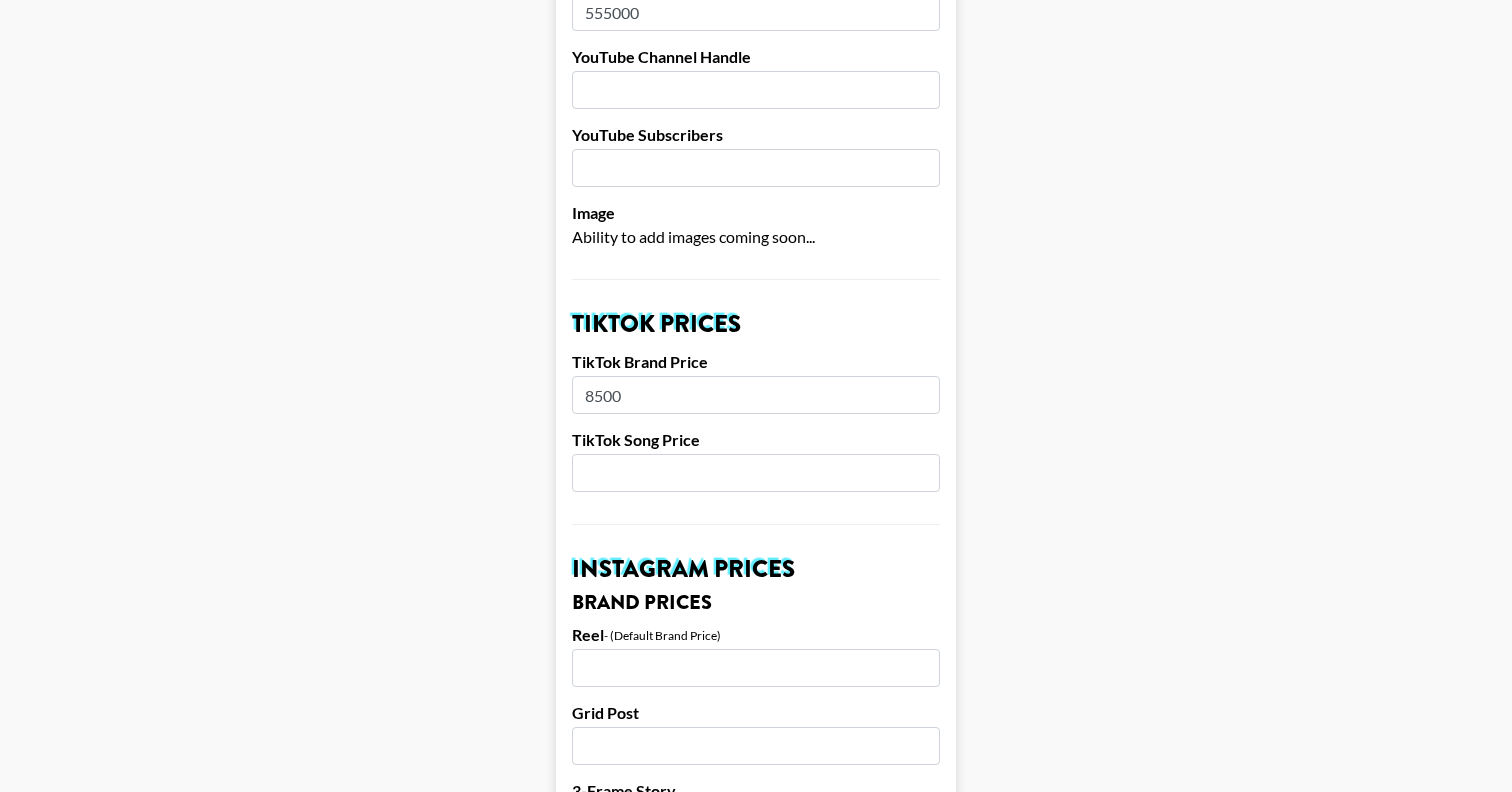 type on "8500" 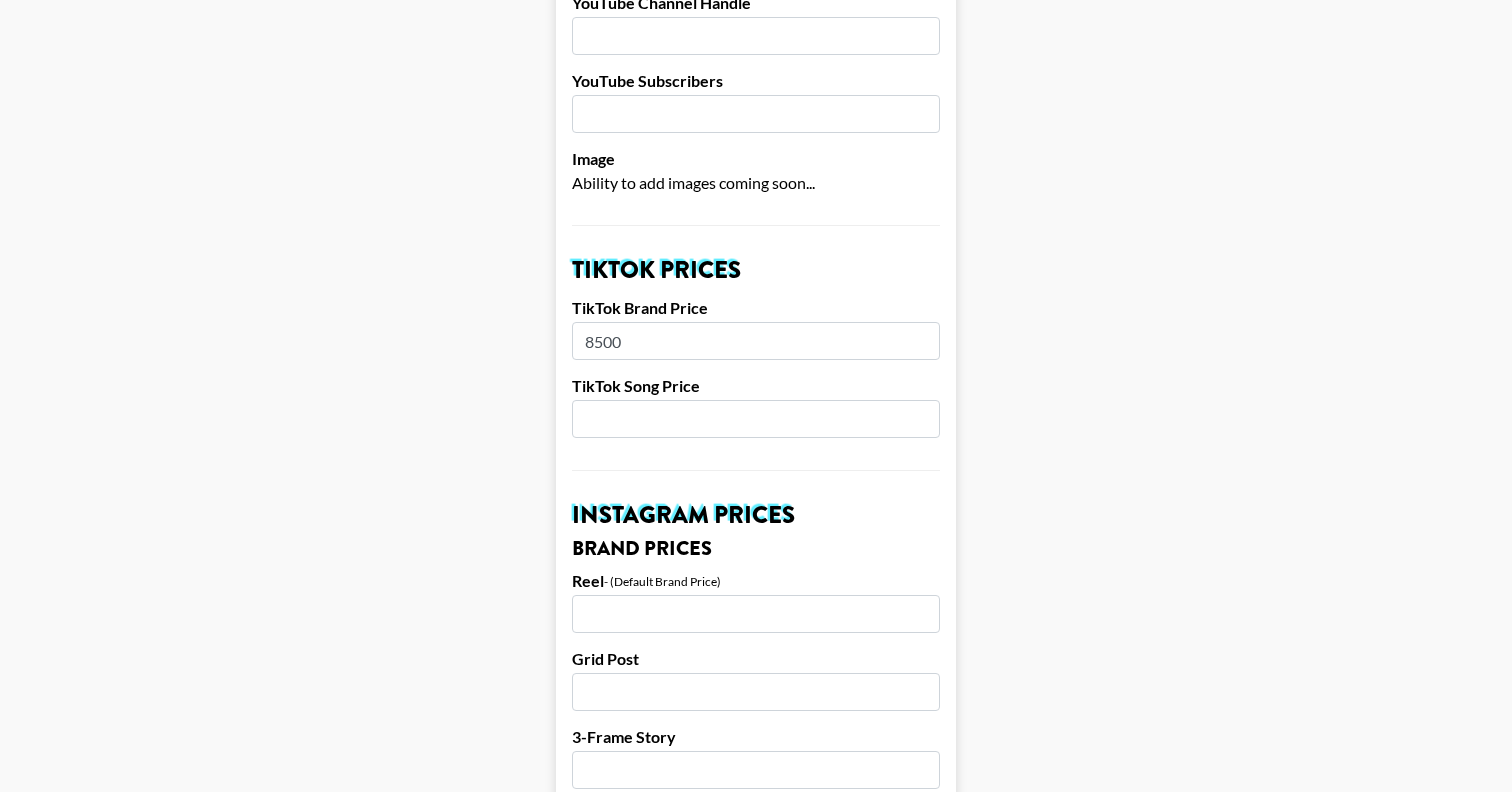 click at bounding box center [756, 419] 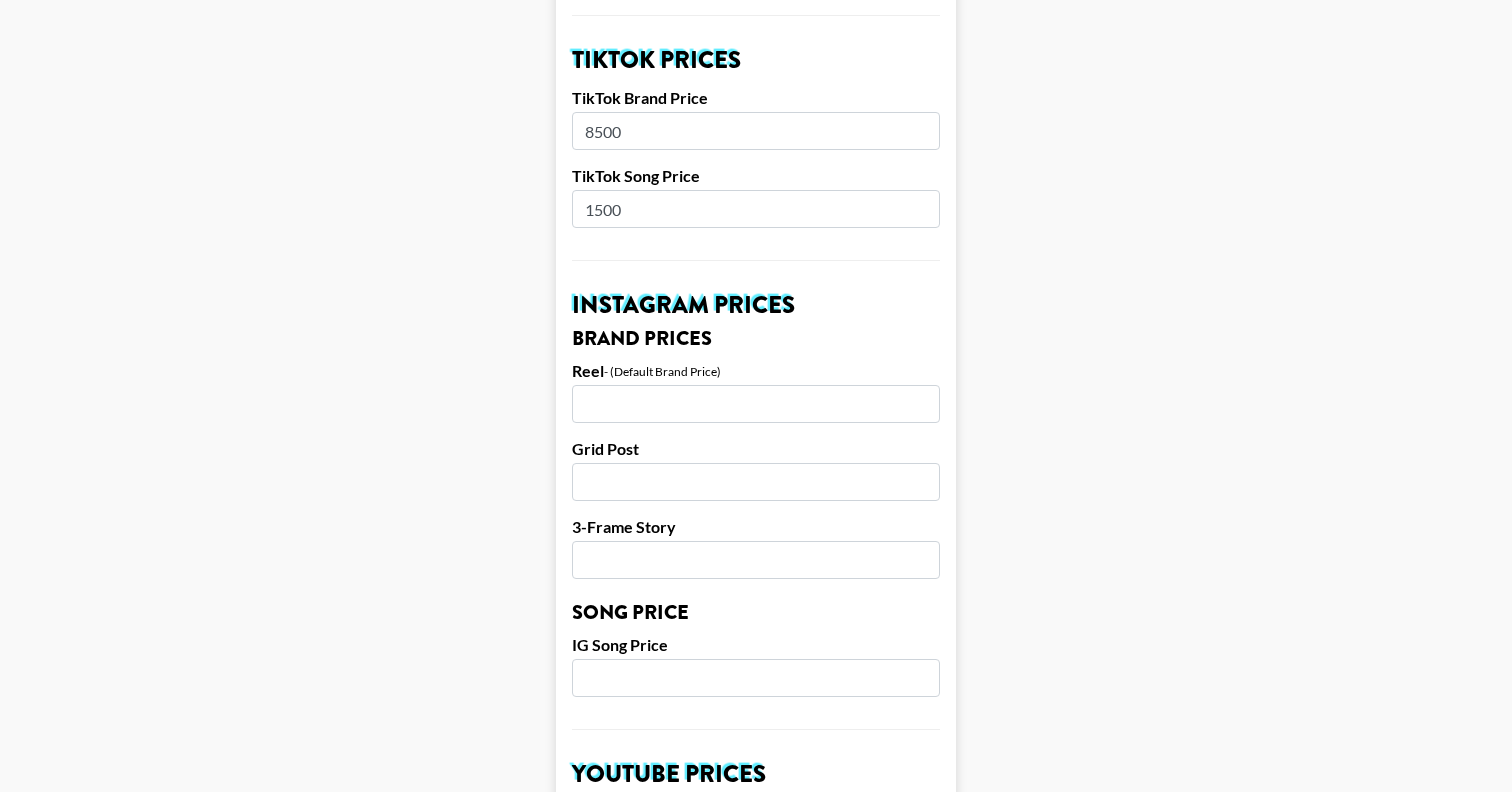 scroll, scrollTop: 728, scrollLeft: 0, axis: vertical 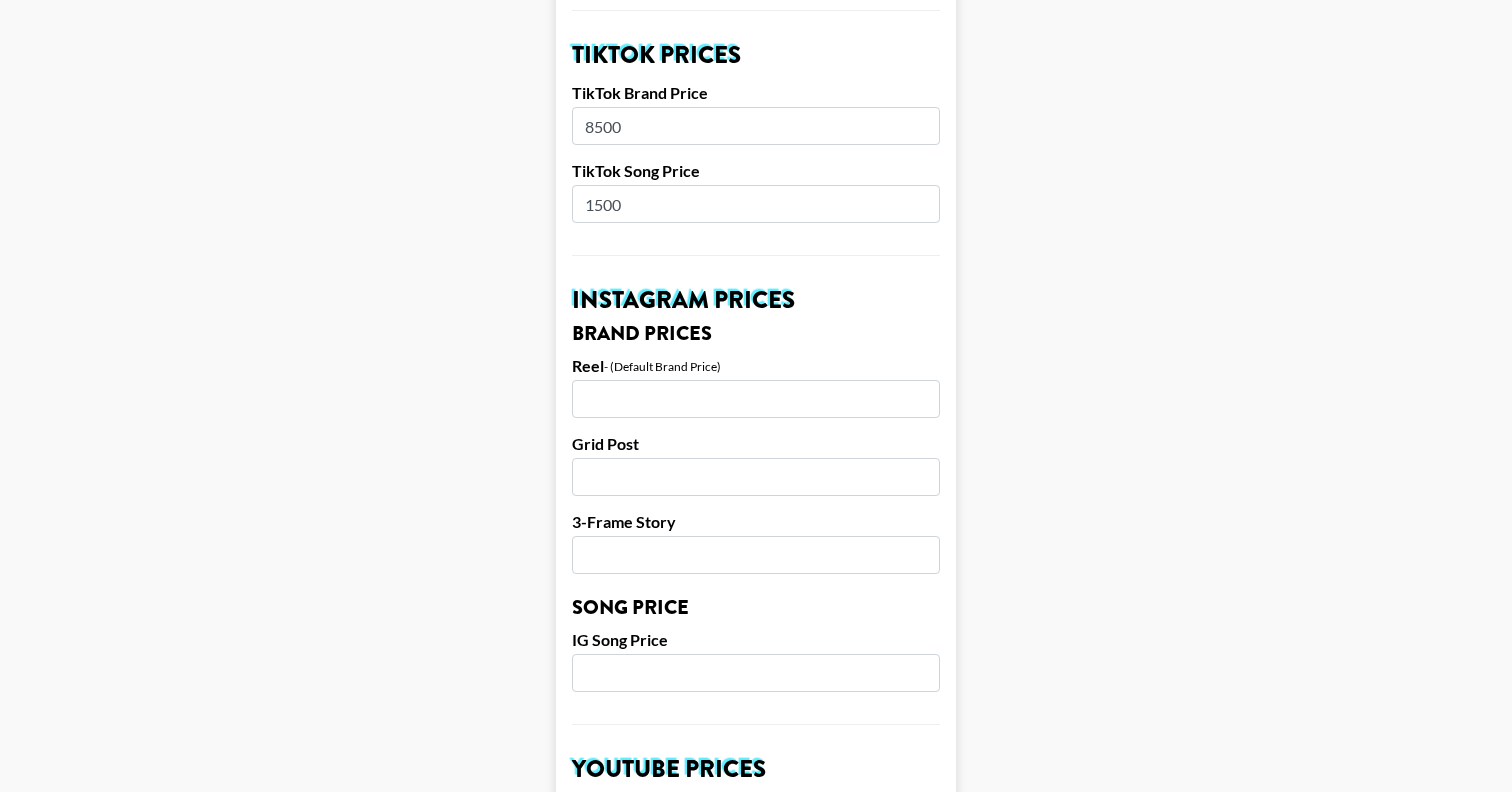 type on "1500" 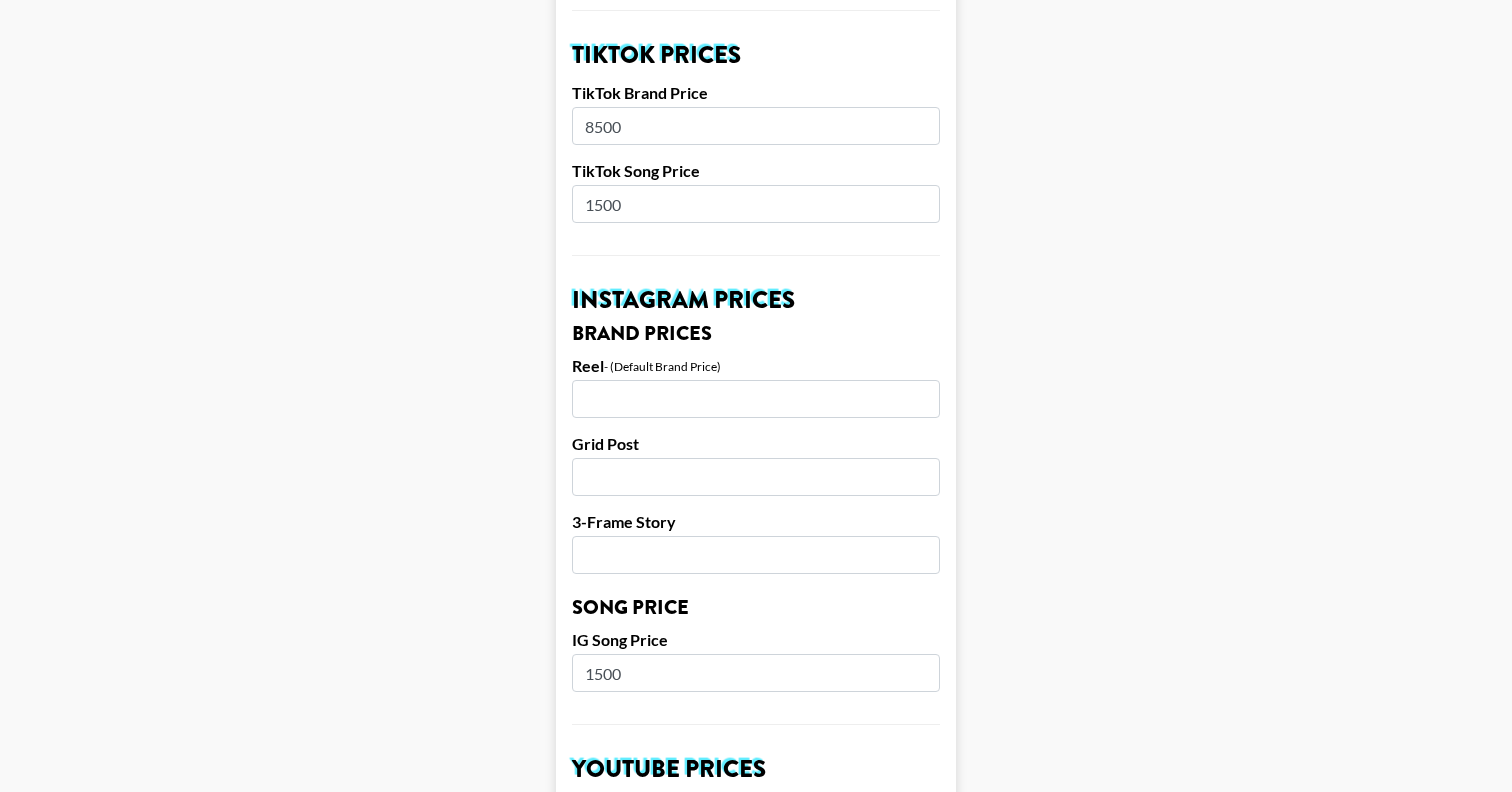 type on "1500" 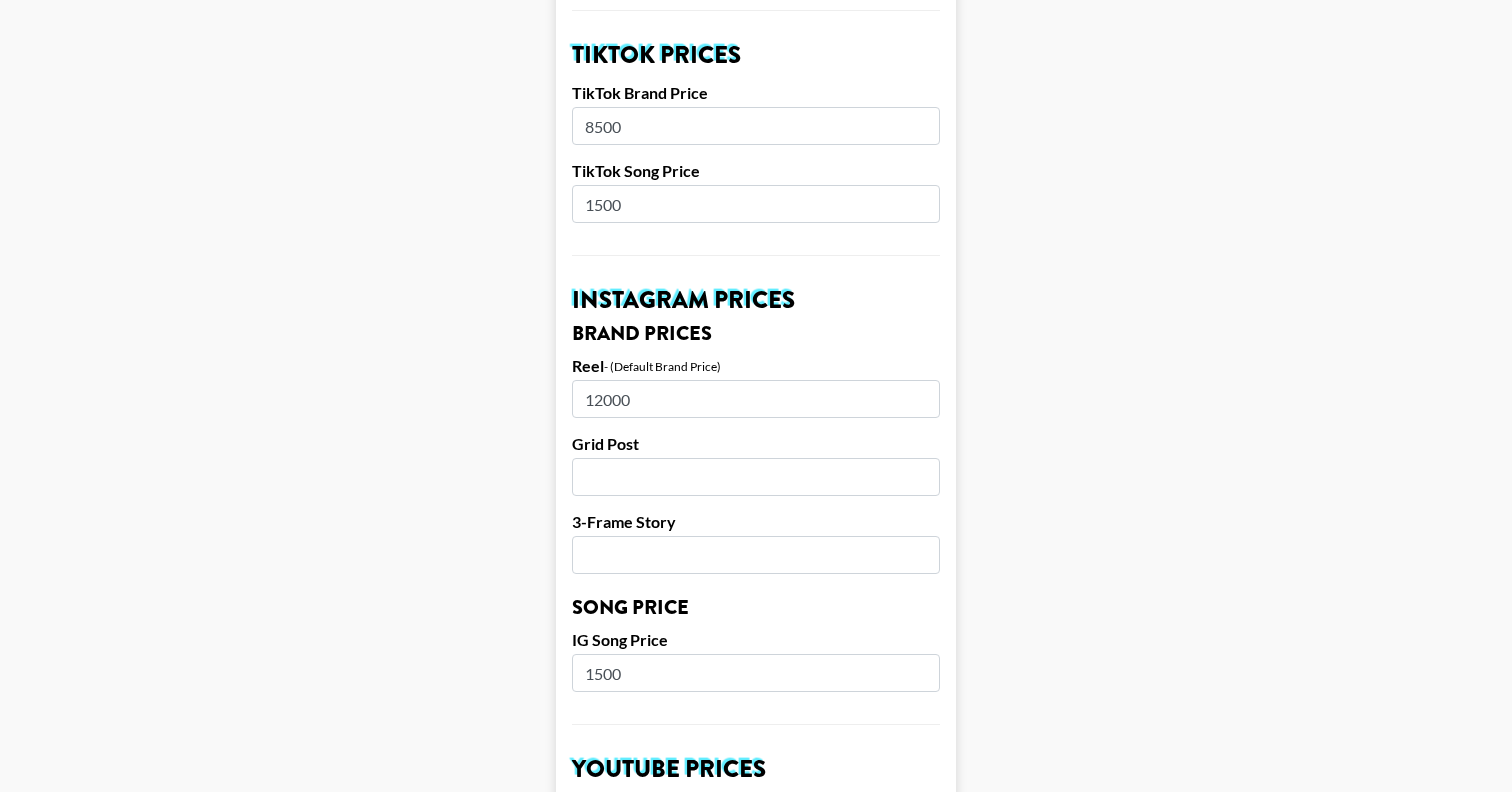 type on "12000" 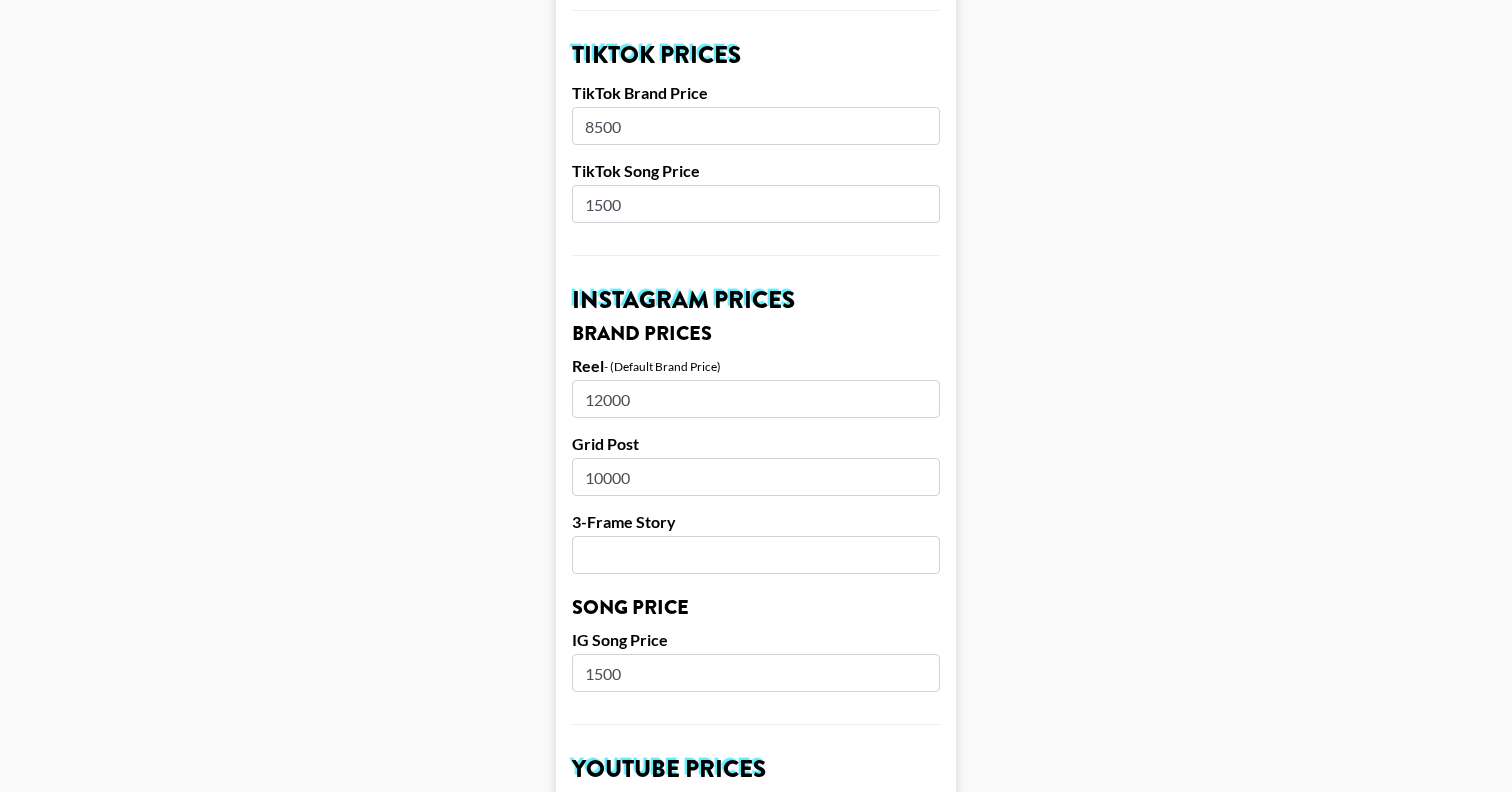 type on "10000" 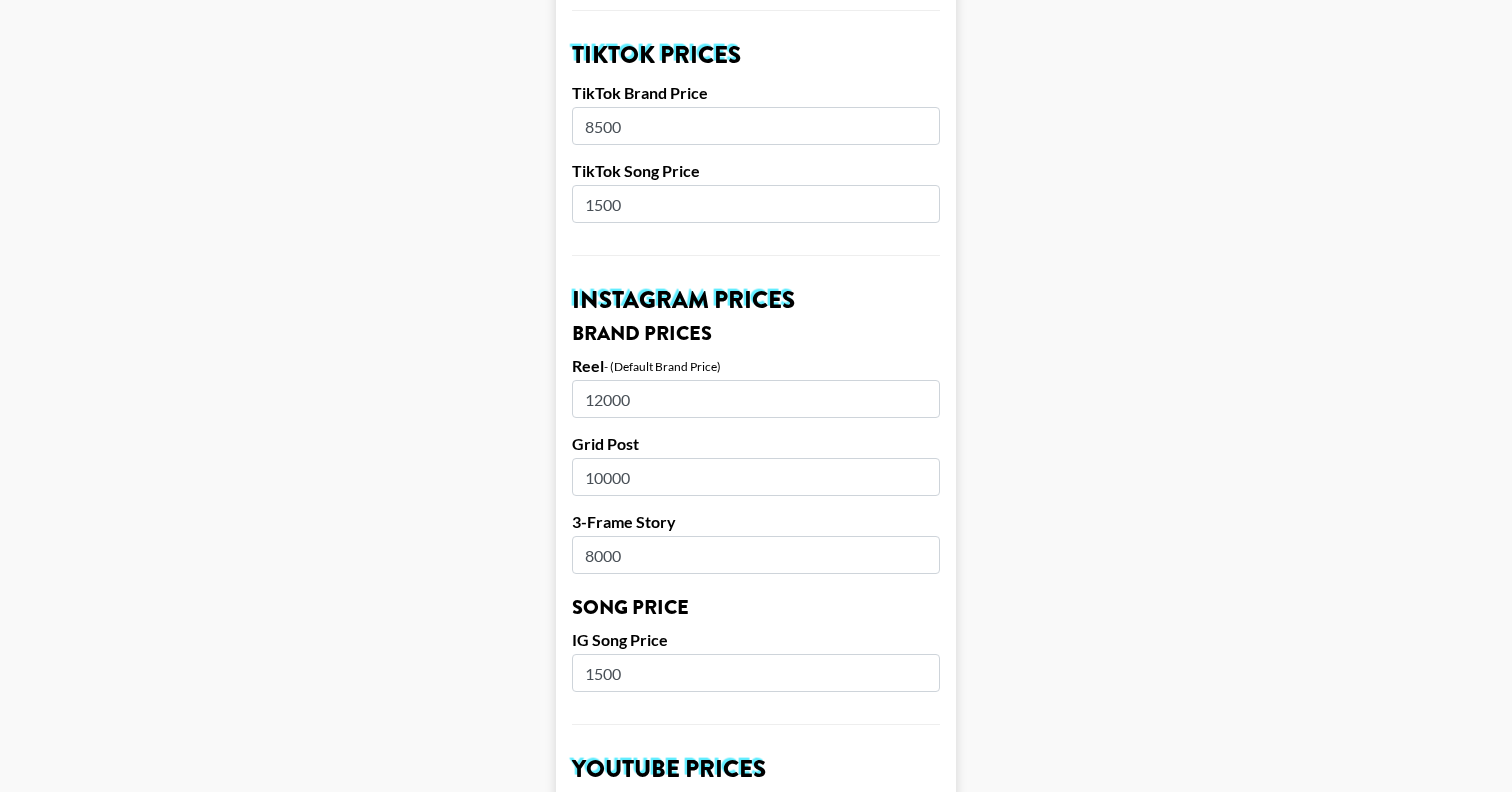 type on "8000" 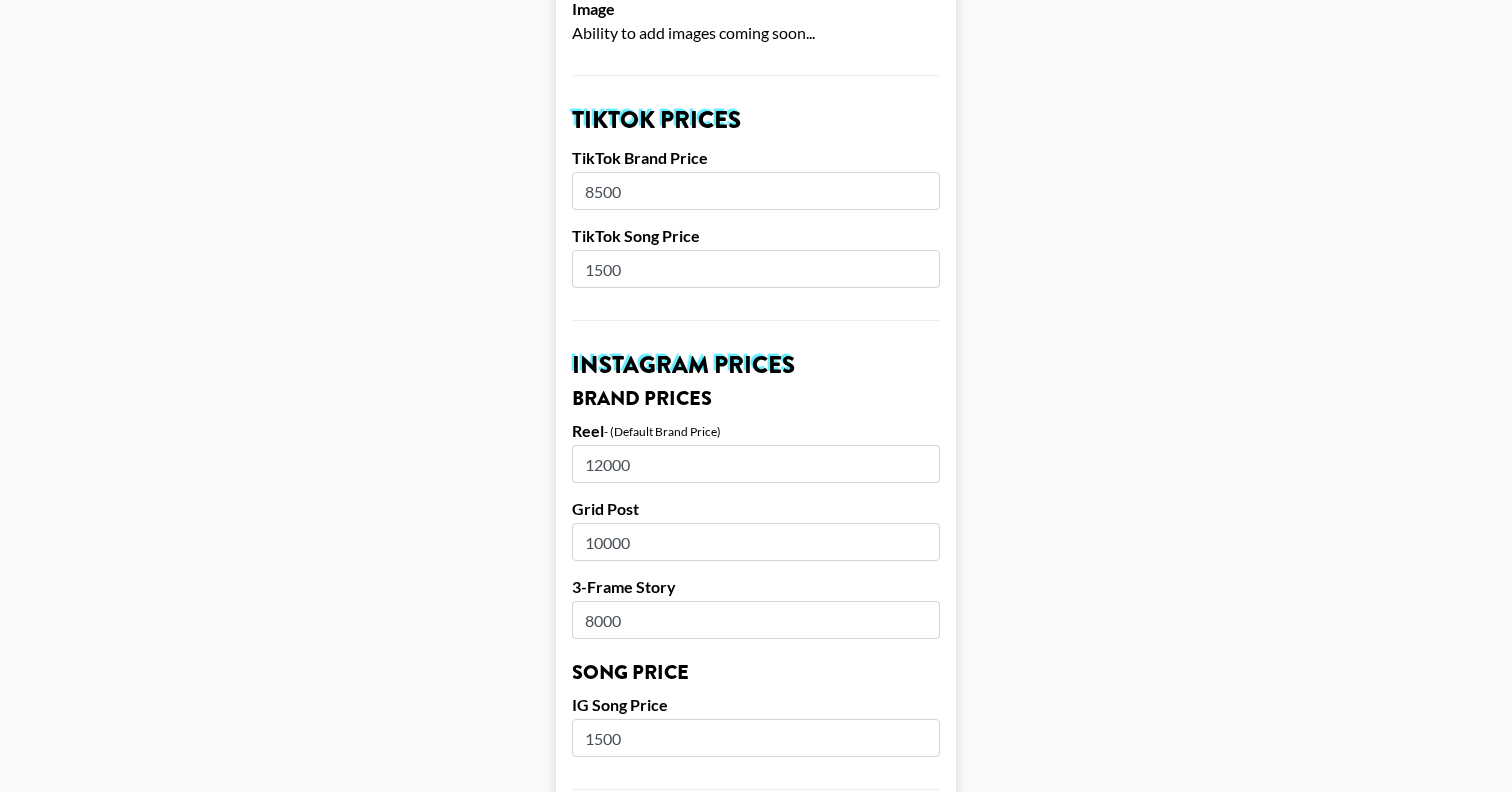 scroll, scrollTop: 1921, scrollLeft: 0, axis: vertical 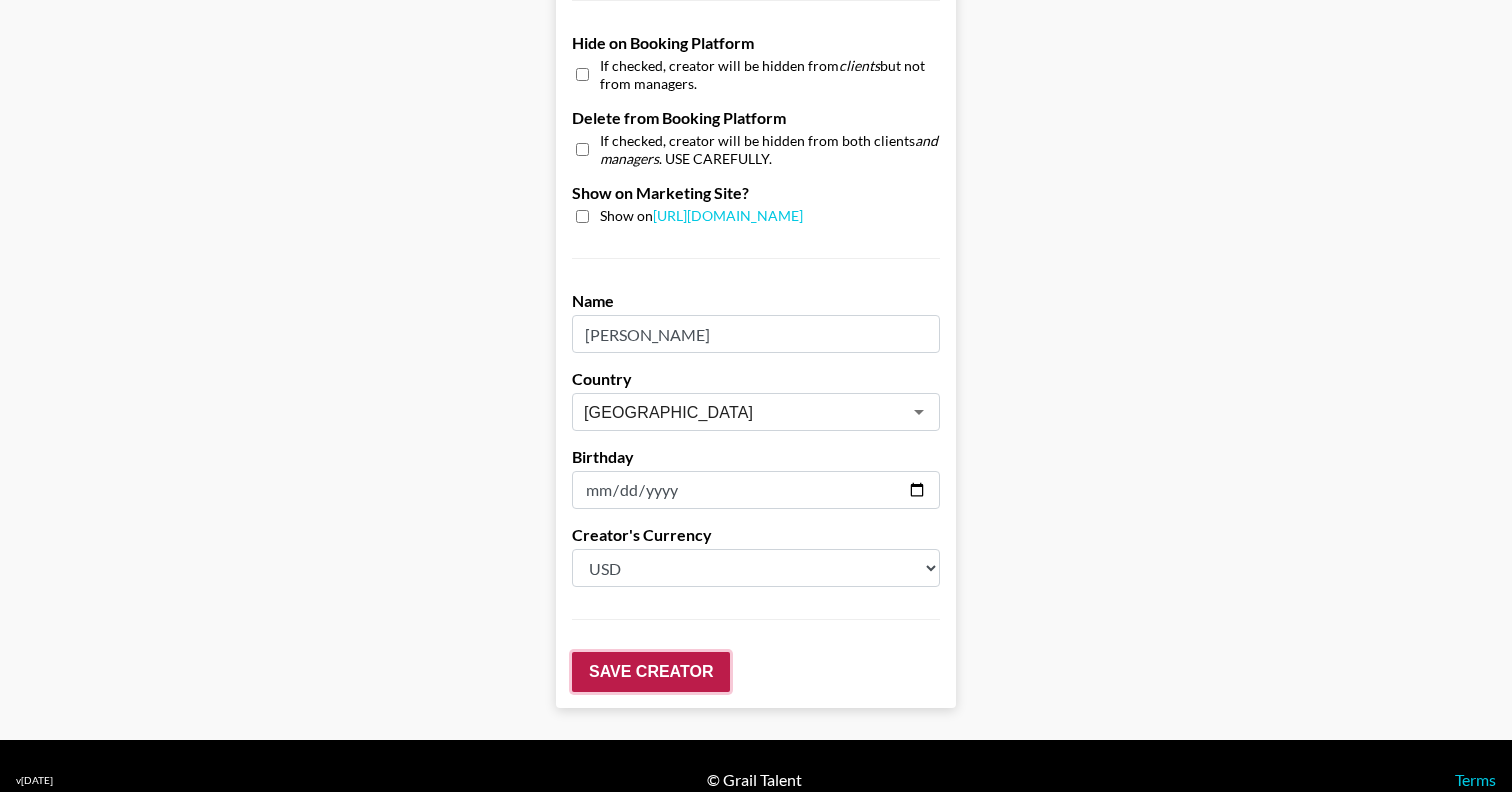 click on "Save Creator" at bounding box center [651, 672] 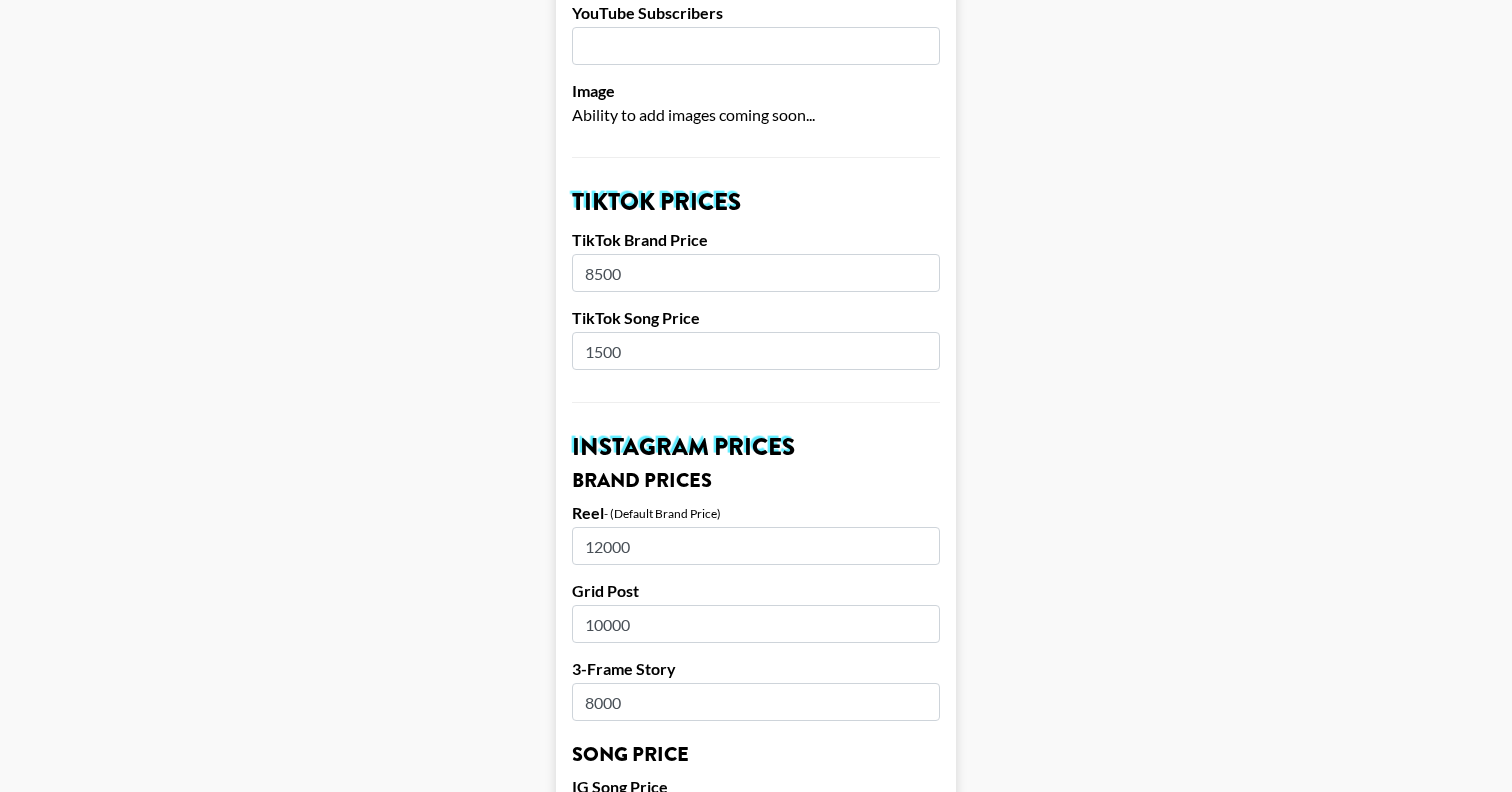 scroll, scrollTop: 360, scrollLeft: 0, axis: vertical 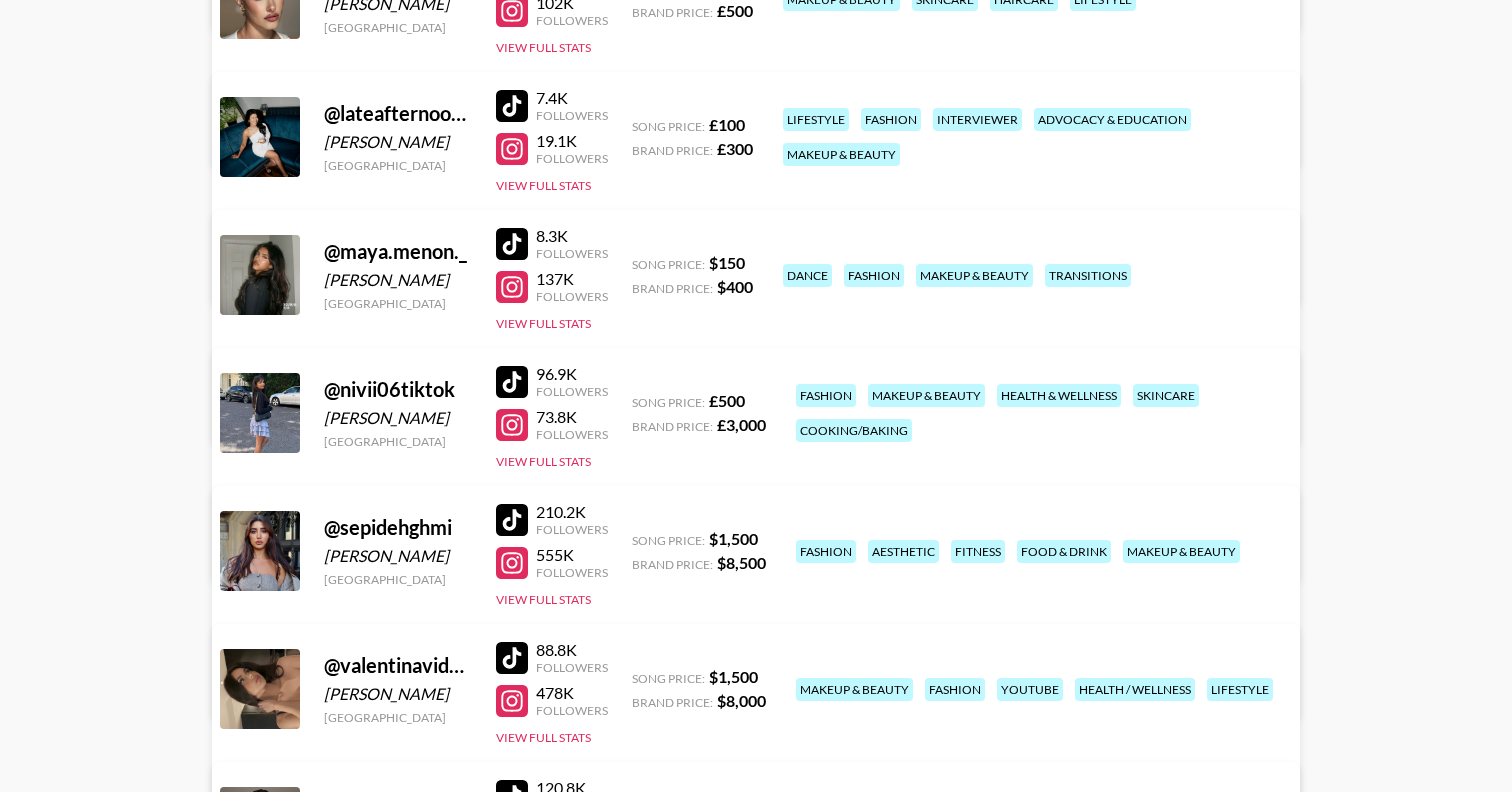 click on "View/Edit Details" at bounding box center (505, 823) 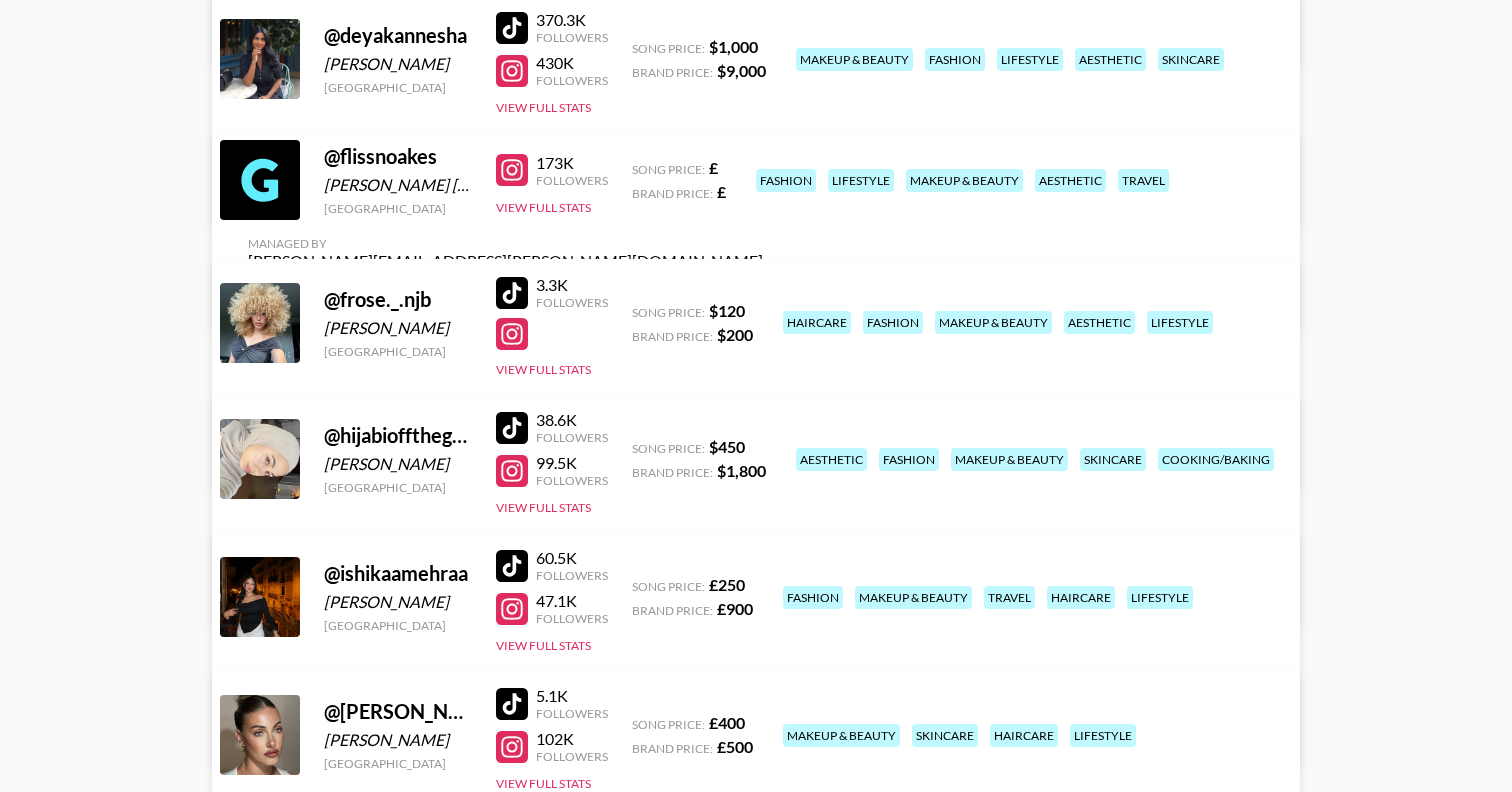 scroll, scrollTop: 433, scrollLeft: 0, axis: vertical 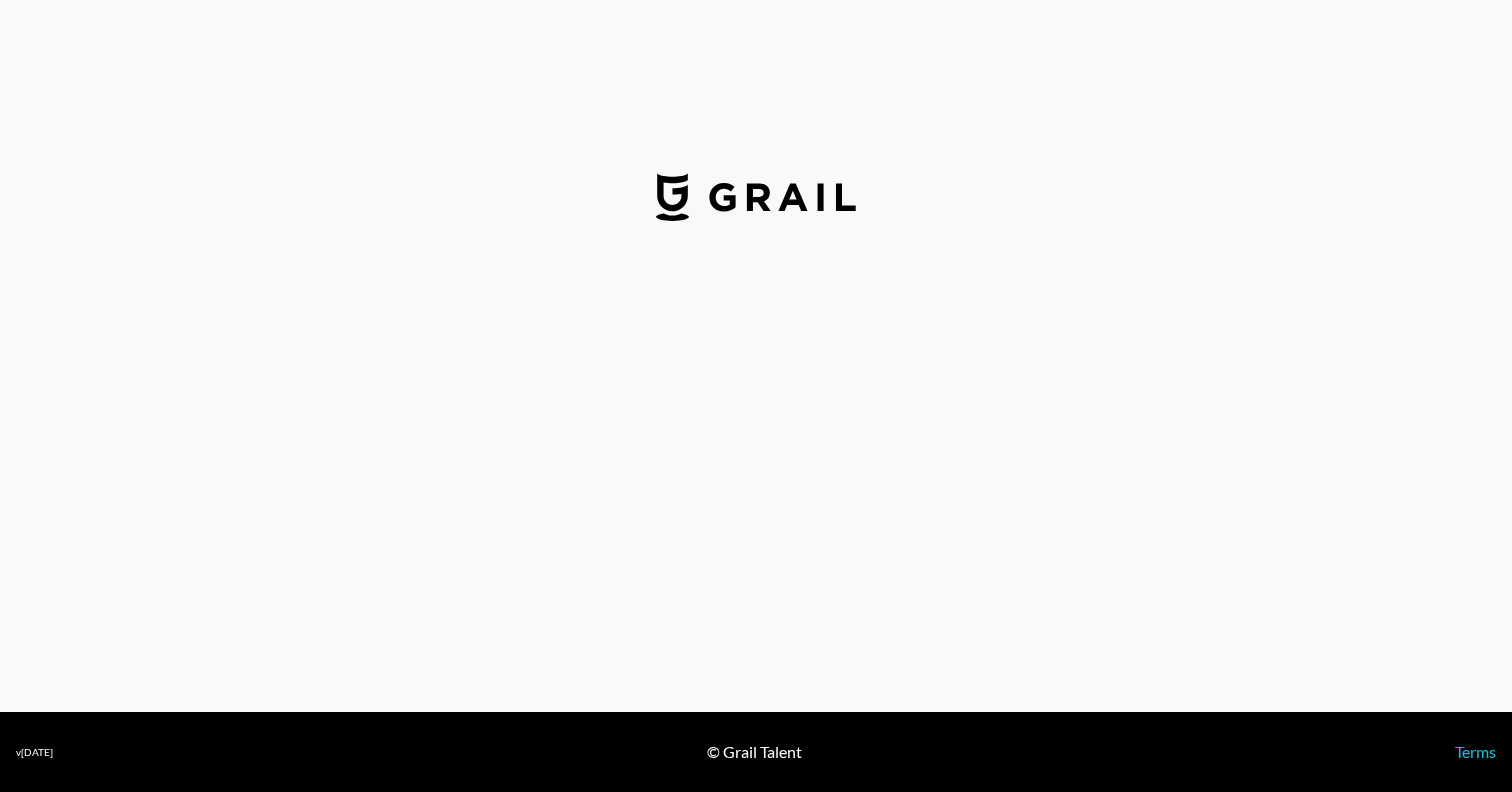 select on "USD" 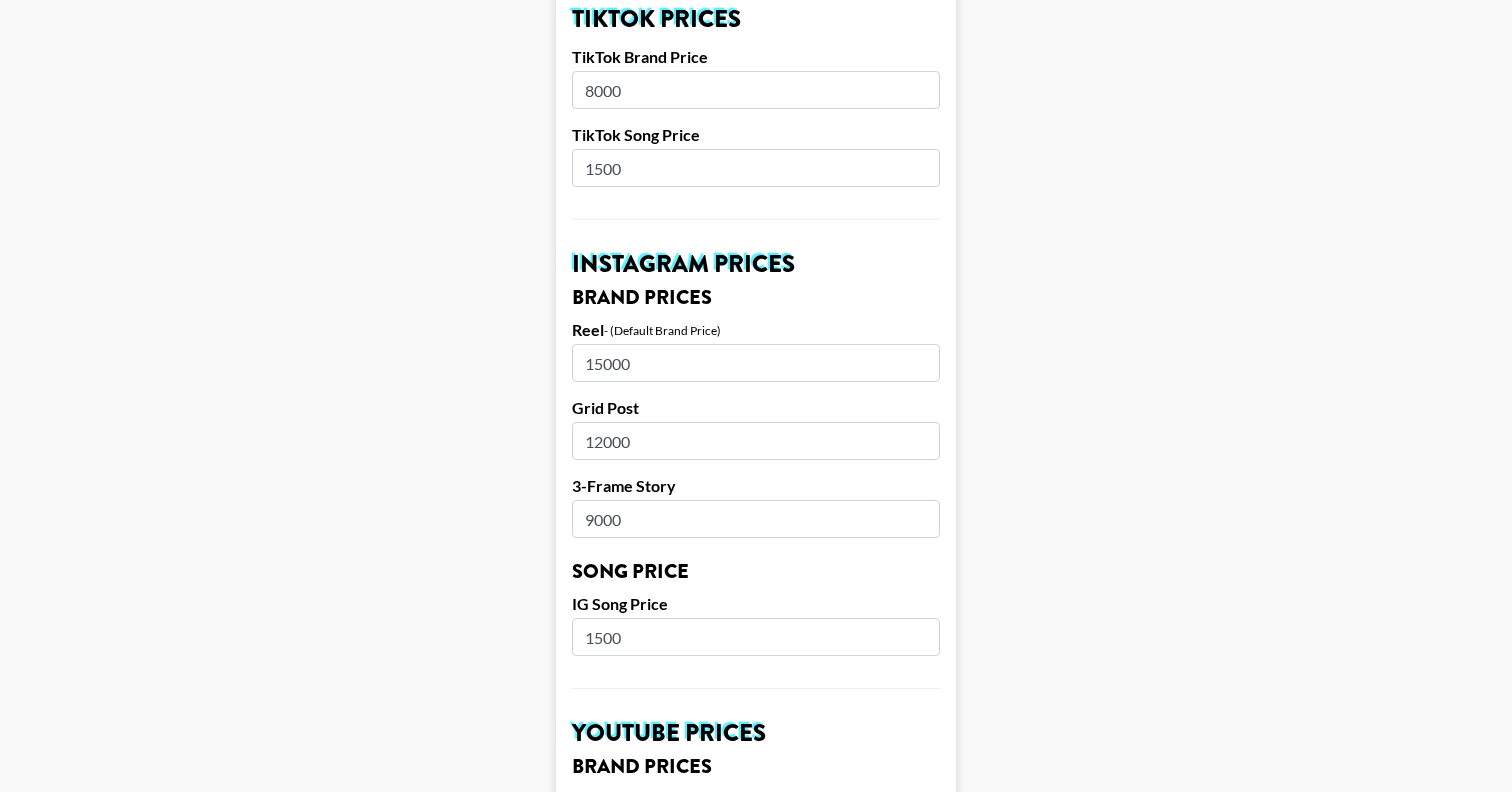 scroll, scrollTop: 513, scrollLeft: 0, axis: vertical 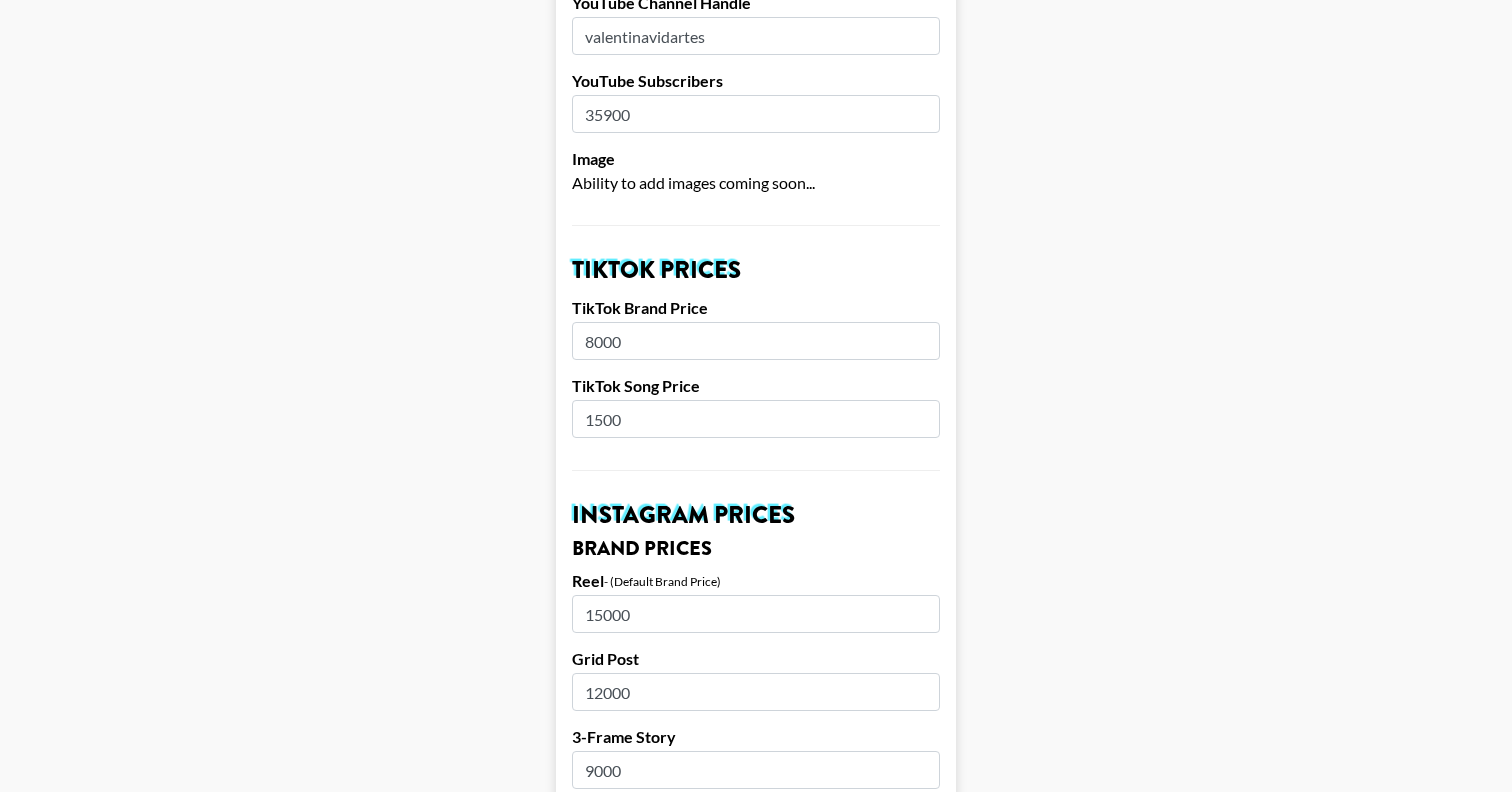 drag, startPoint x: 677, startPoint y: 319, endPoint x: 486, endPoint y: 309, distance: 191.2616 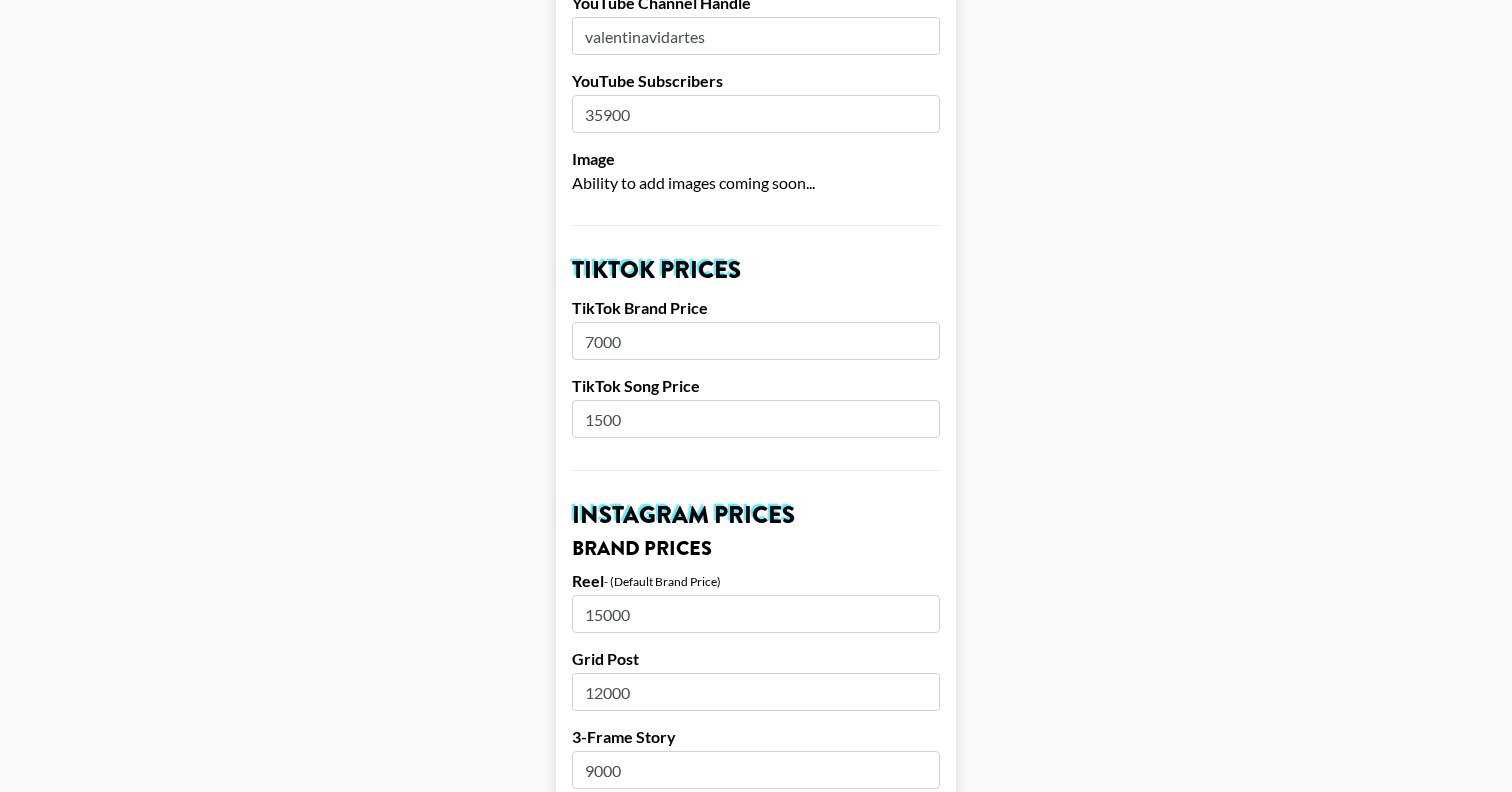 type on "7000" 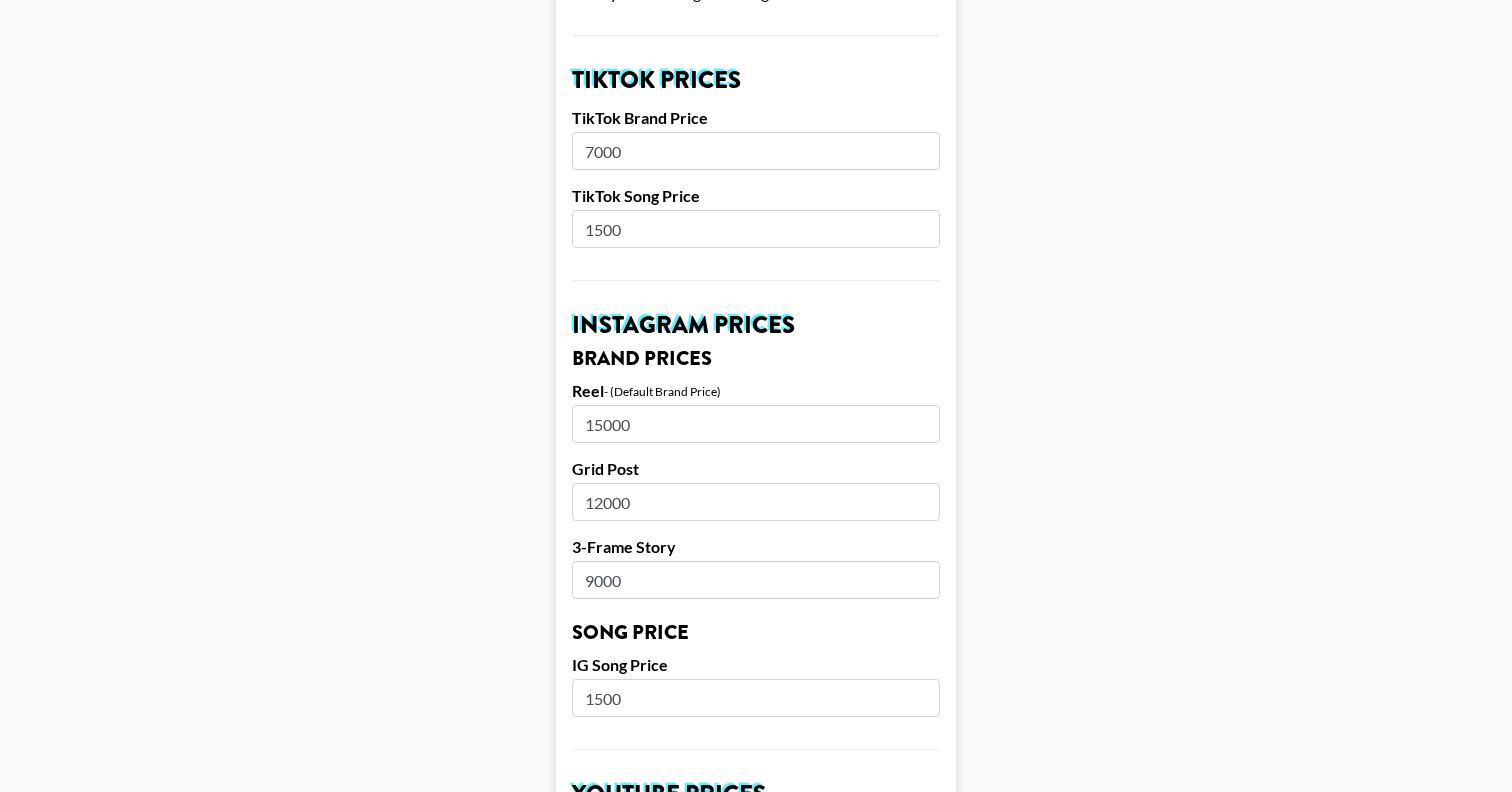 scroll, scrollTop: 705, scrollLeft: 0, axis: vertical 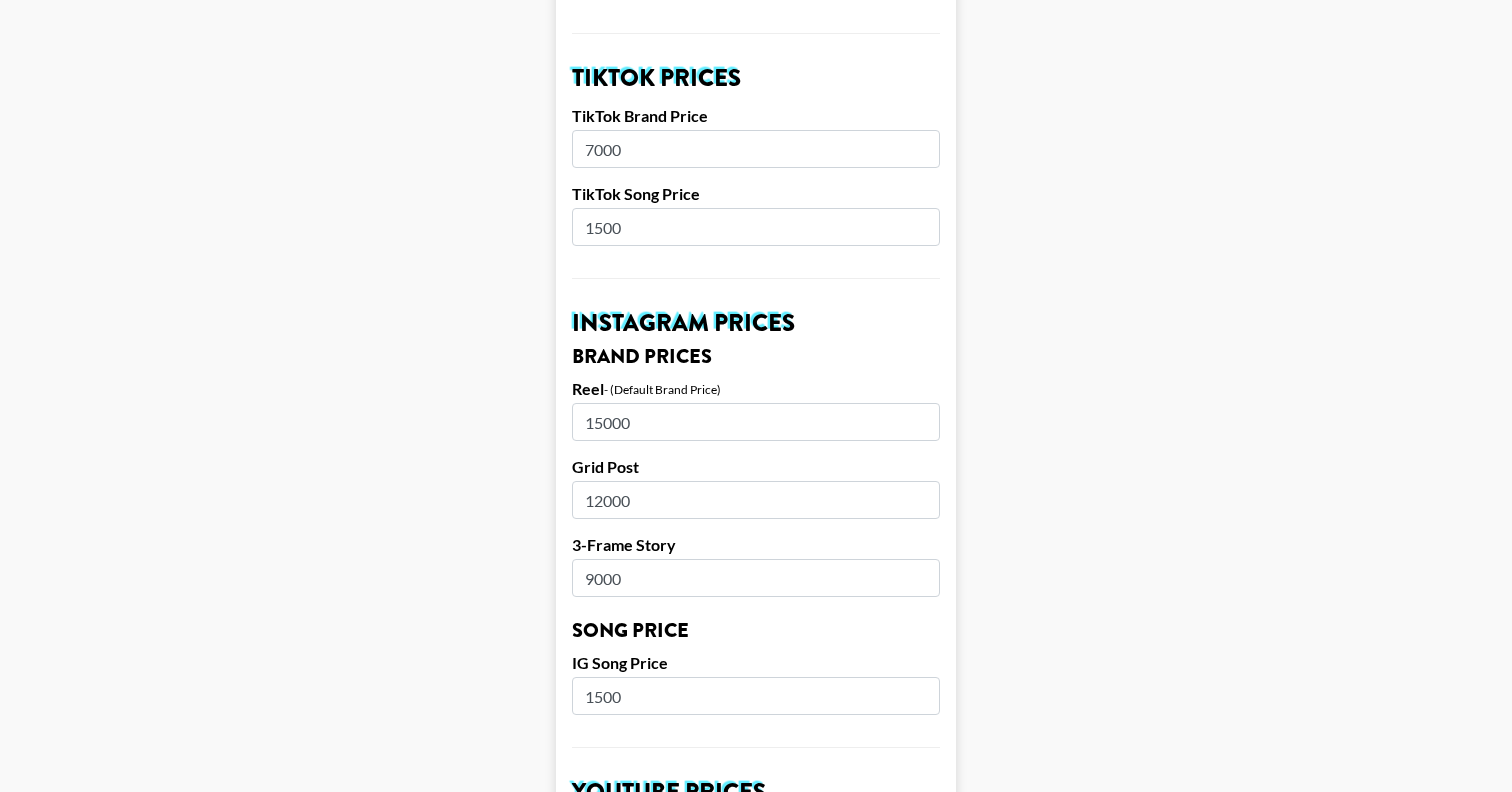 drag, startPoint x: 756, startPoint y: 396, endPoint x: 523, endPoint y: 396, distance: 233 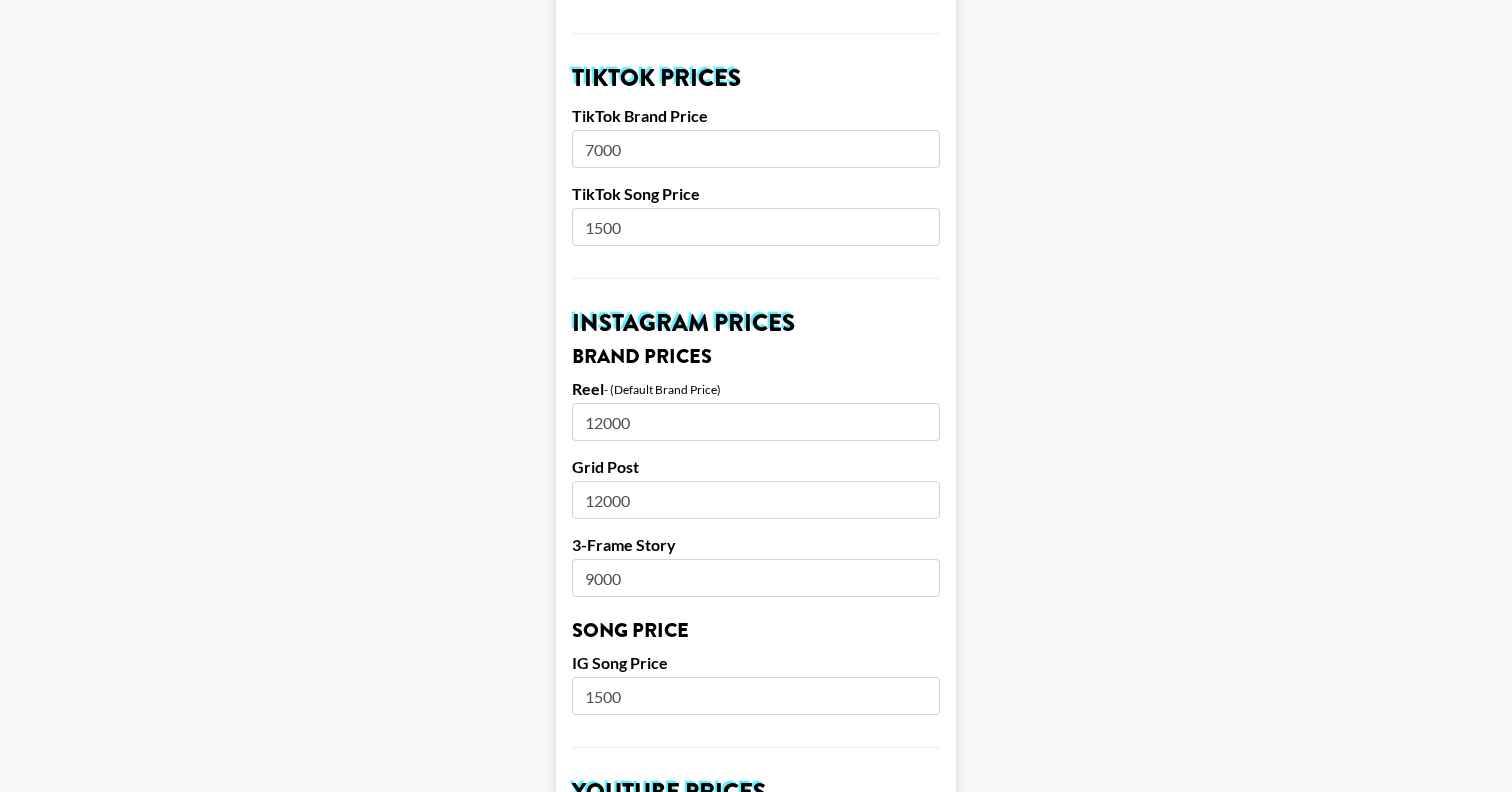 type on "12000" 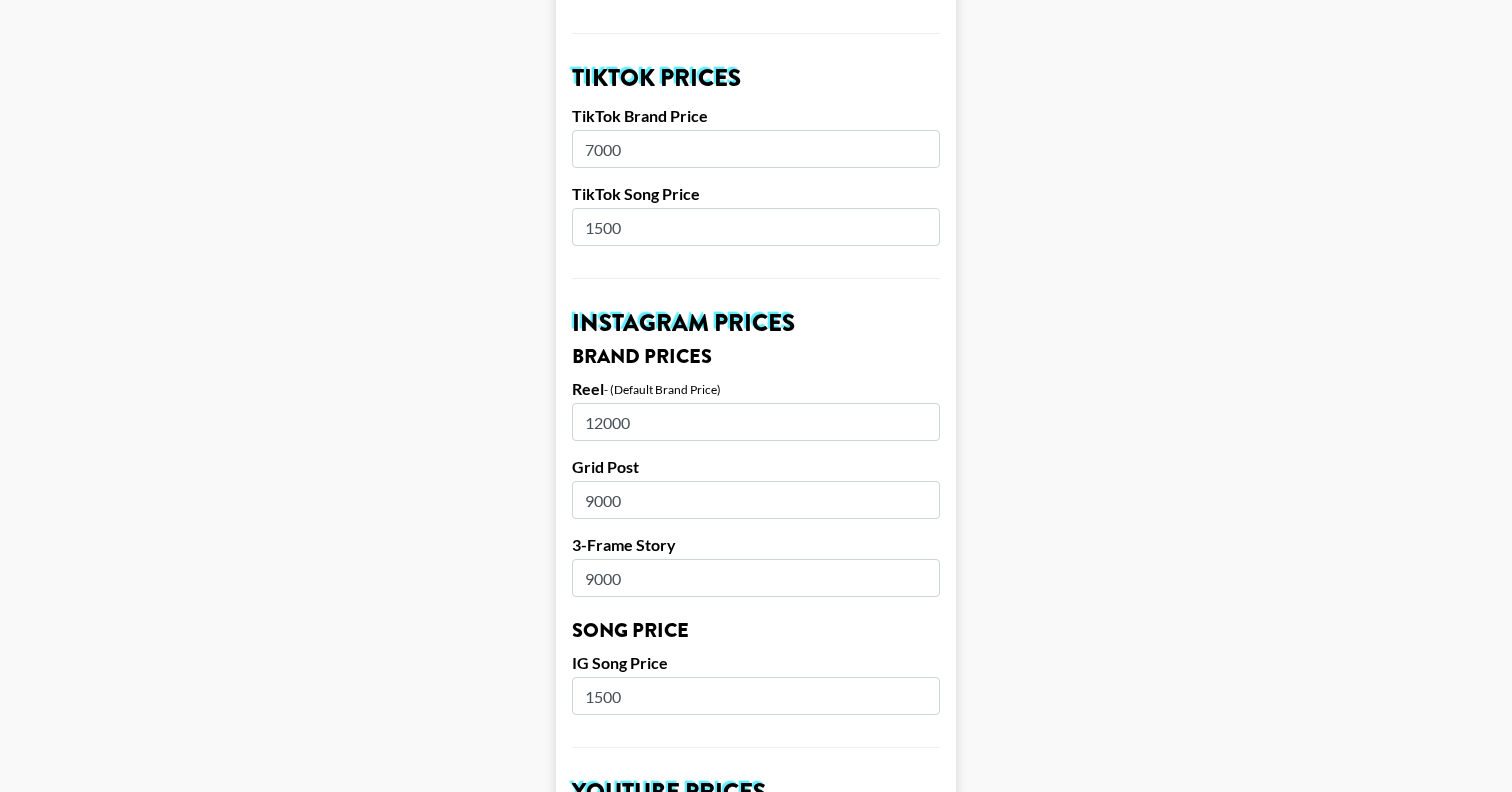 type on "9000" 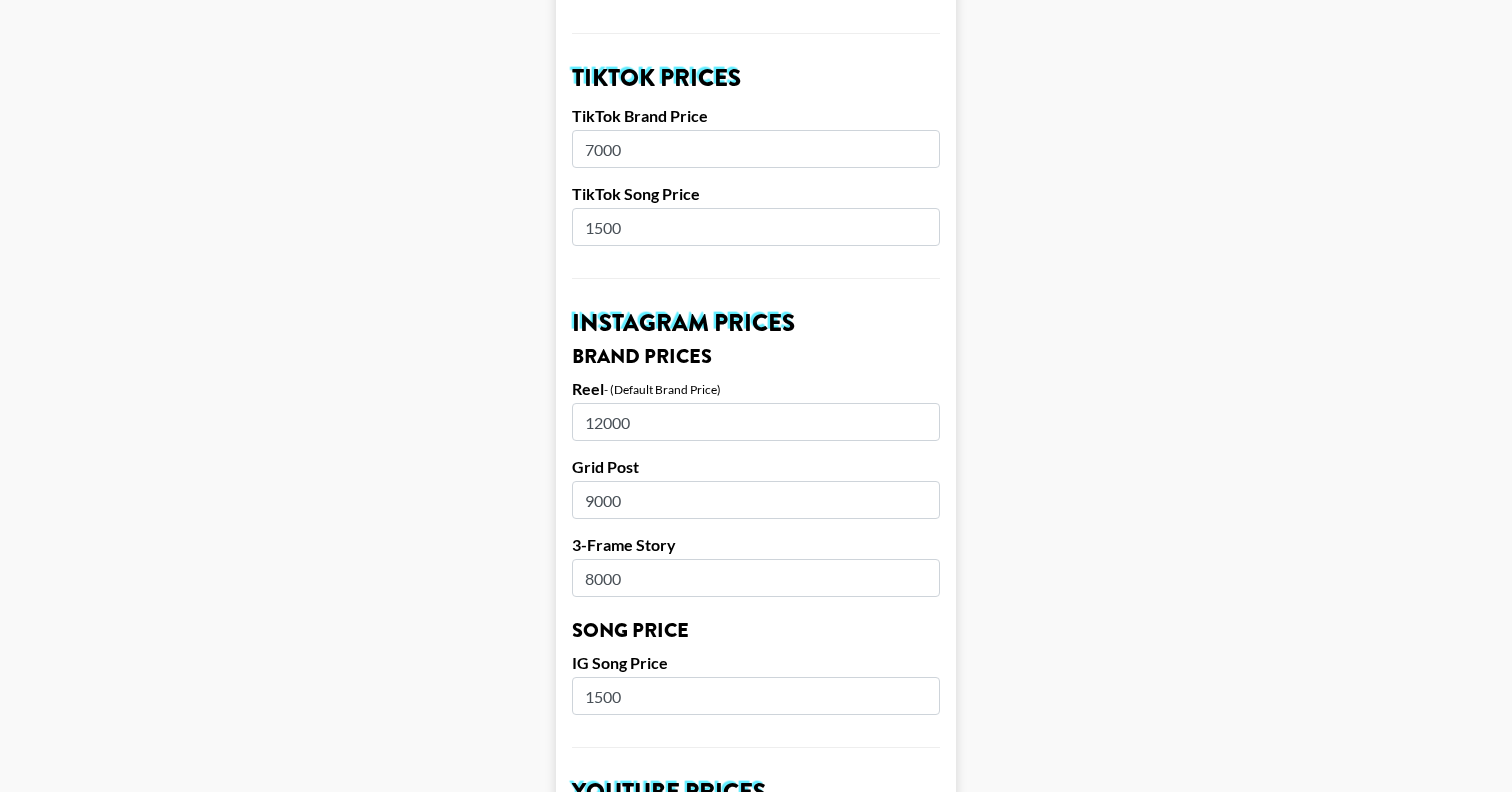 type on "8000" 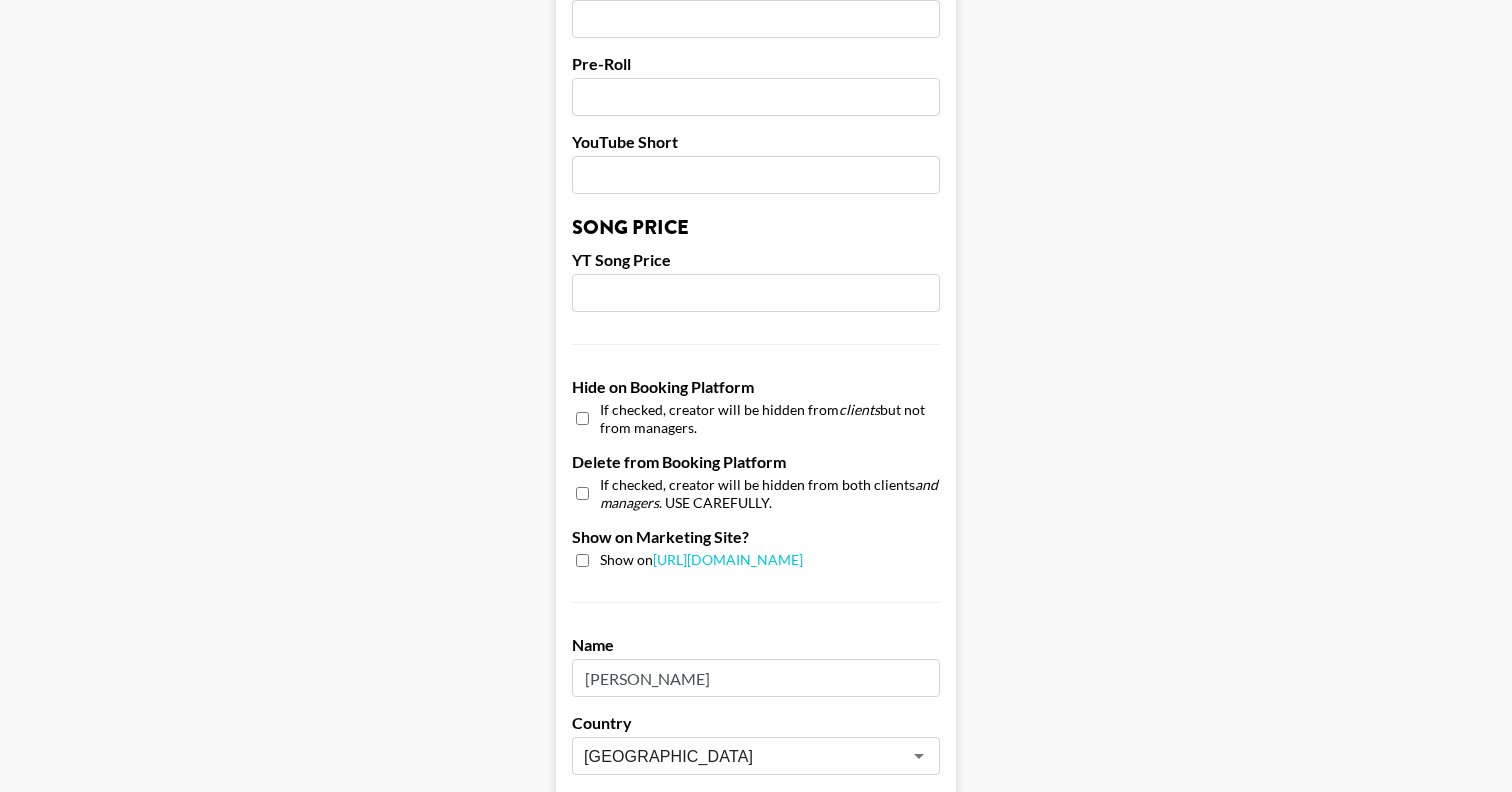 scroll, scrollTop: 1921, scrollLeft: 0, axis: vertical 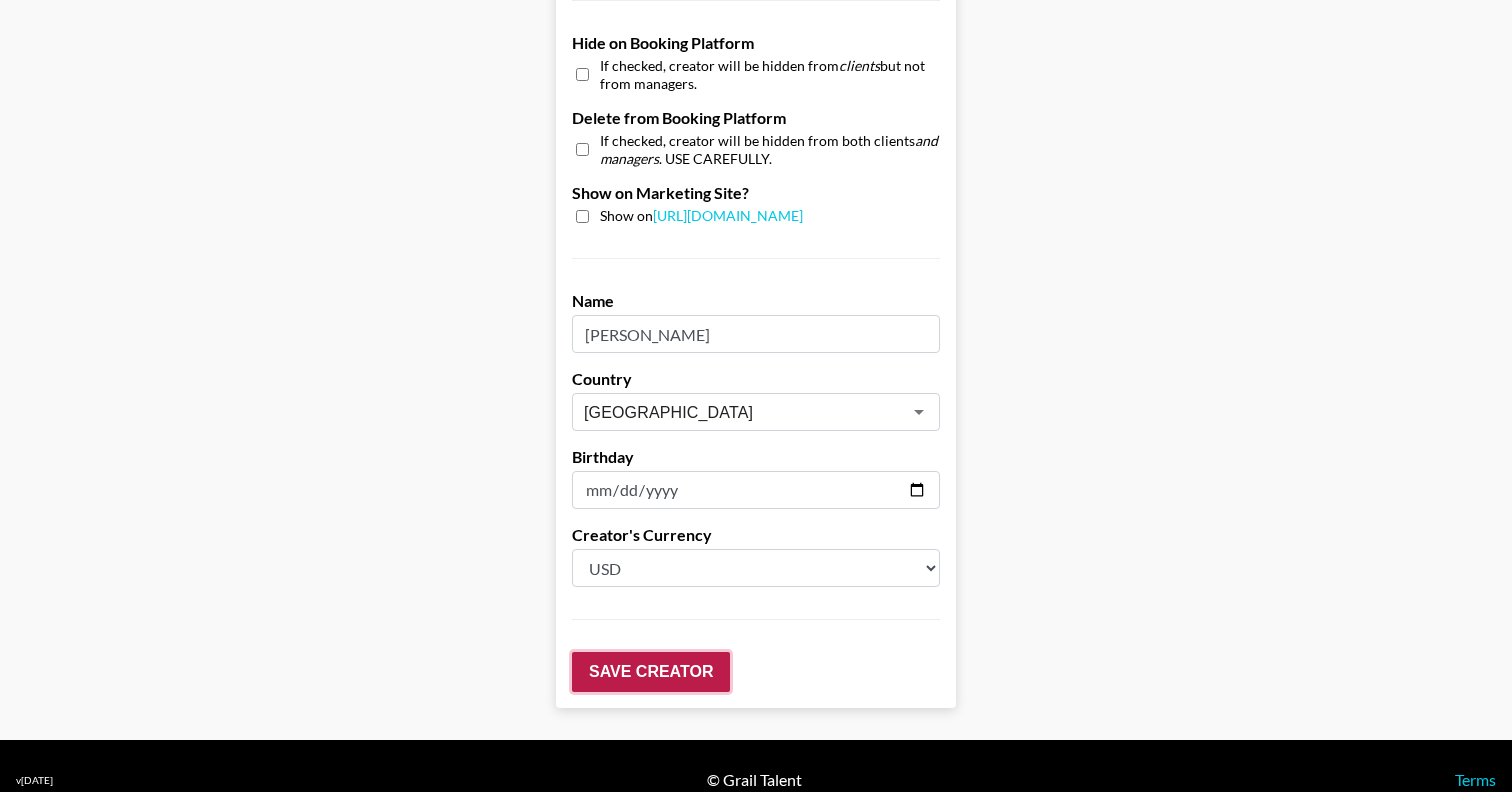 click on "Save Creator" at bounding box center (651, 672) 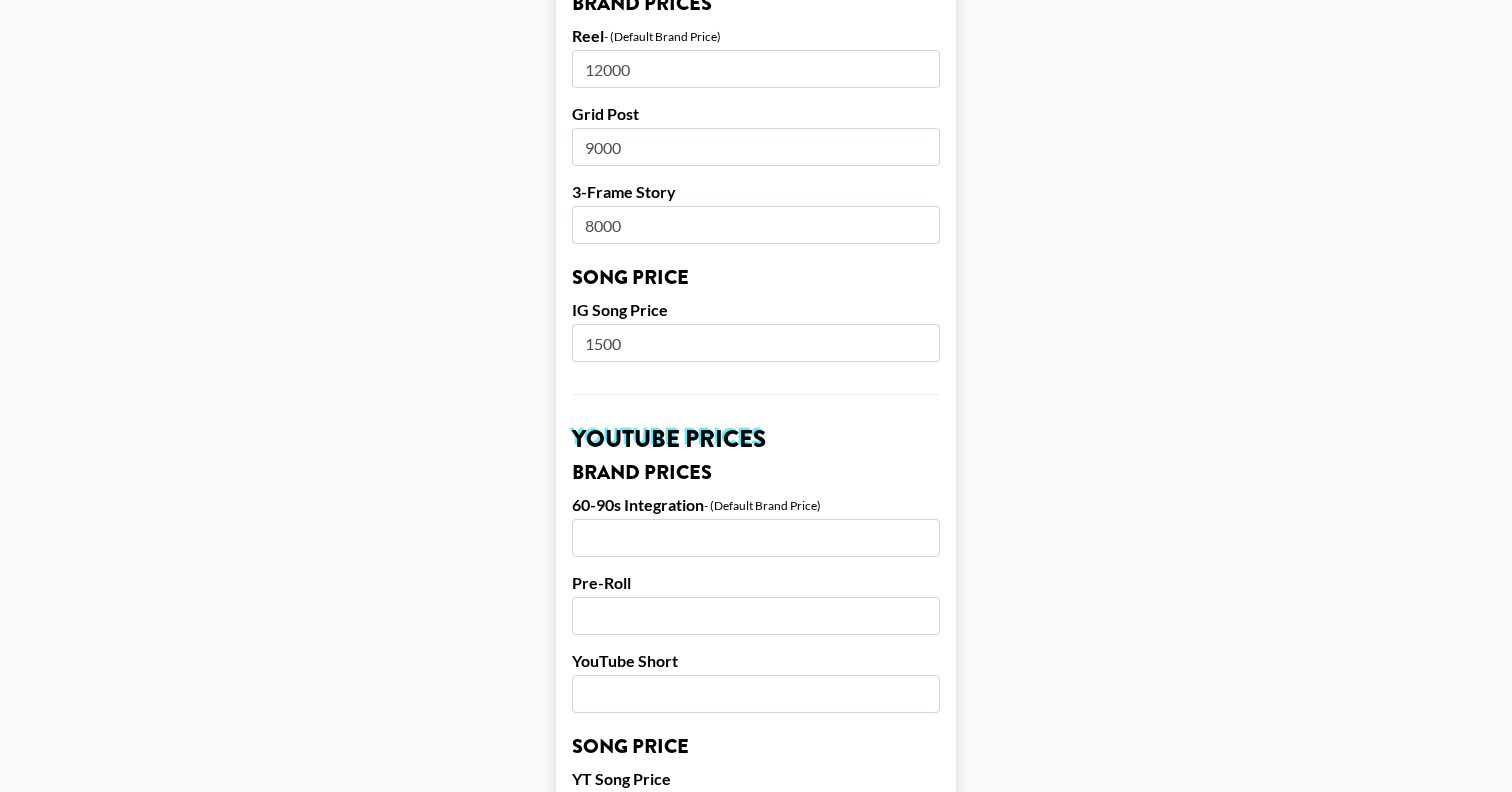 scroll, scrollTop: 0, scrollLeft: 0, axis: both 